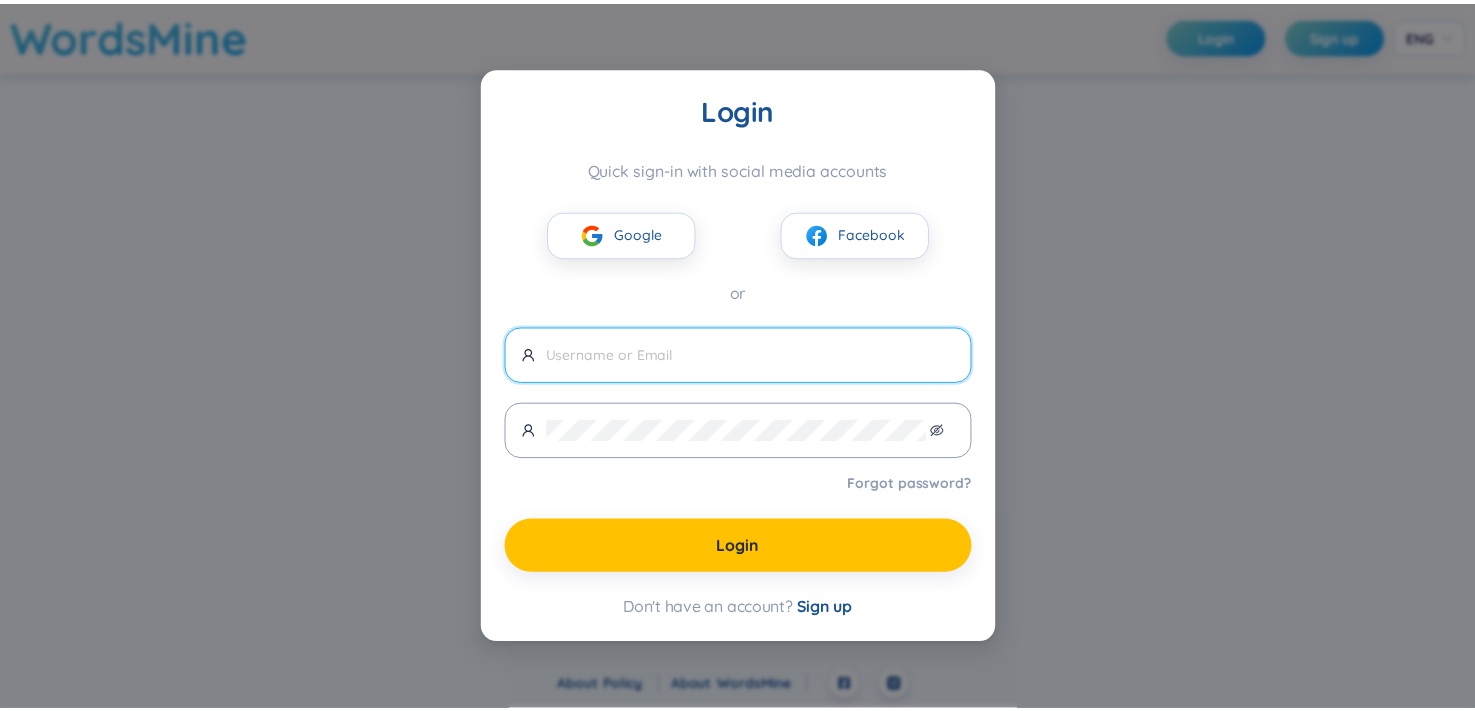 scroll, scrollTop: 0, scrollLeft: 0, axis: both 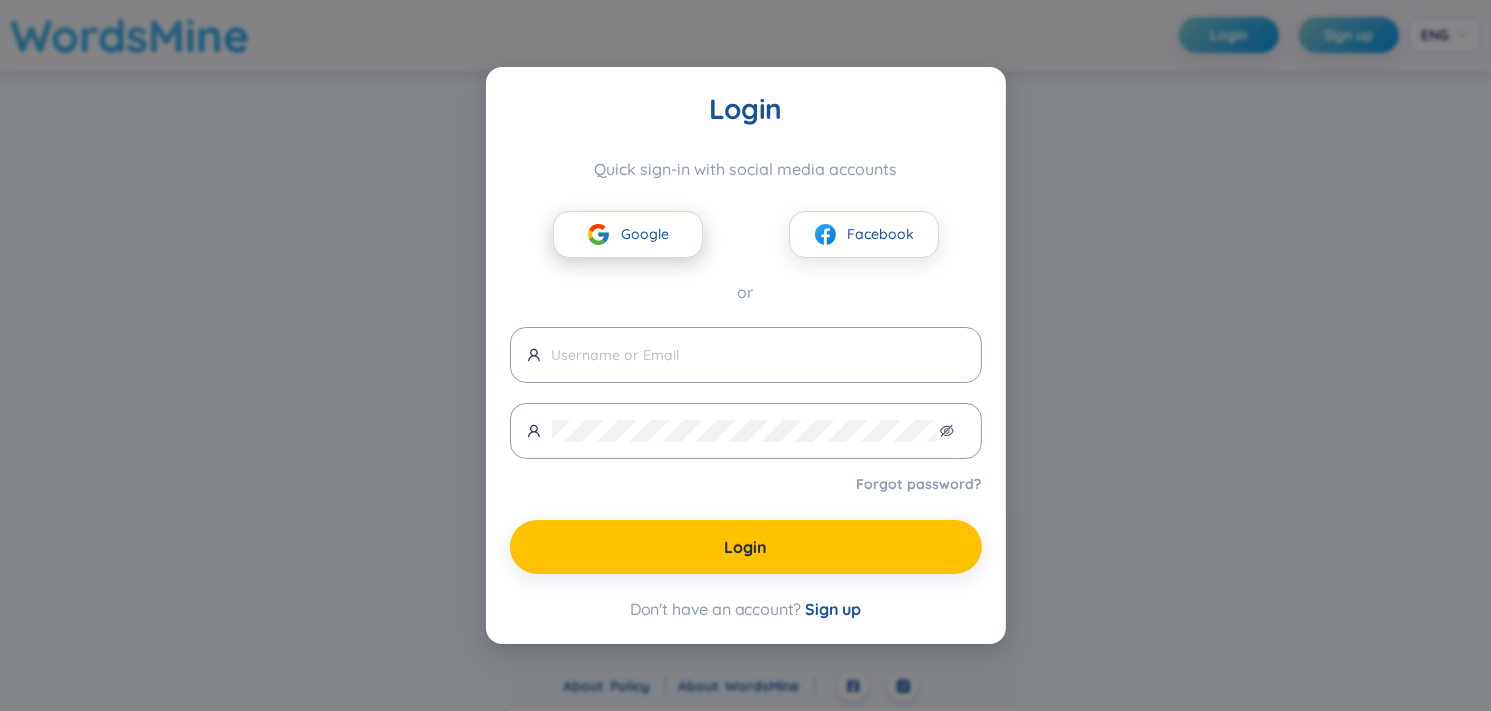 drag, startPoint x: 0, startPoint y: 0, endPoint x: 647, endPoint y: 240, distance: 690.079 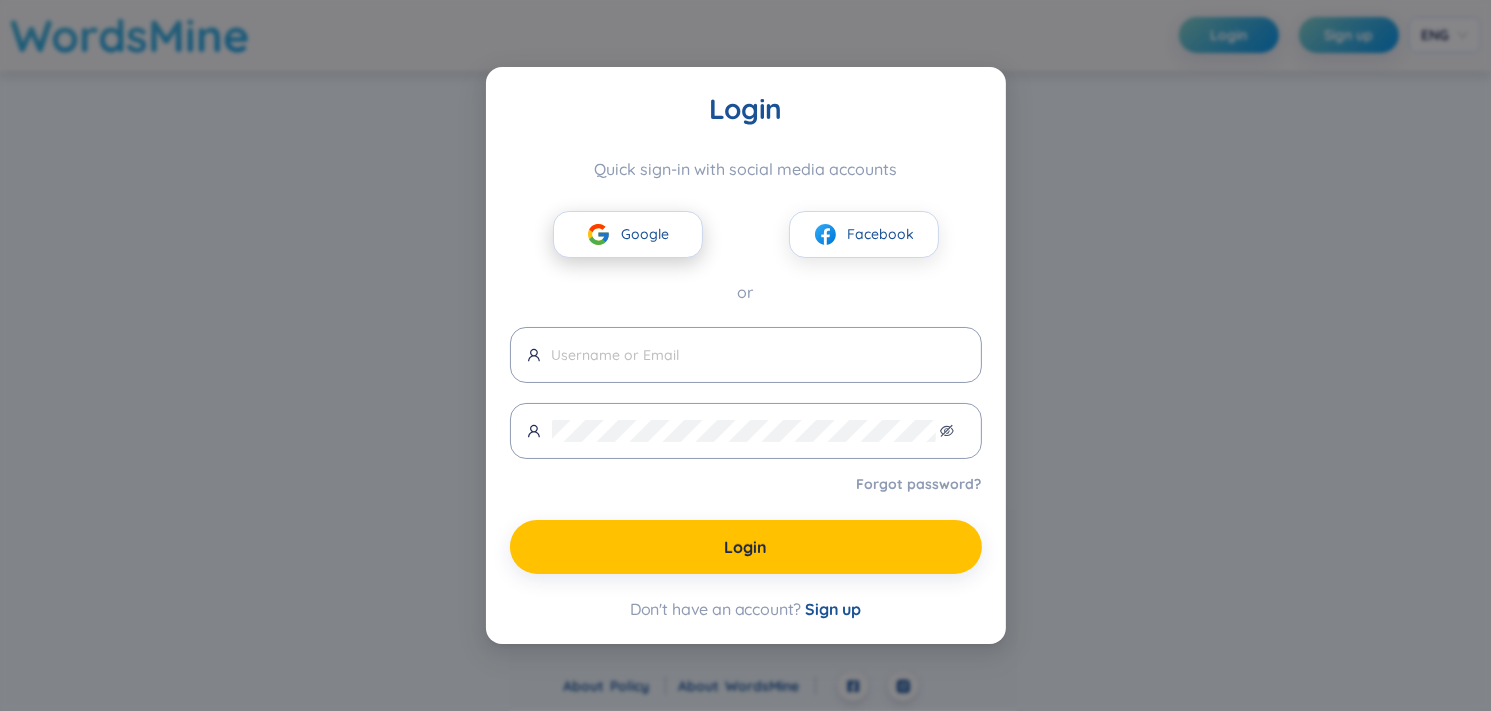 click on "Google" at bounding box center [645, 234] 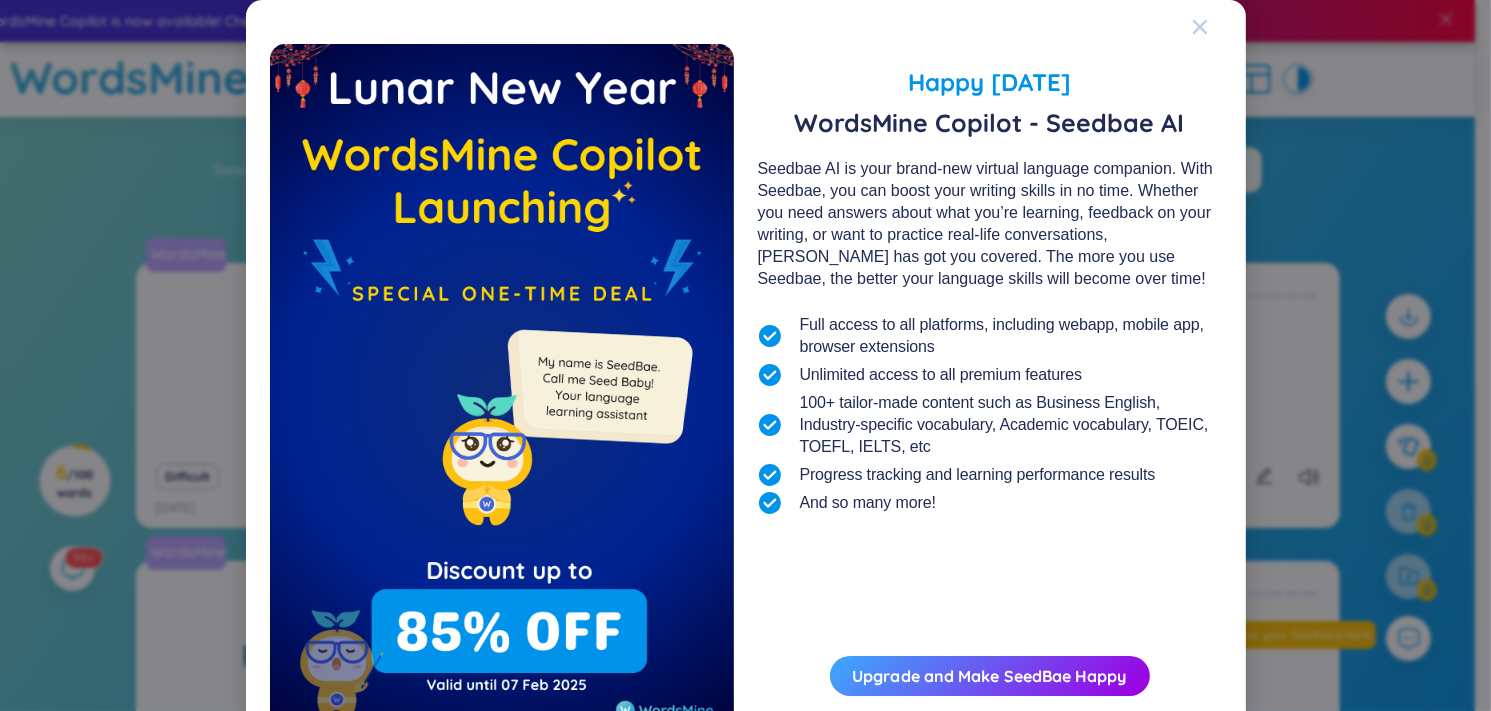 click 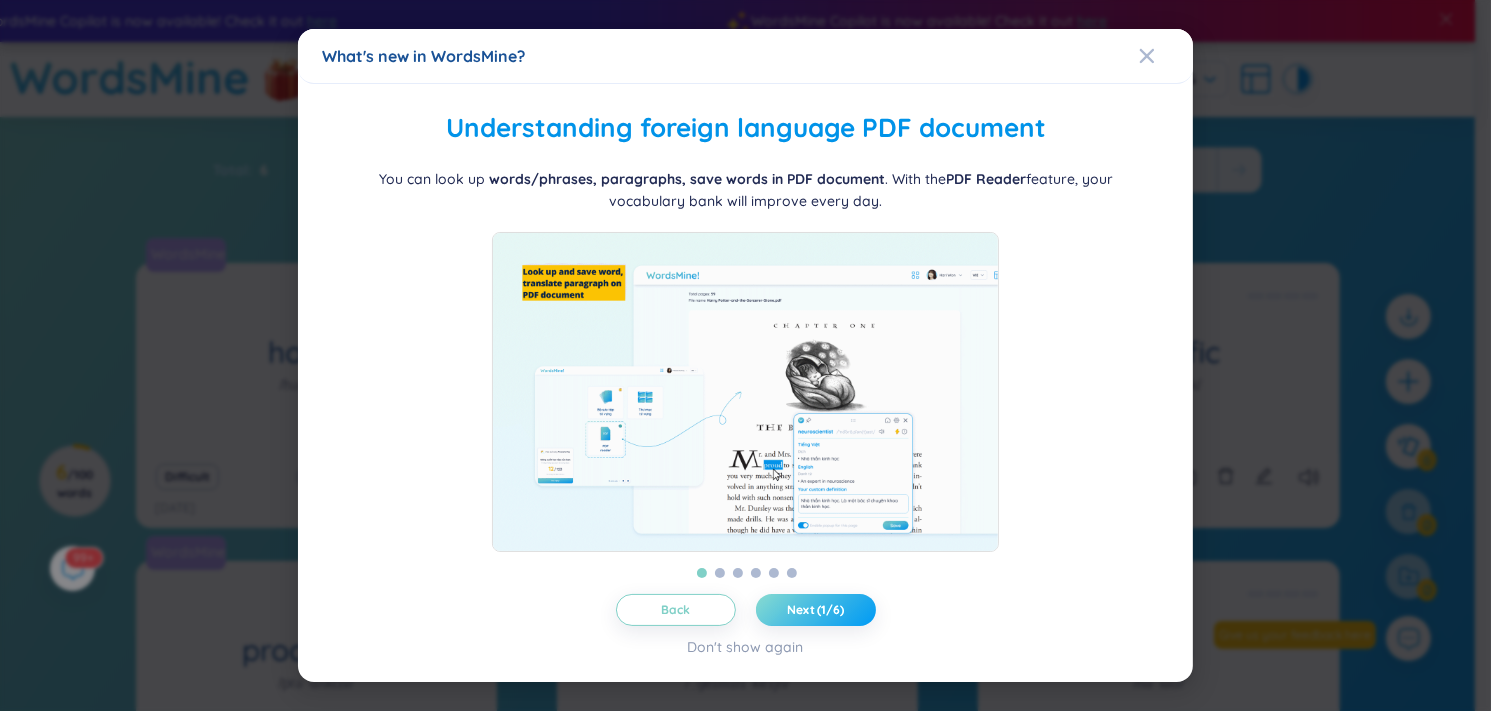 click on "Next (1/6)" at bounding box center (815, 610) 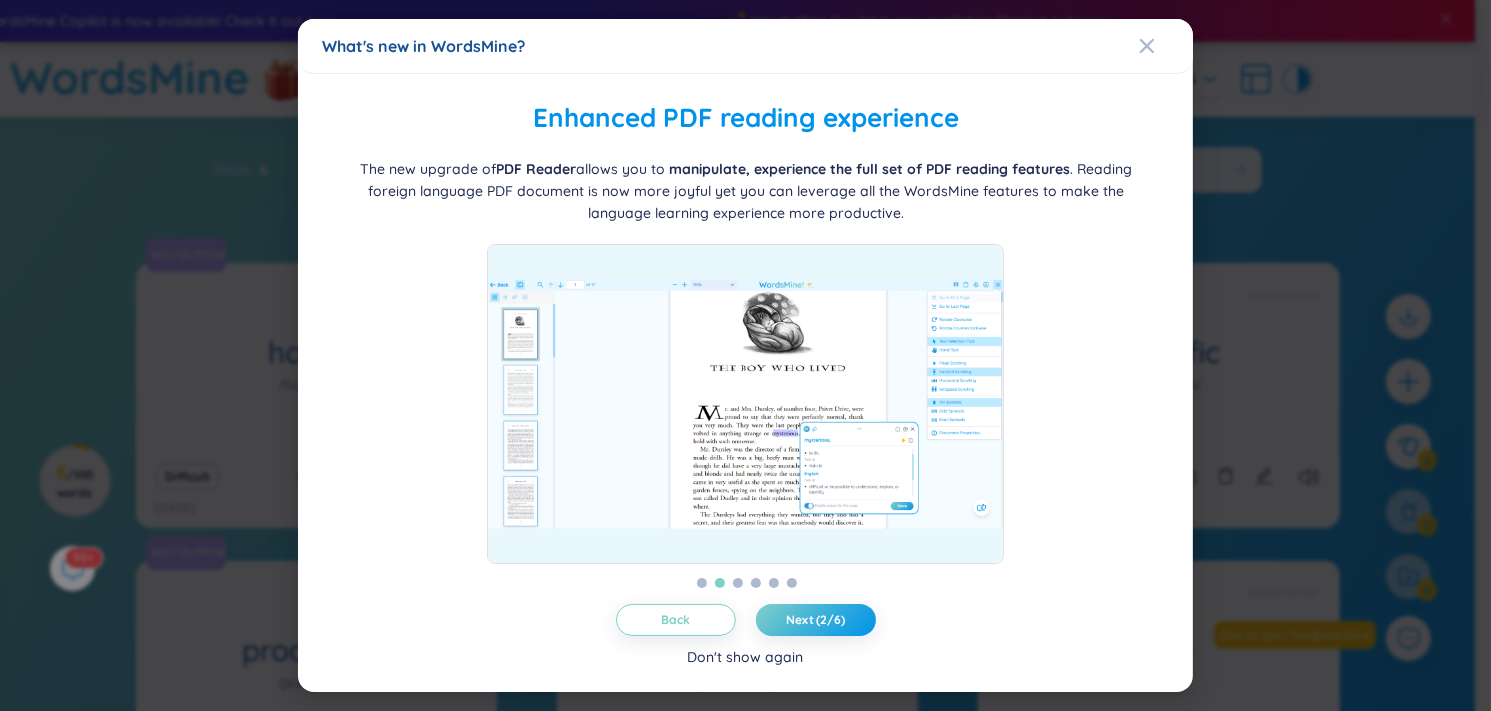 click on "Don't show again" at bounding box center (746, 657) 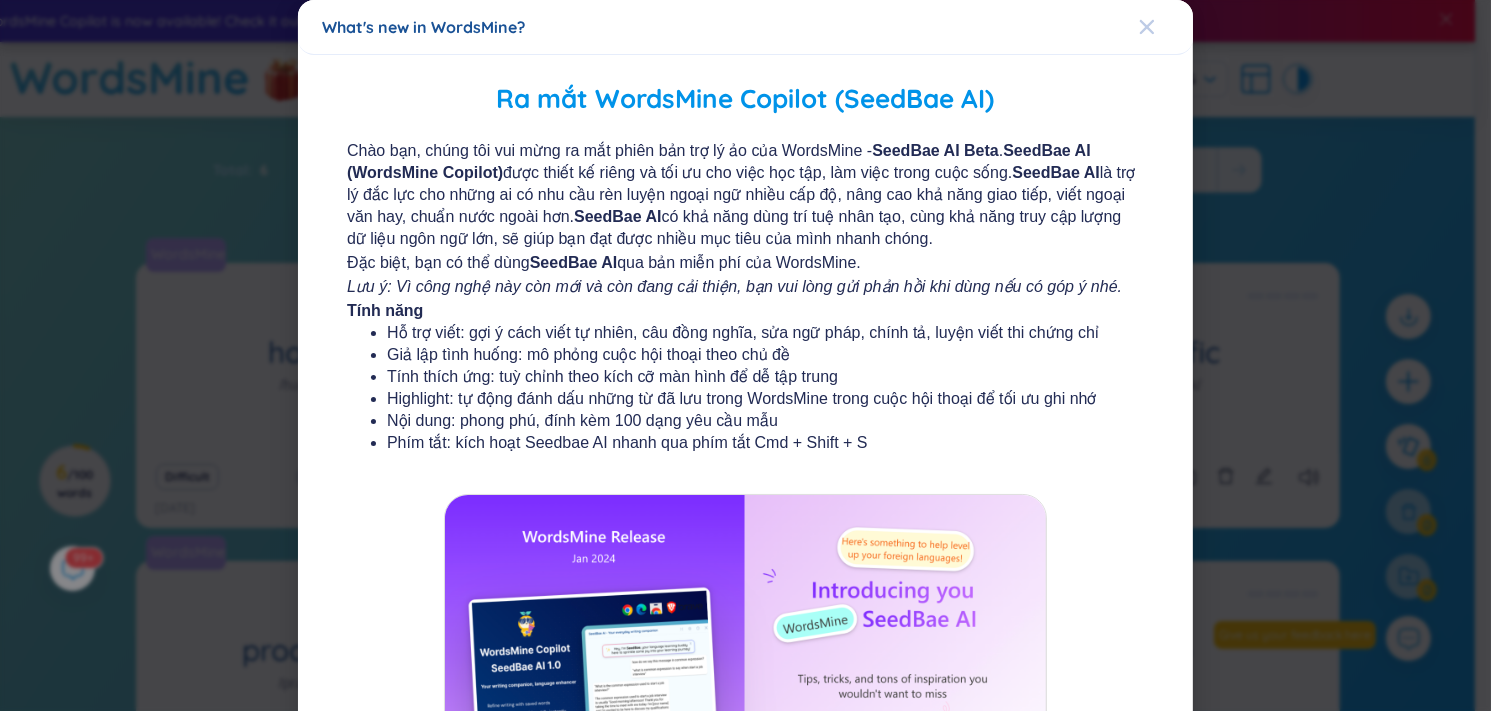 click 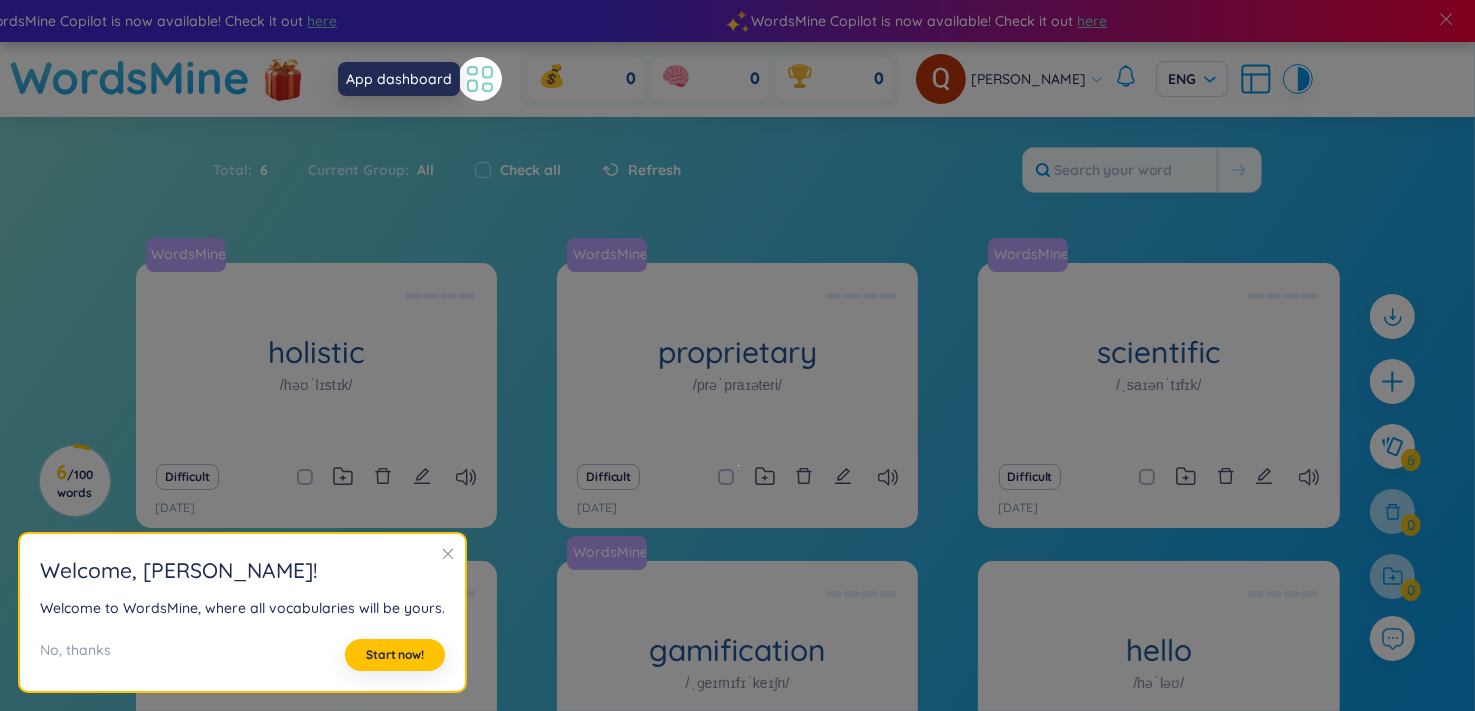 click 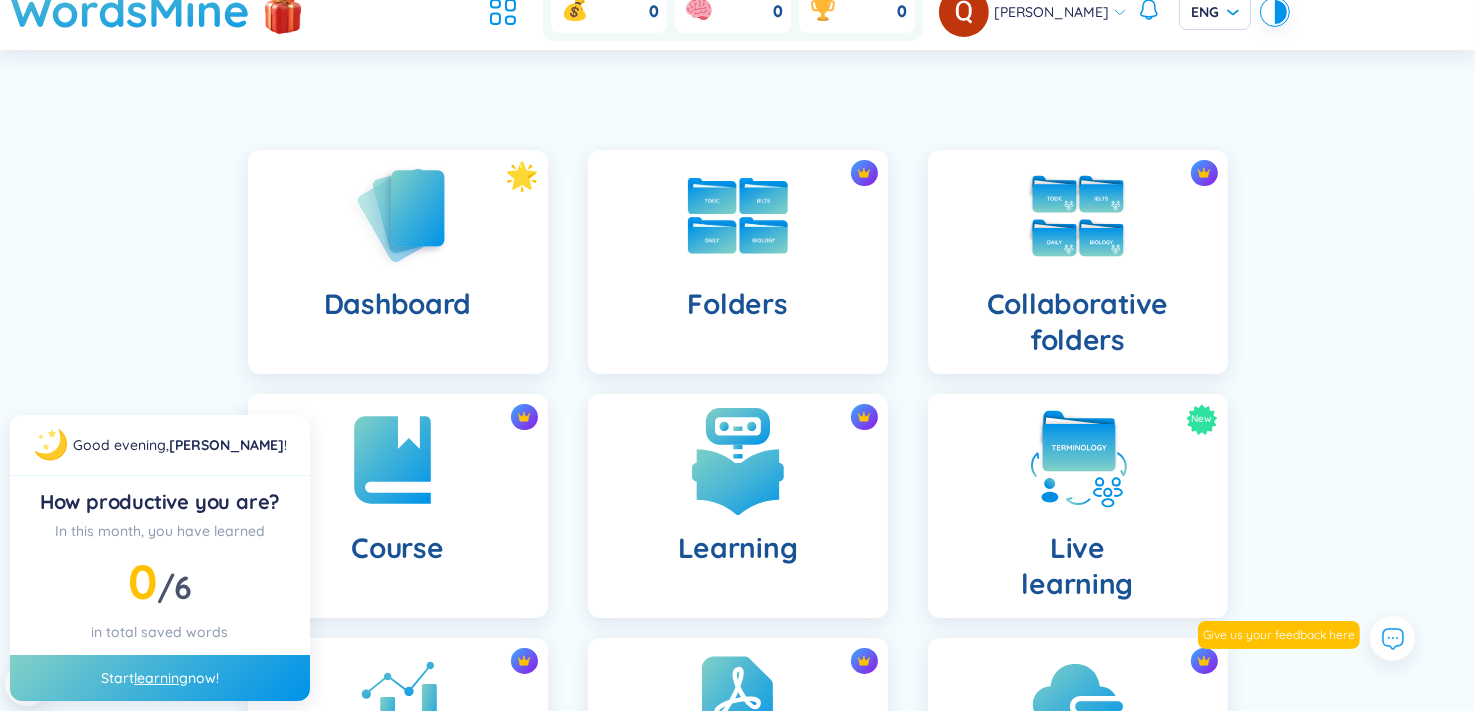 scroll, scrollTop: 84, scrollLeft: 0, axis: vertical 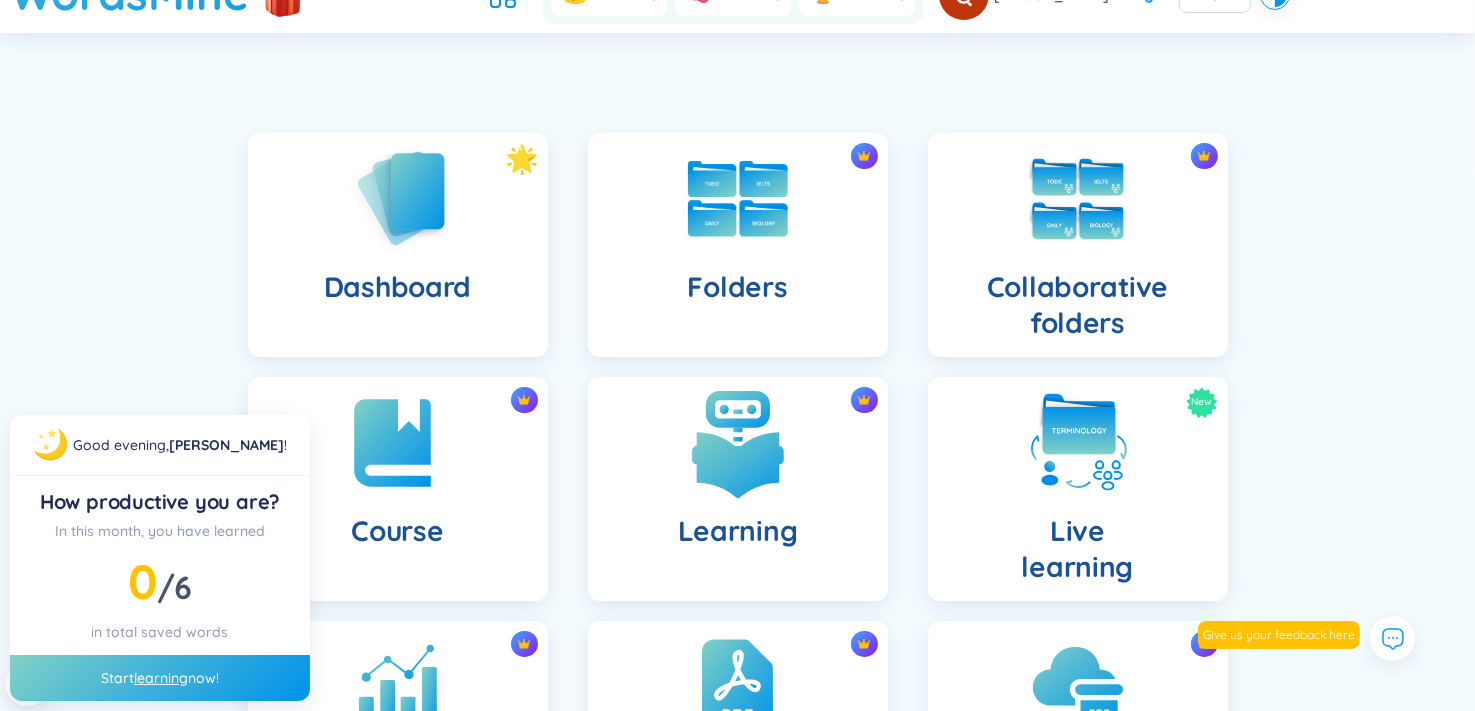 click at bounding box center [738, 443] 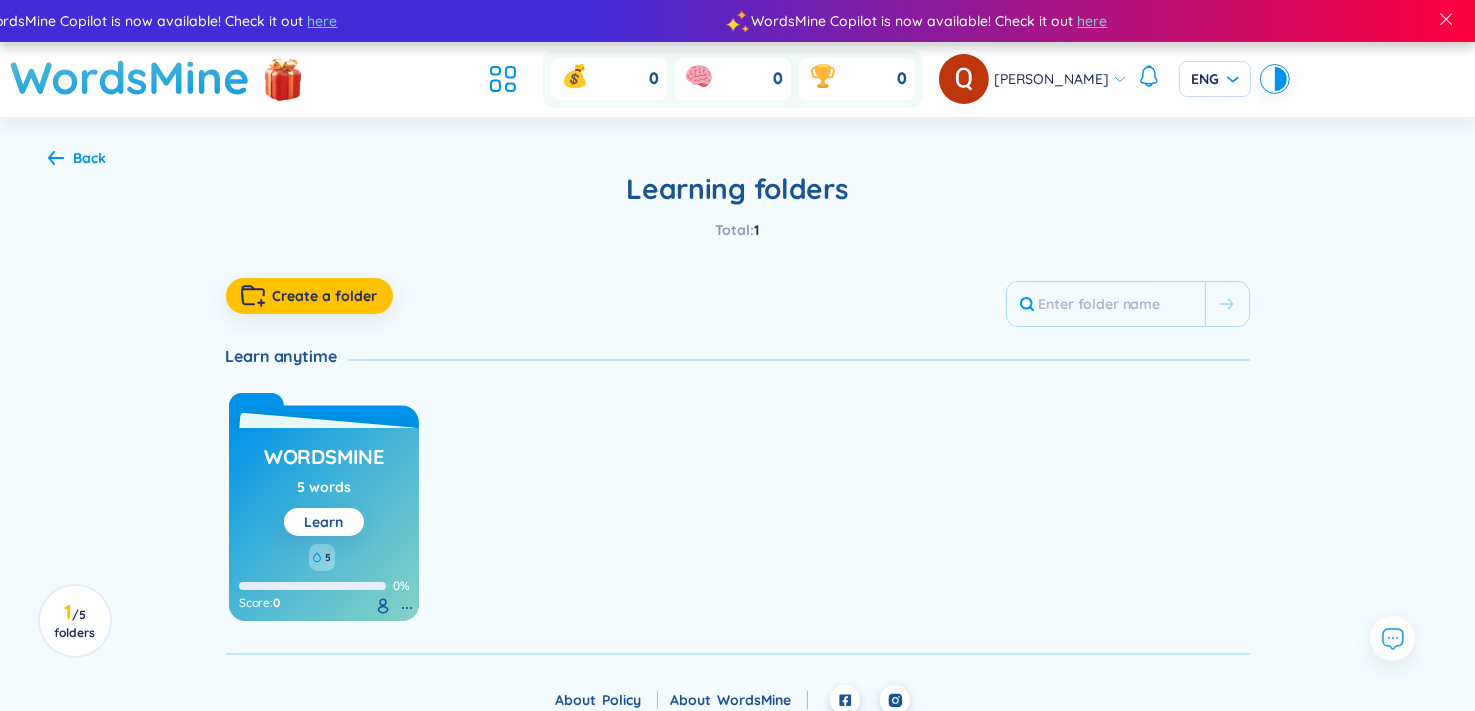 scroll, scrollTop: 12, scrollLeft: 0, axis: vertical 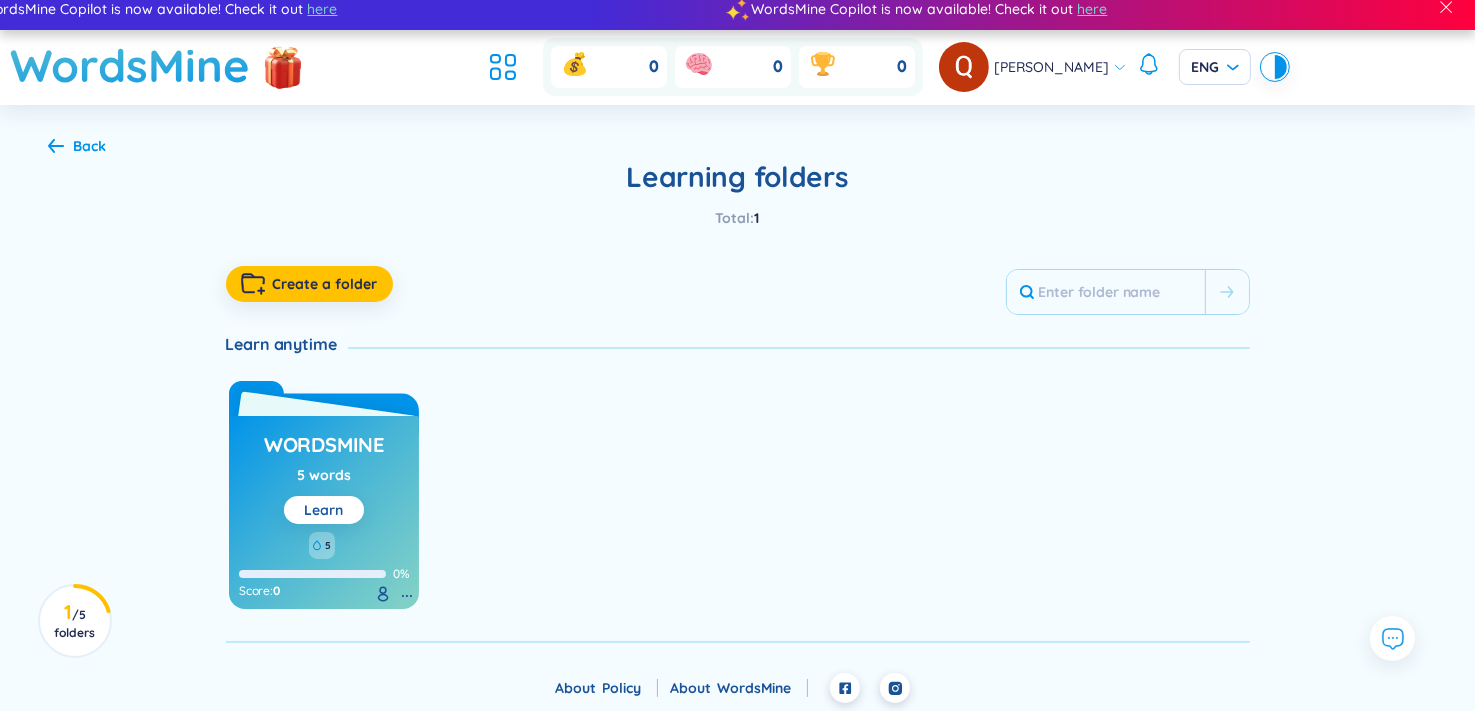 click on "Learn" at bounding box center (323, 510) 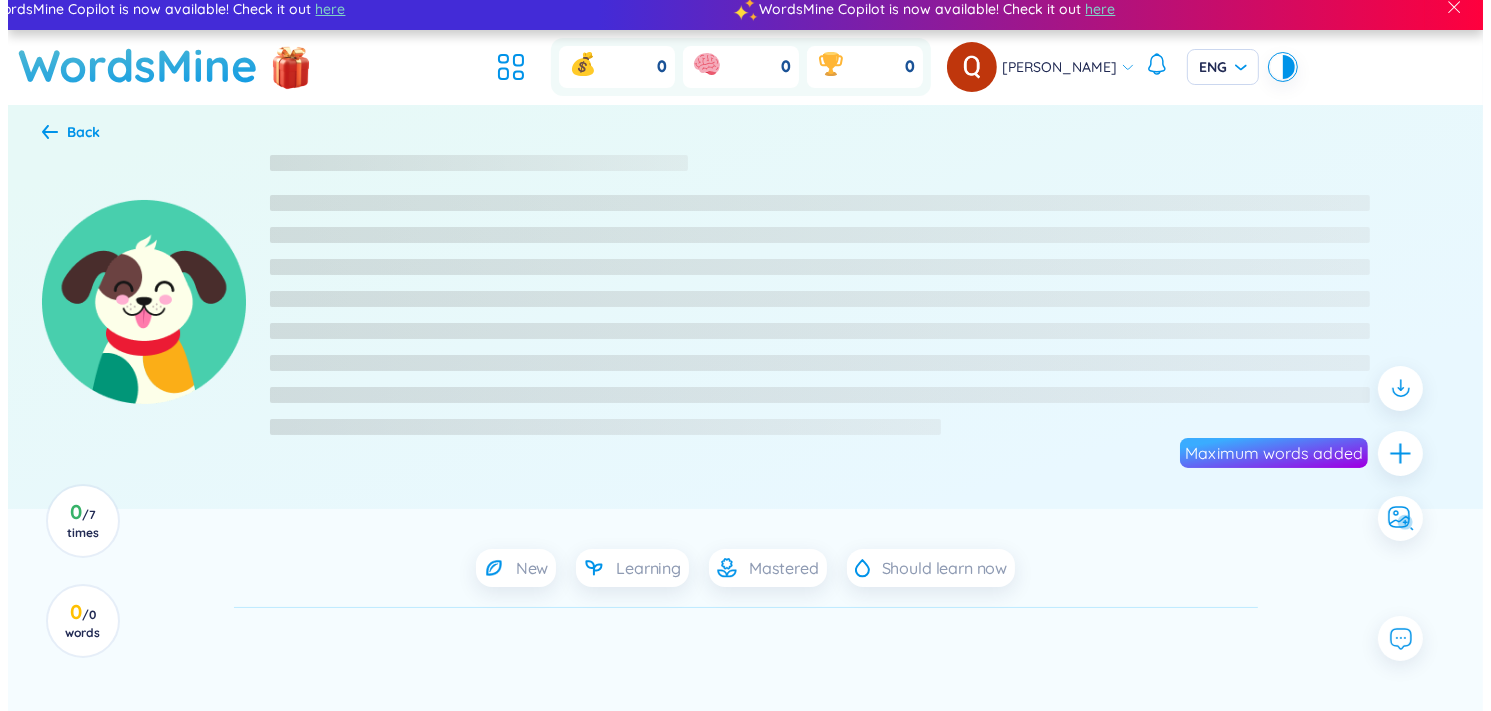 scroll, scrollTop: 0, scrollLeft: 0, axis: both 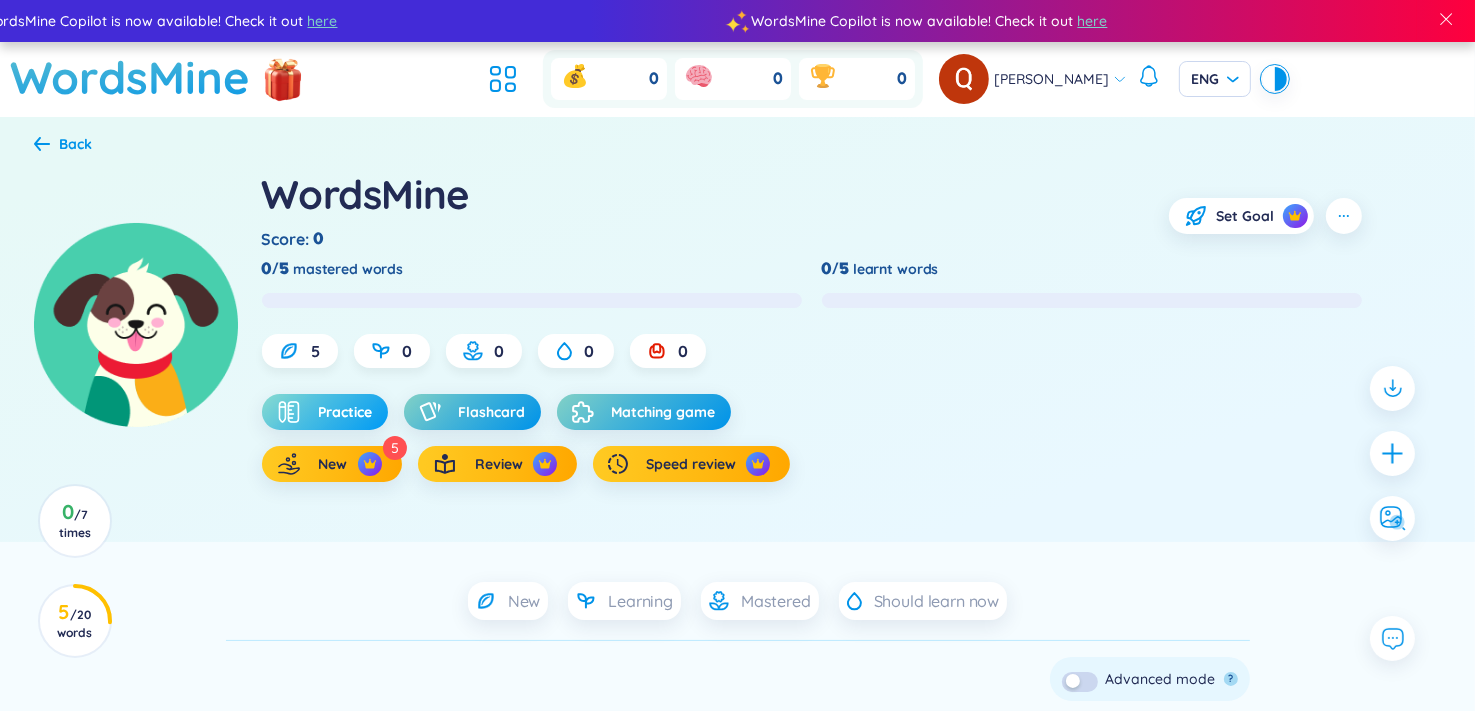 click on "Practice" at bounding box center (346, 412) 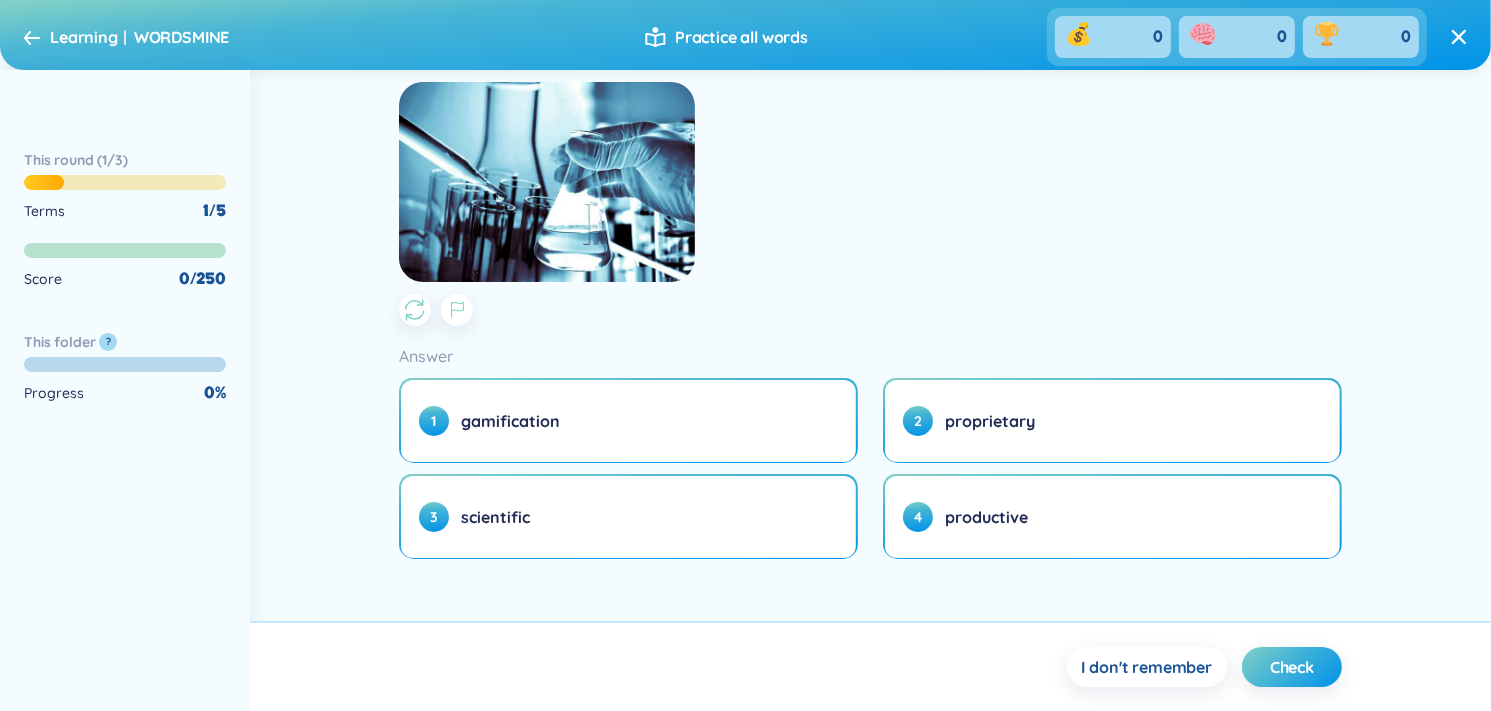 scroll, scrollTop: 357, scrollLeft: 0, axis: vertical 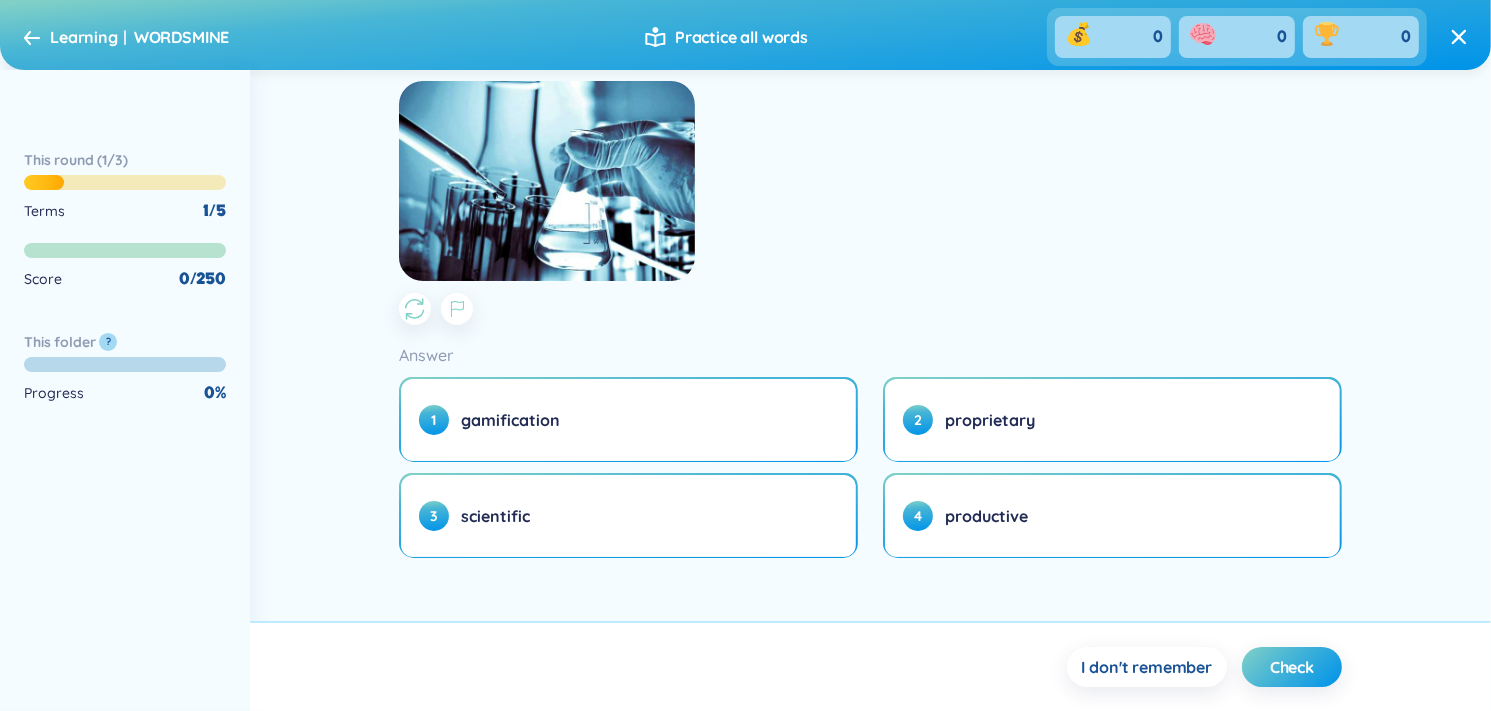 click on "Difficult Skip" at bounding box center (1292, 31) 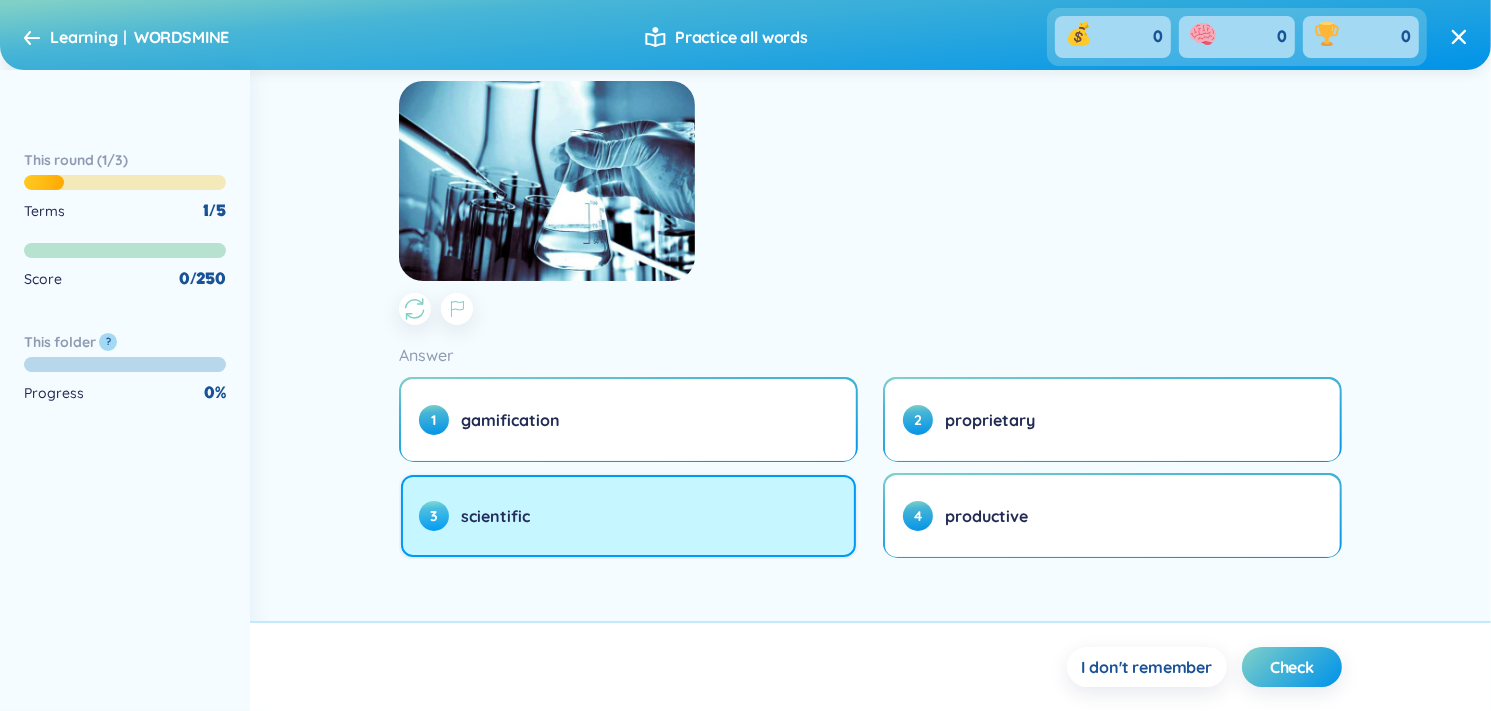 click on "3 scientific" at bounding box center (628, 516) 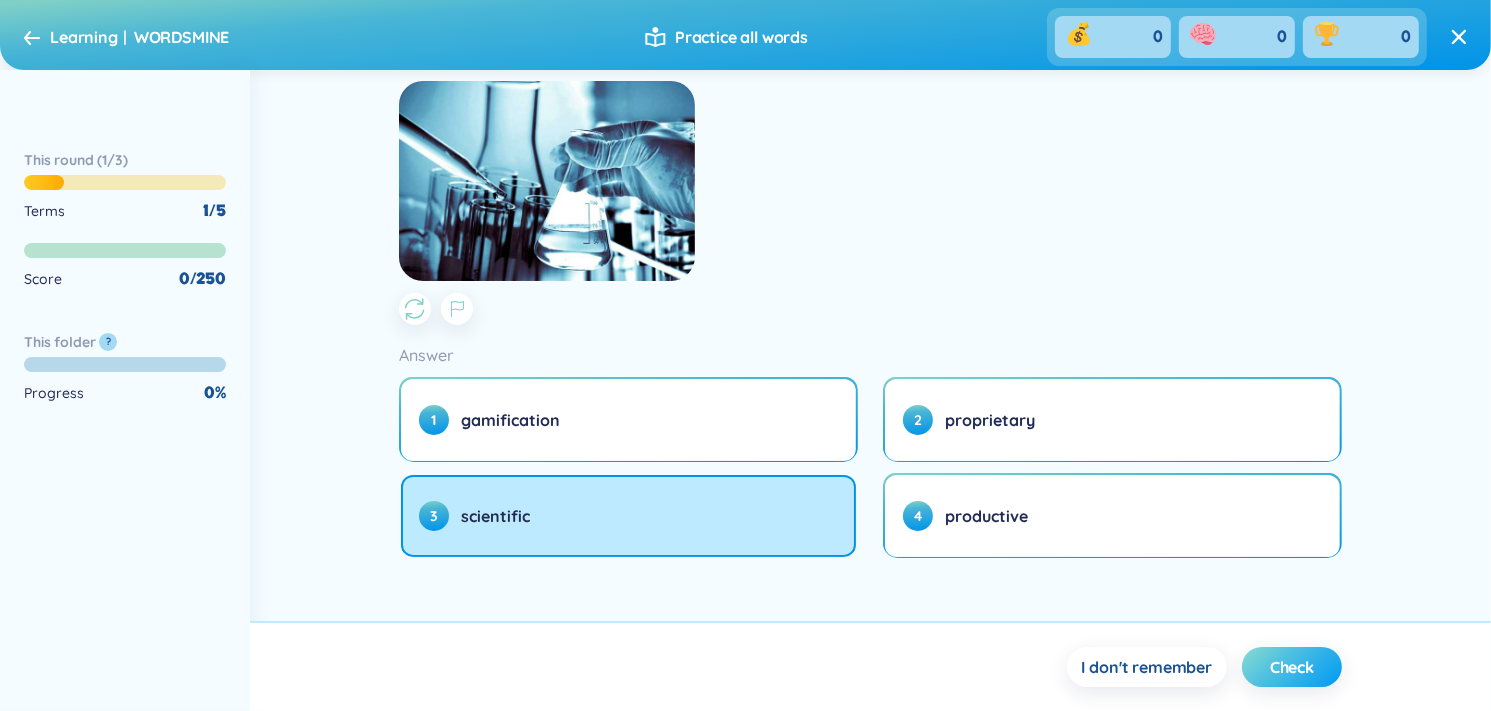 click on "Check" at bounding box center (1292, 667) 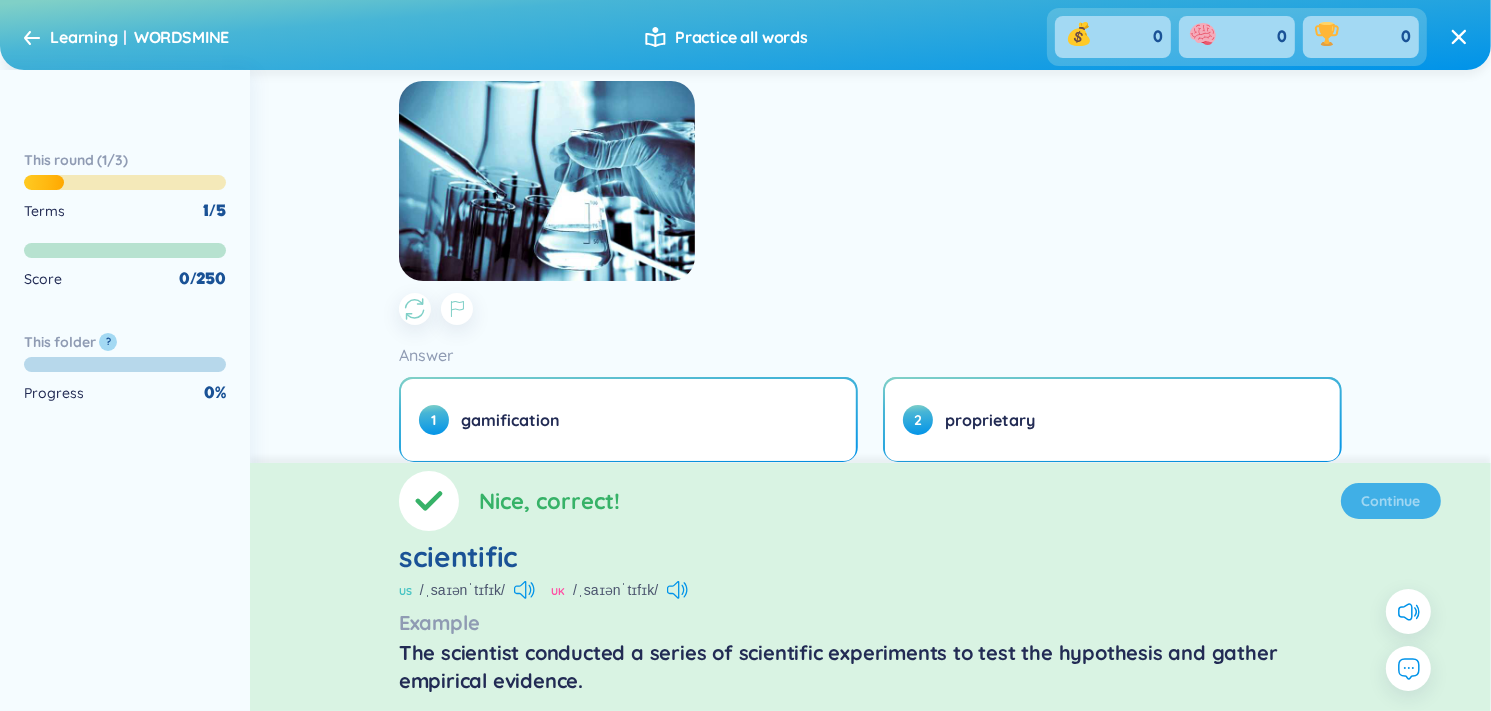 scroll, scrollTop: 0, scrollLeft: 0, axis: both 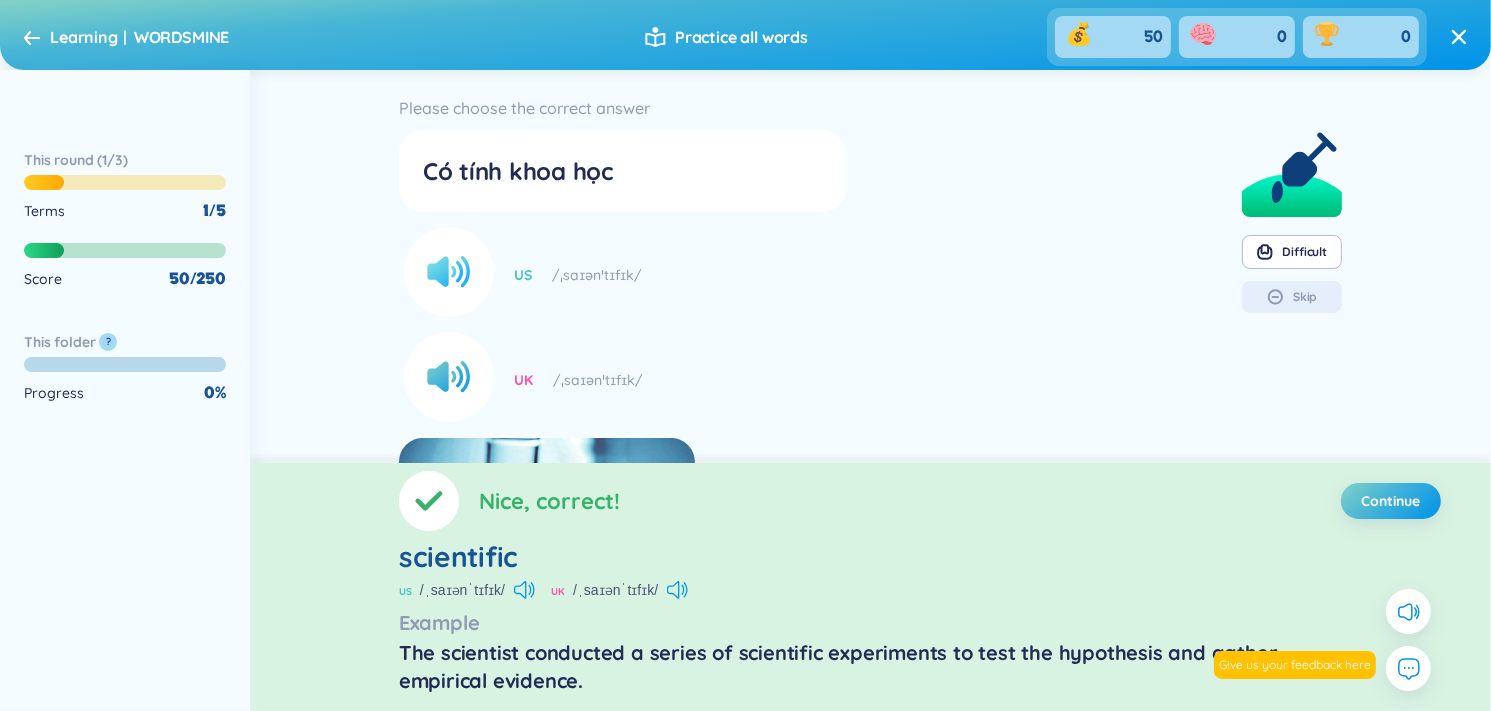 click 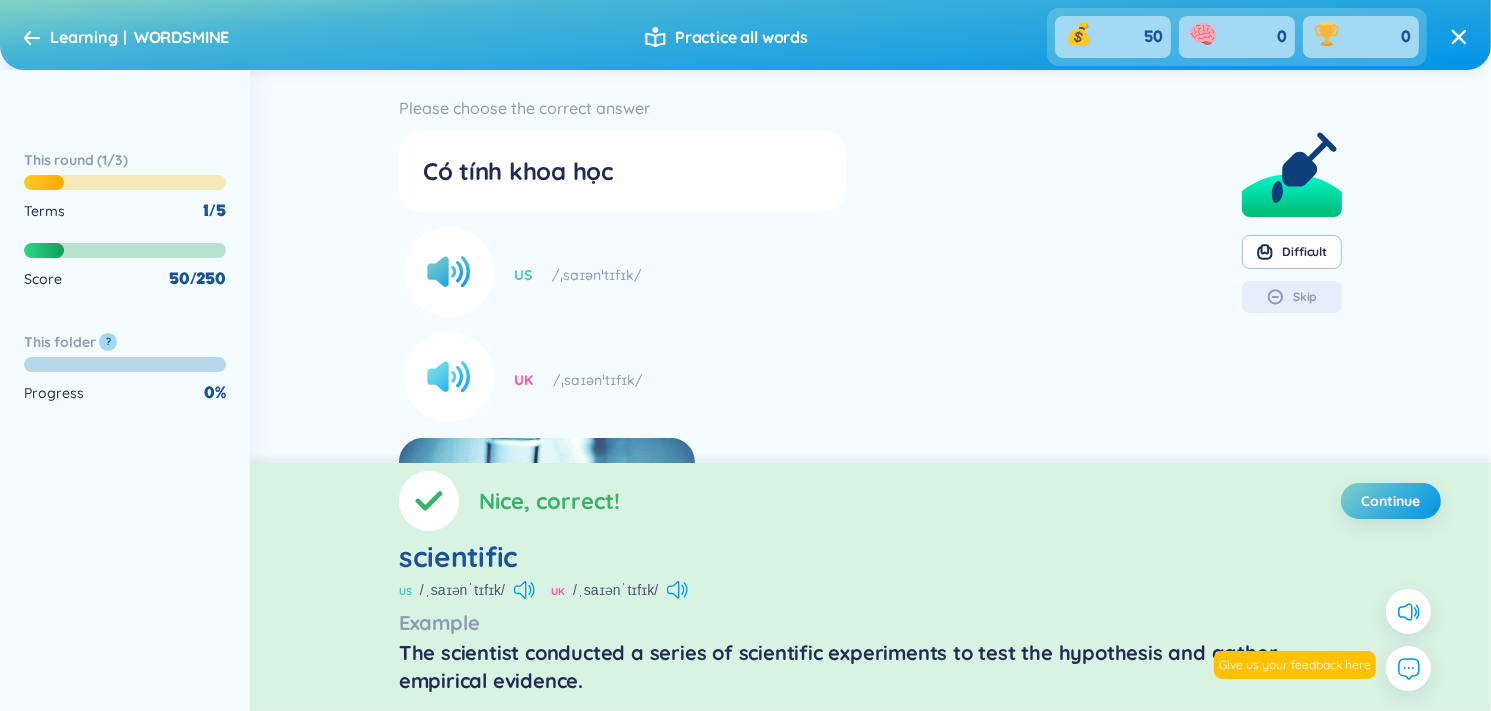 click 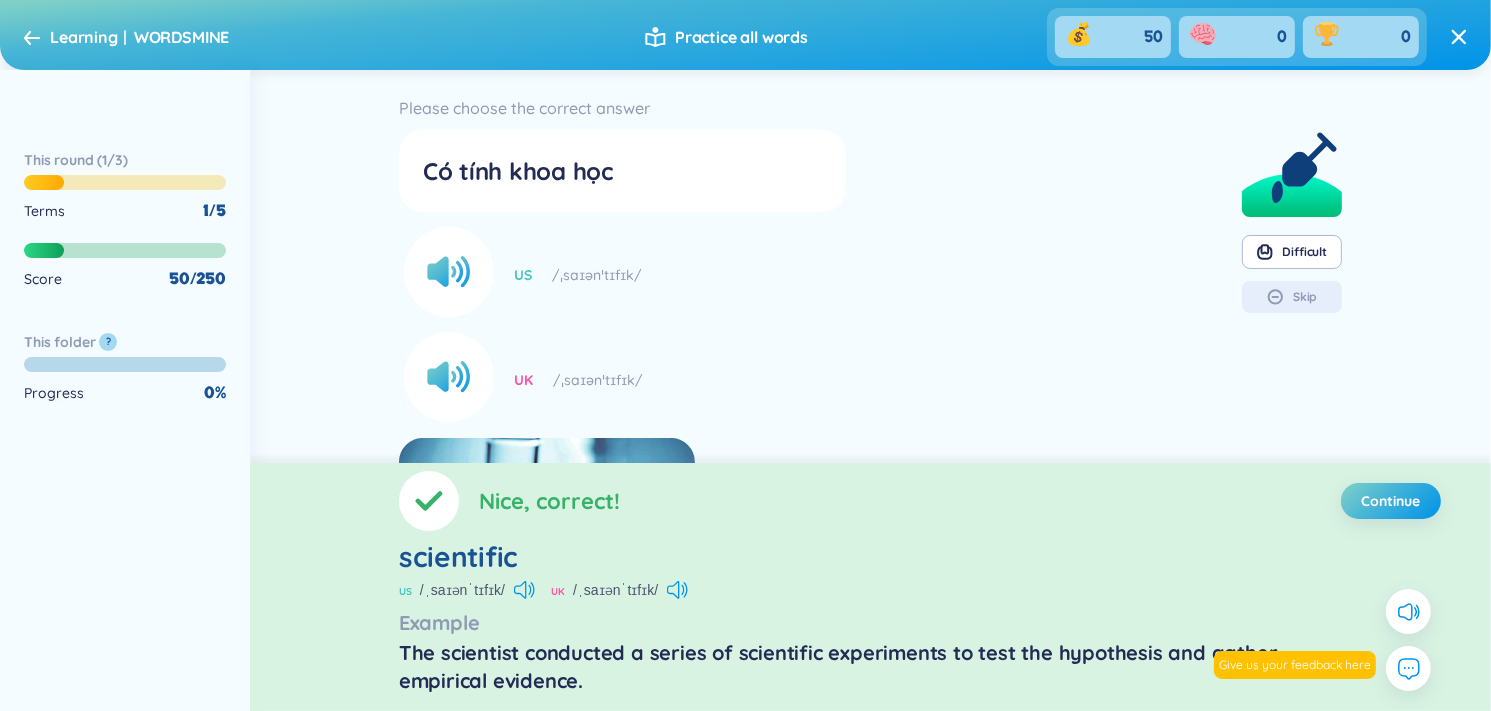 click on "The scientist conducted a series of scientific experiments to test the hypothesis and gather empirical evidence." at bounding box center (870, 667) 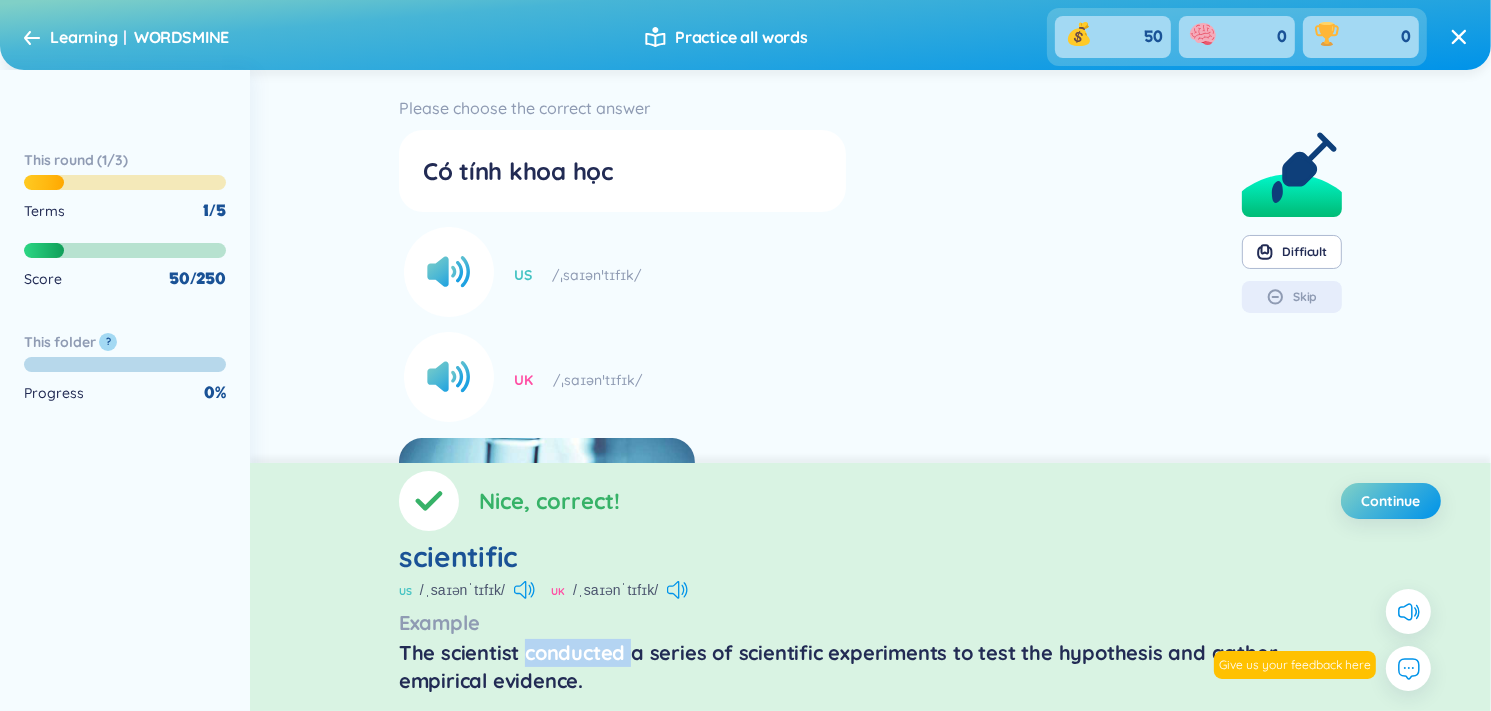 click on "The scientist conducted a series of scientific experiments to test the hypothesis and gather empirical evidence." at bounding box center [870, 667] 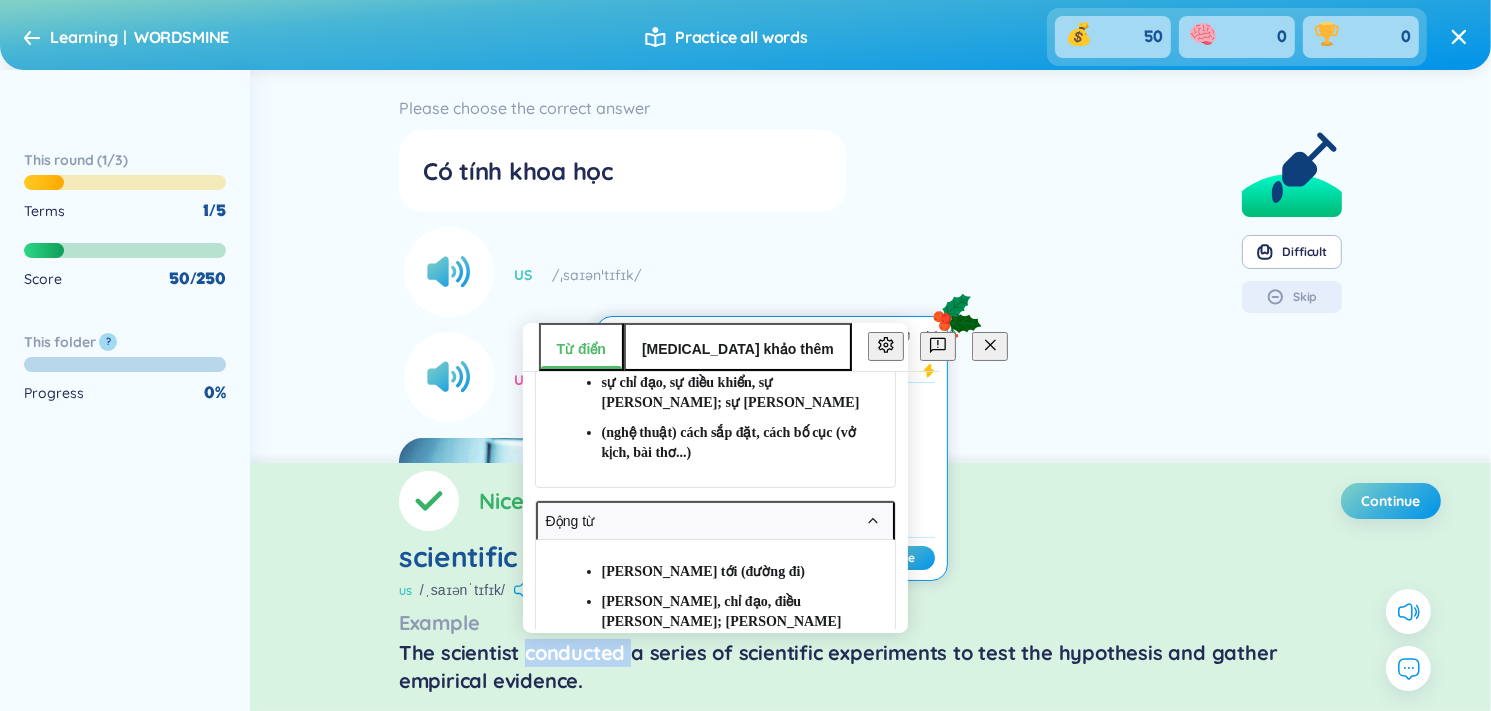 scroll, scrollTop: 235, scrollLeft: 0, axis: vertical 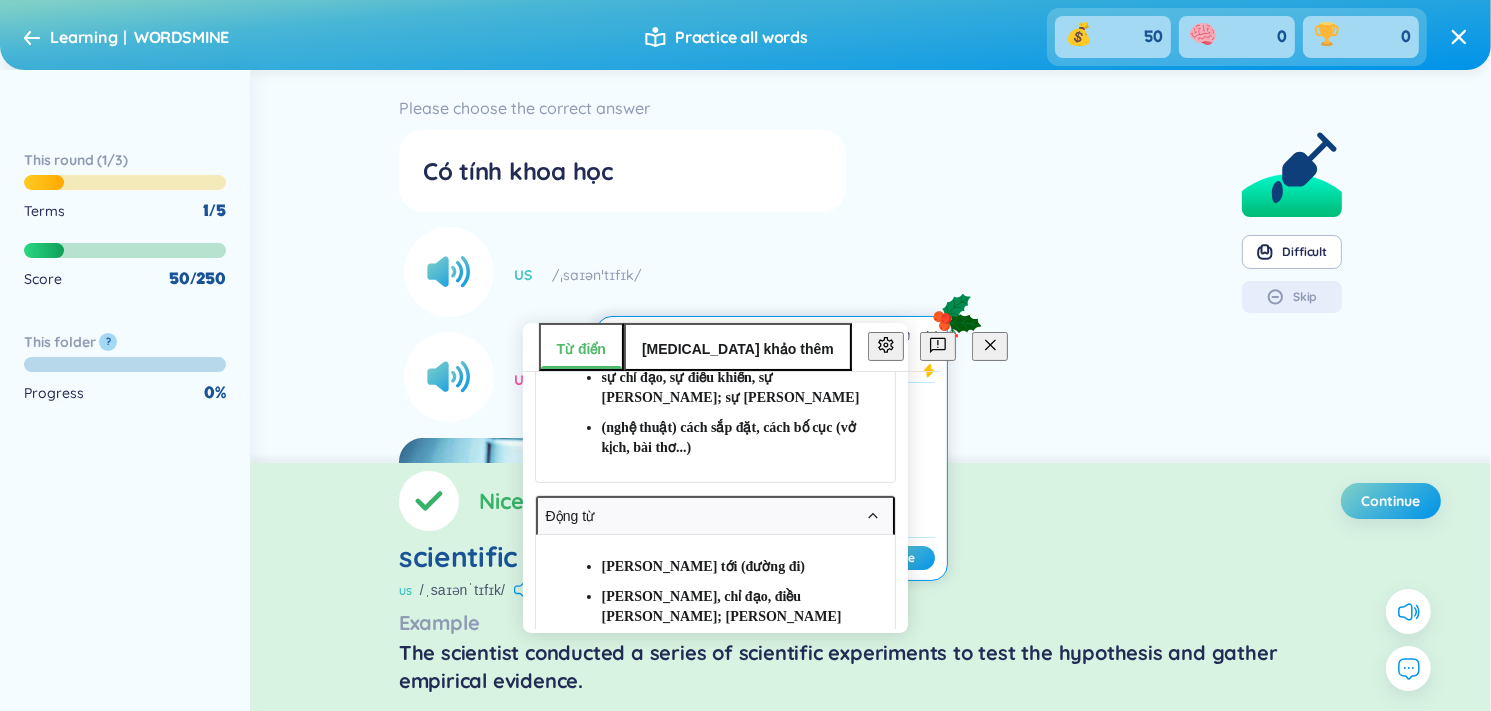 click on "Example" at bounding box center (870, 623) 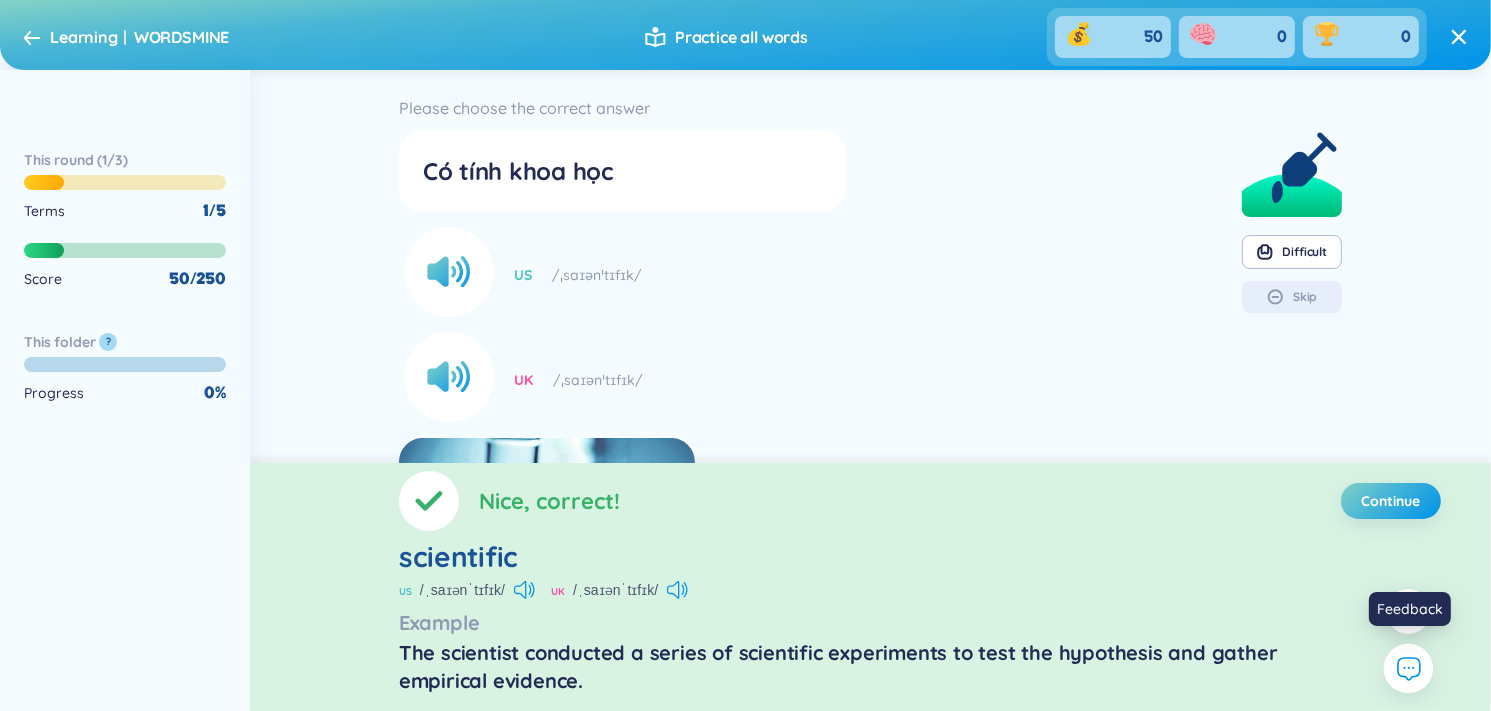 click 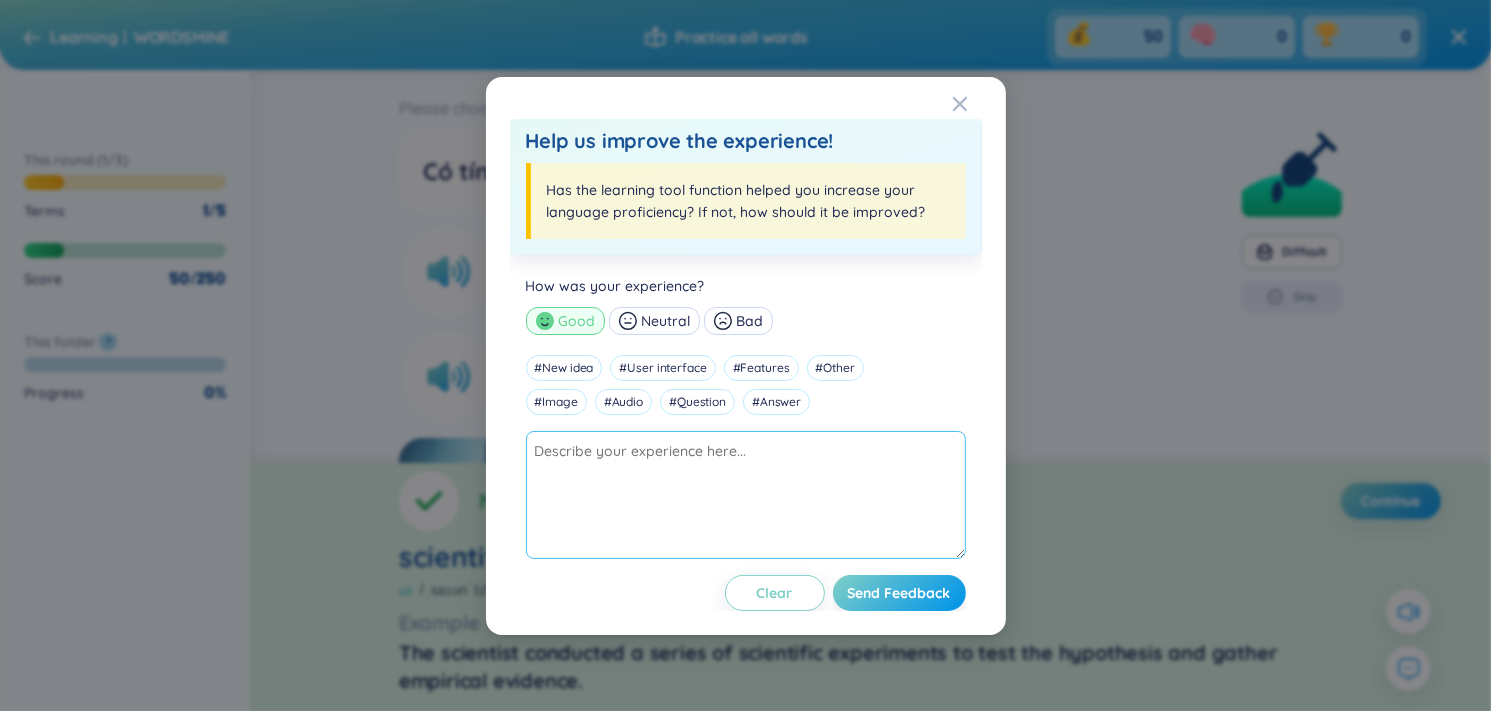 click at bounding box center (746, 495) 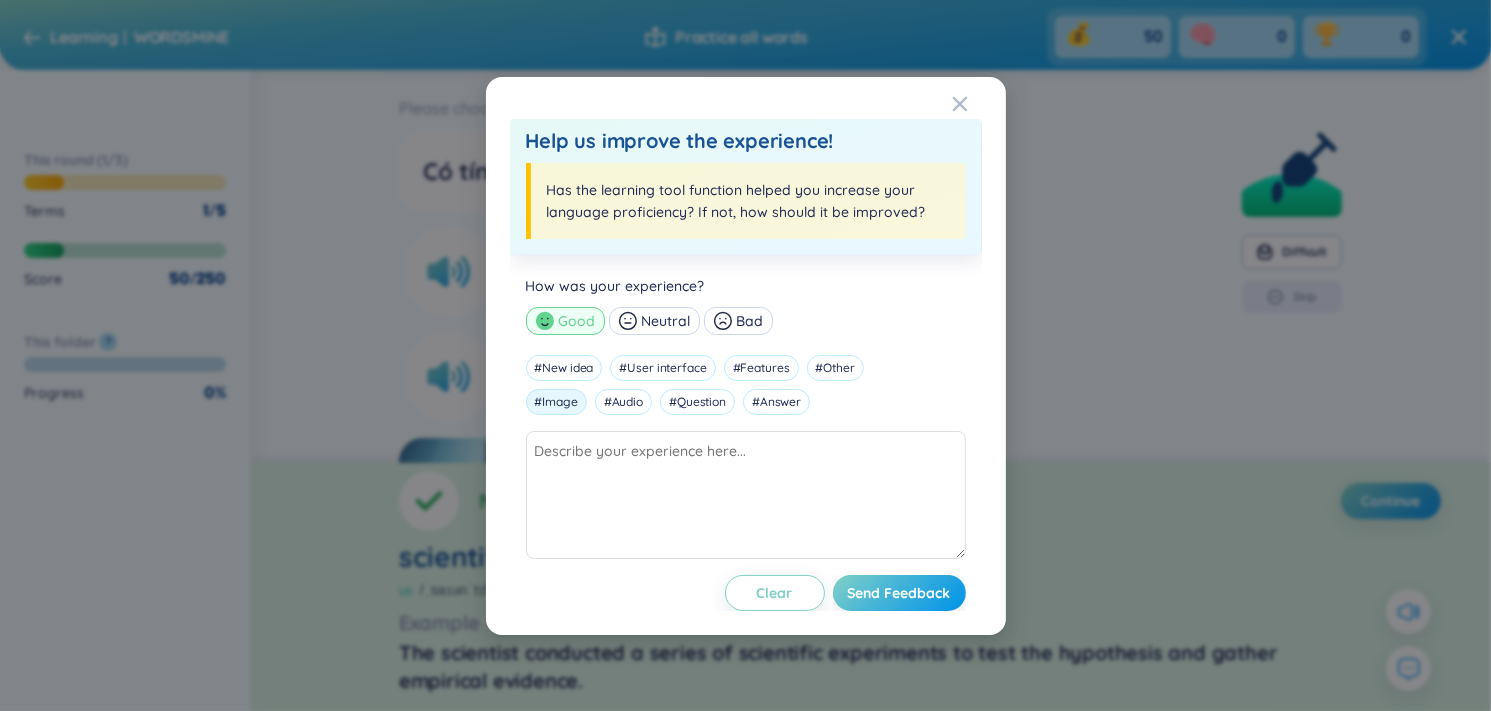 click on "# Image" at bounding box center (556, 402) 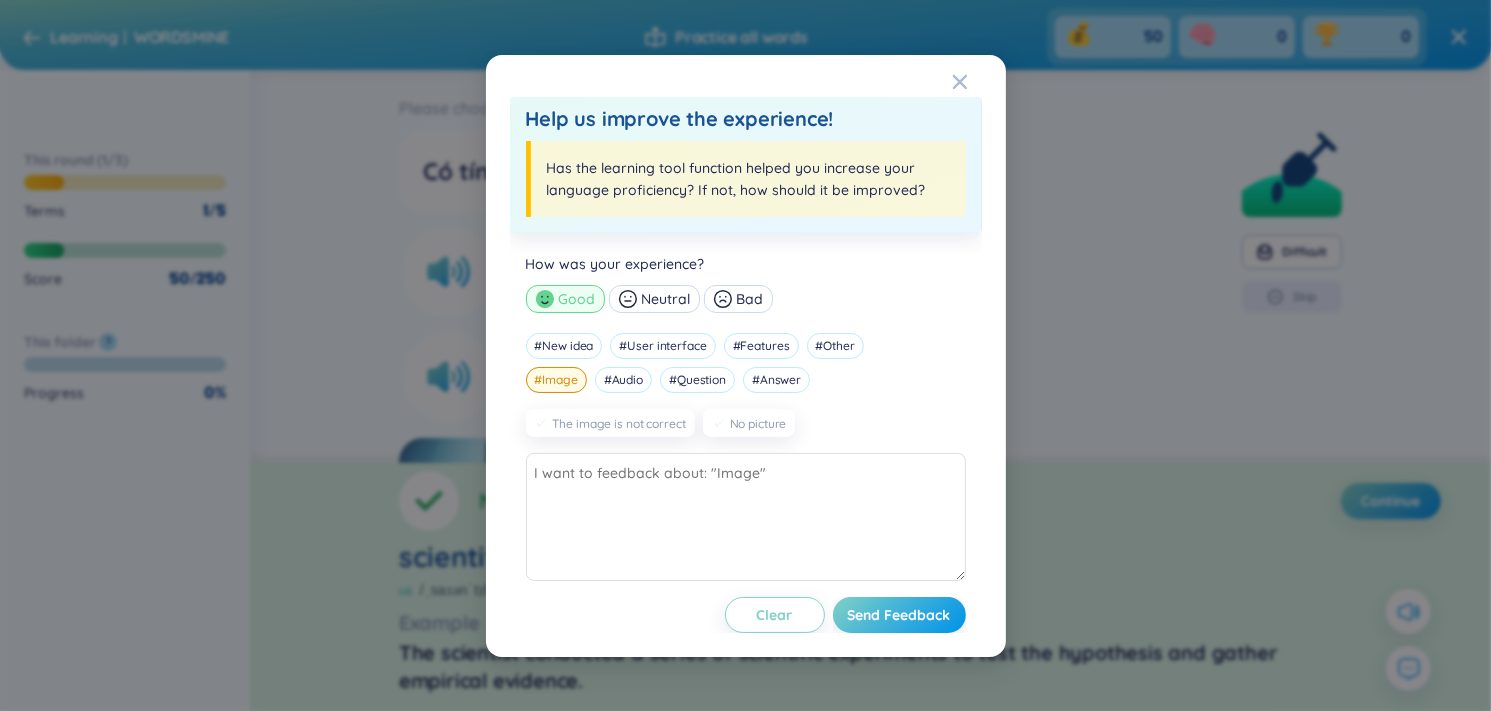 click on "# Image" at bounding box center (556, 380) 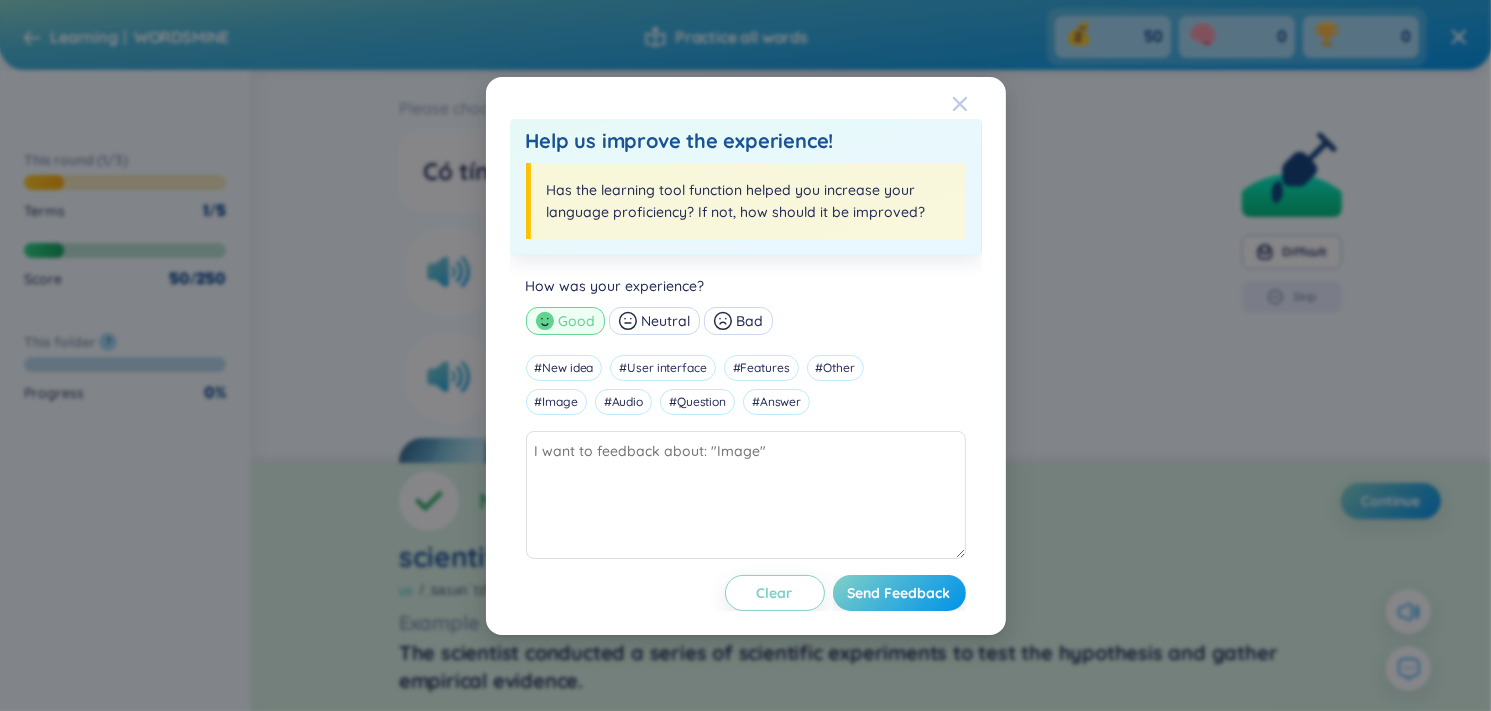 click 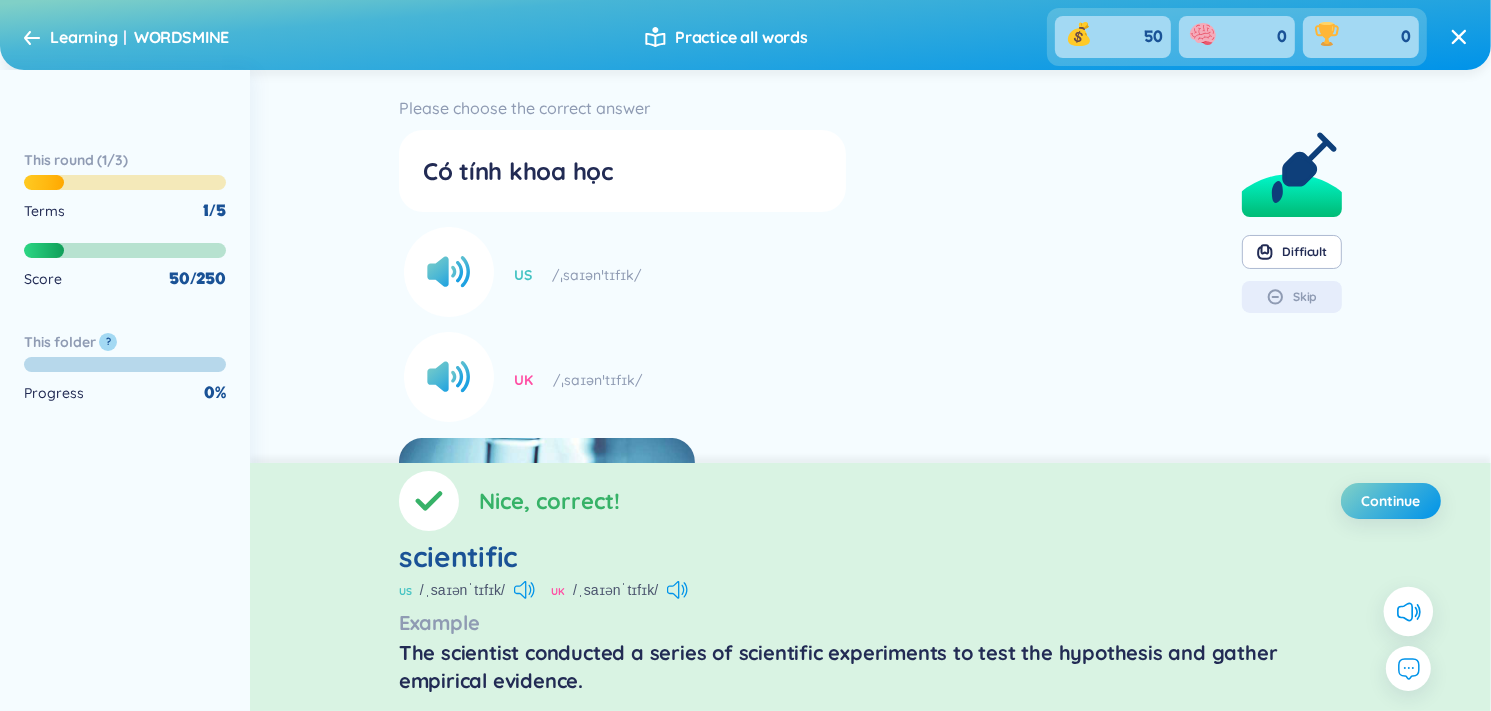 click 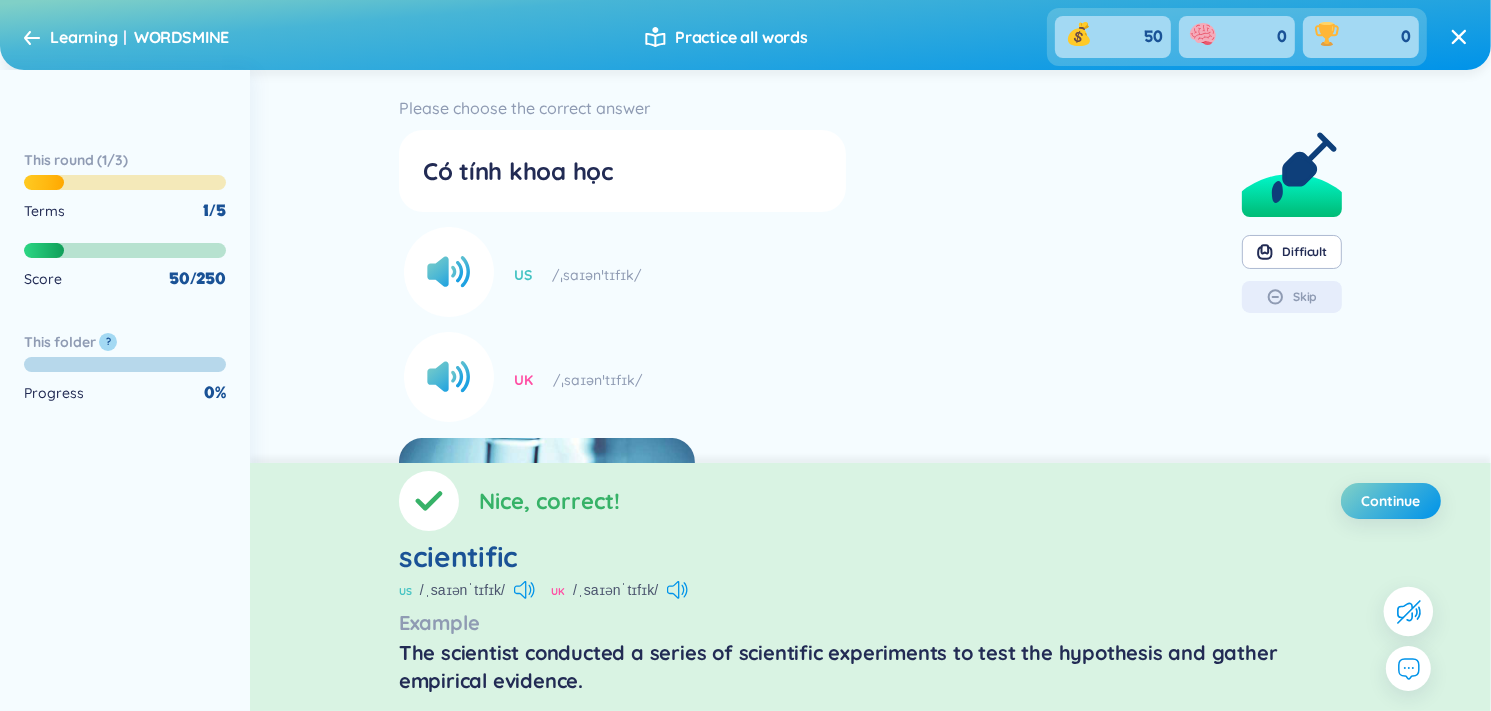 click 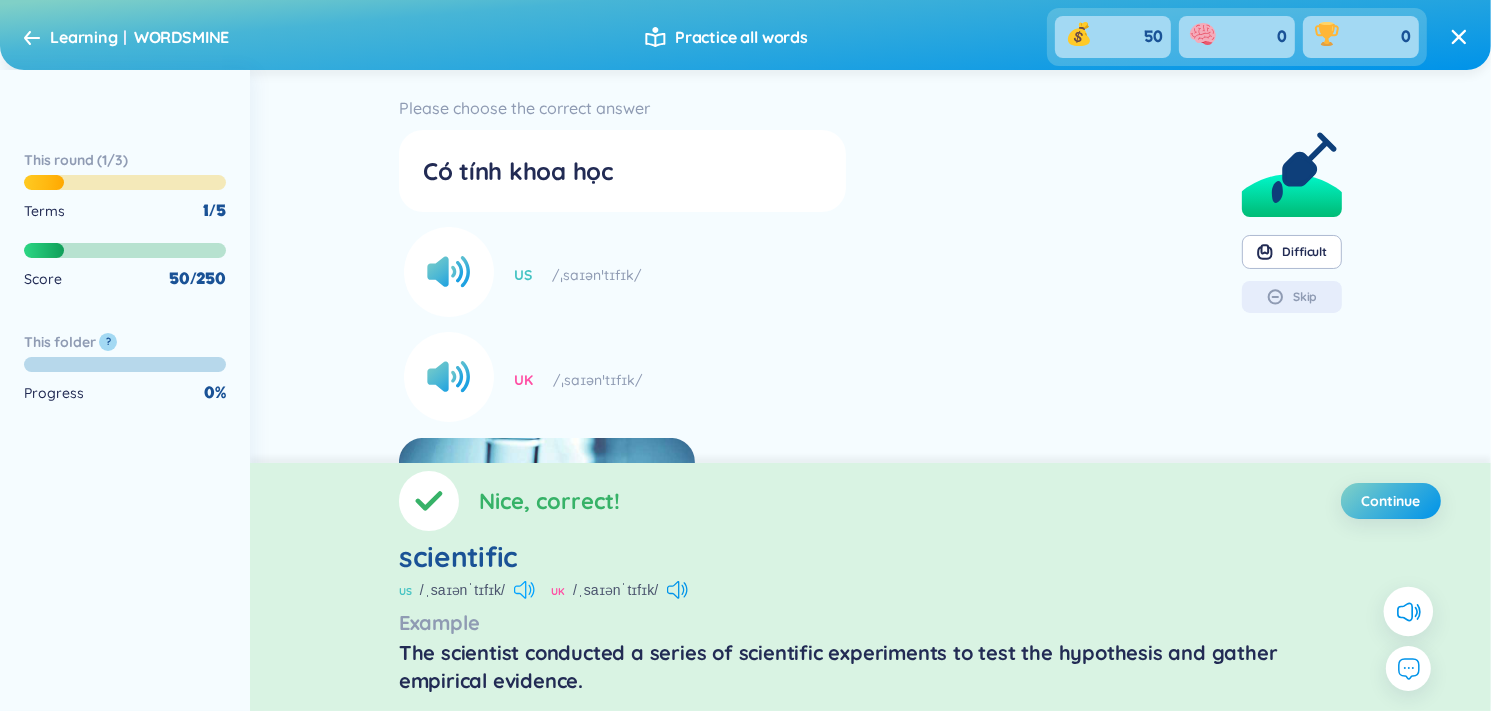 click 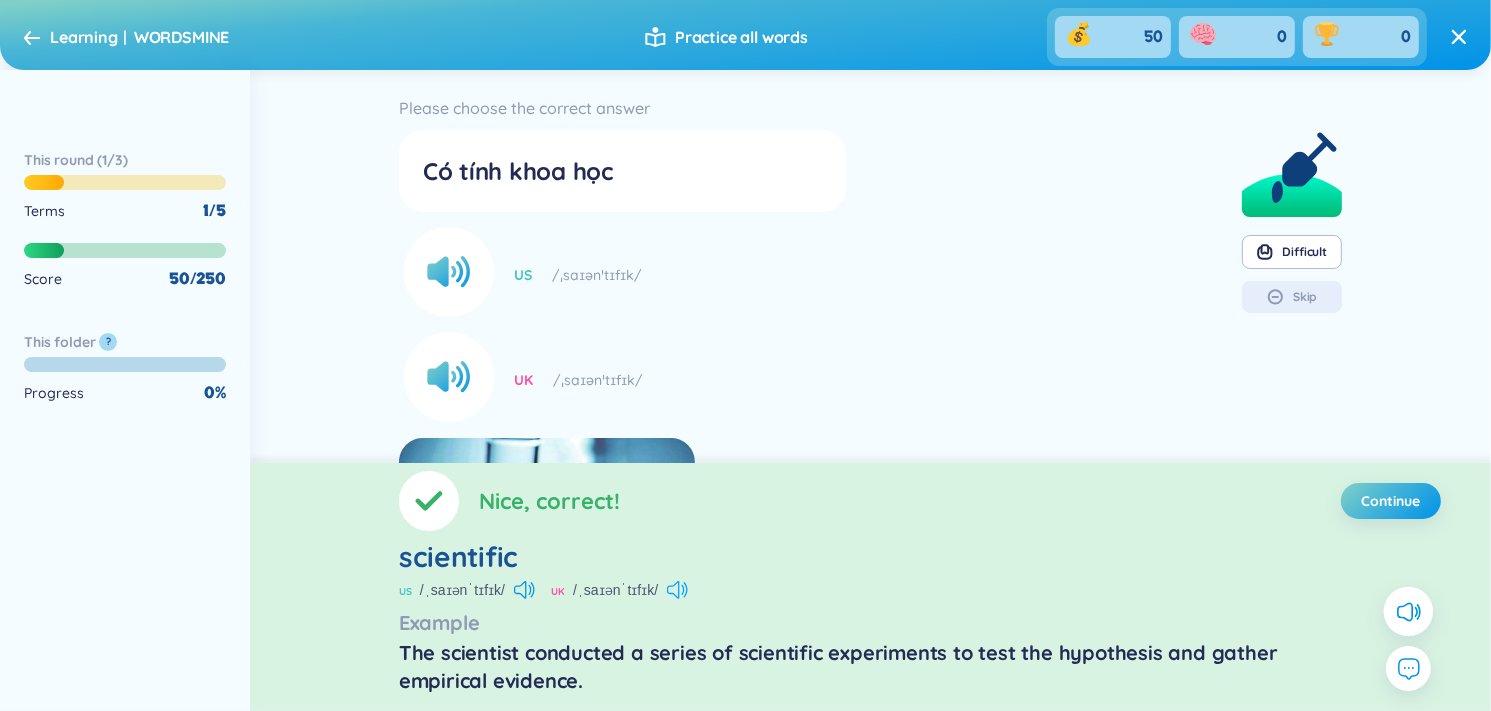 click 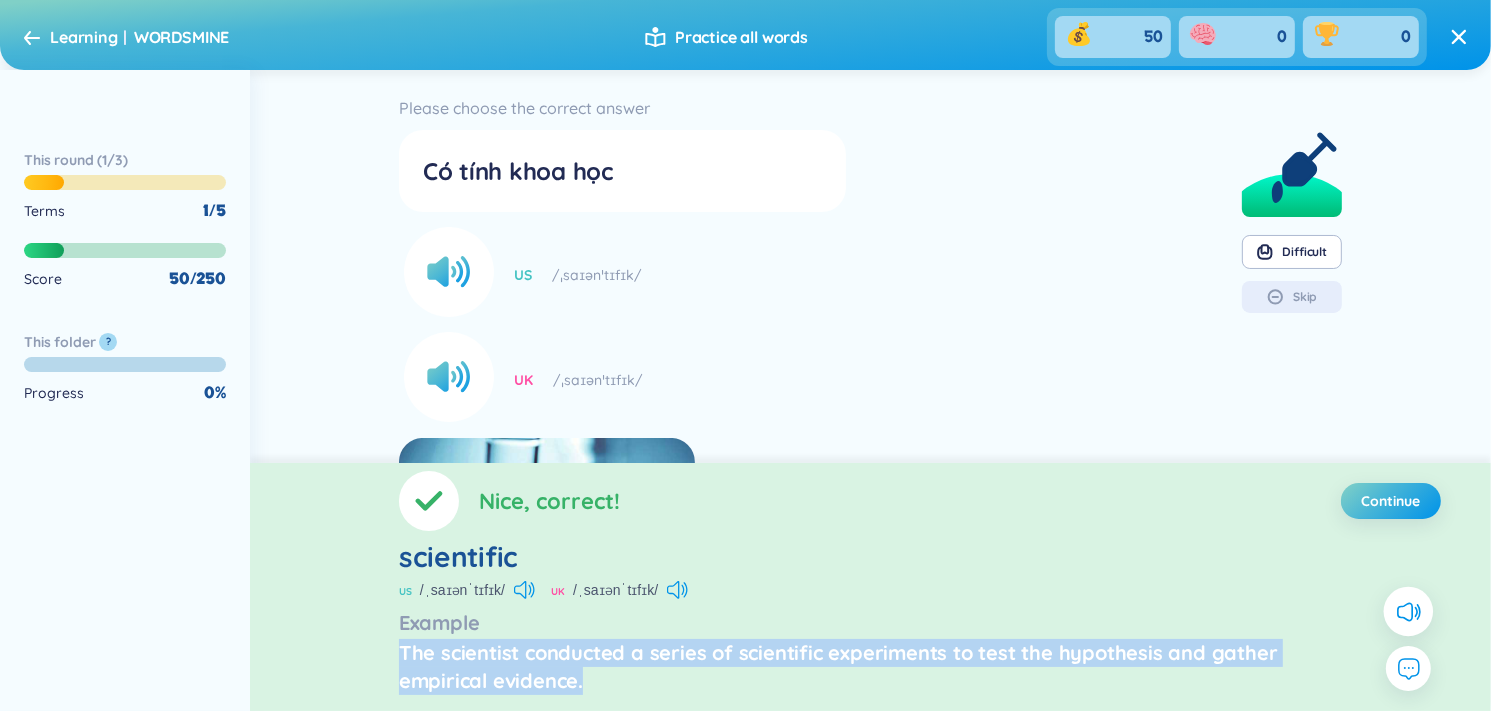 drag, startPoint x: 403, startPoint y: 652, endPoint x: 680, endPoint y: 699, distance: 280.95908 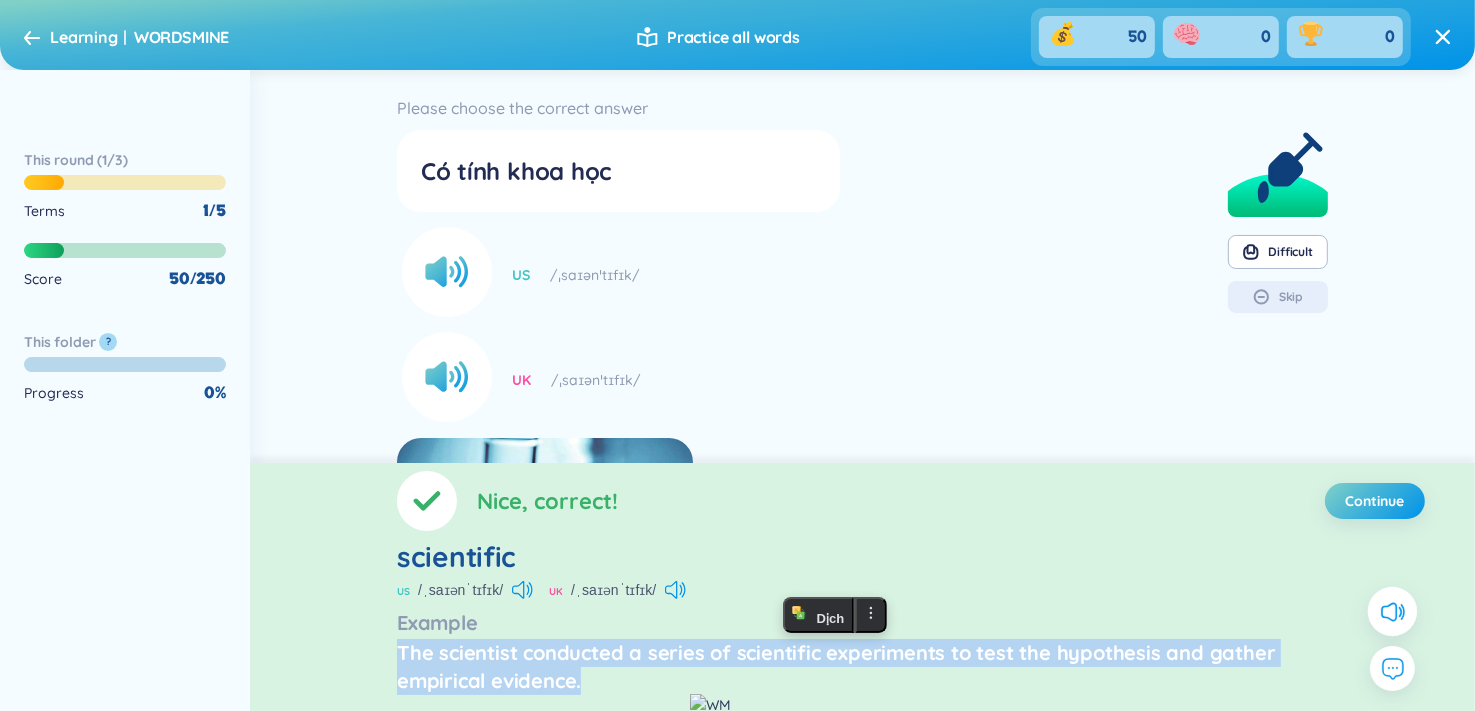 click at bounding box center [710, 705] 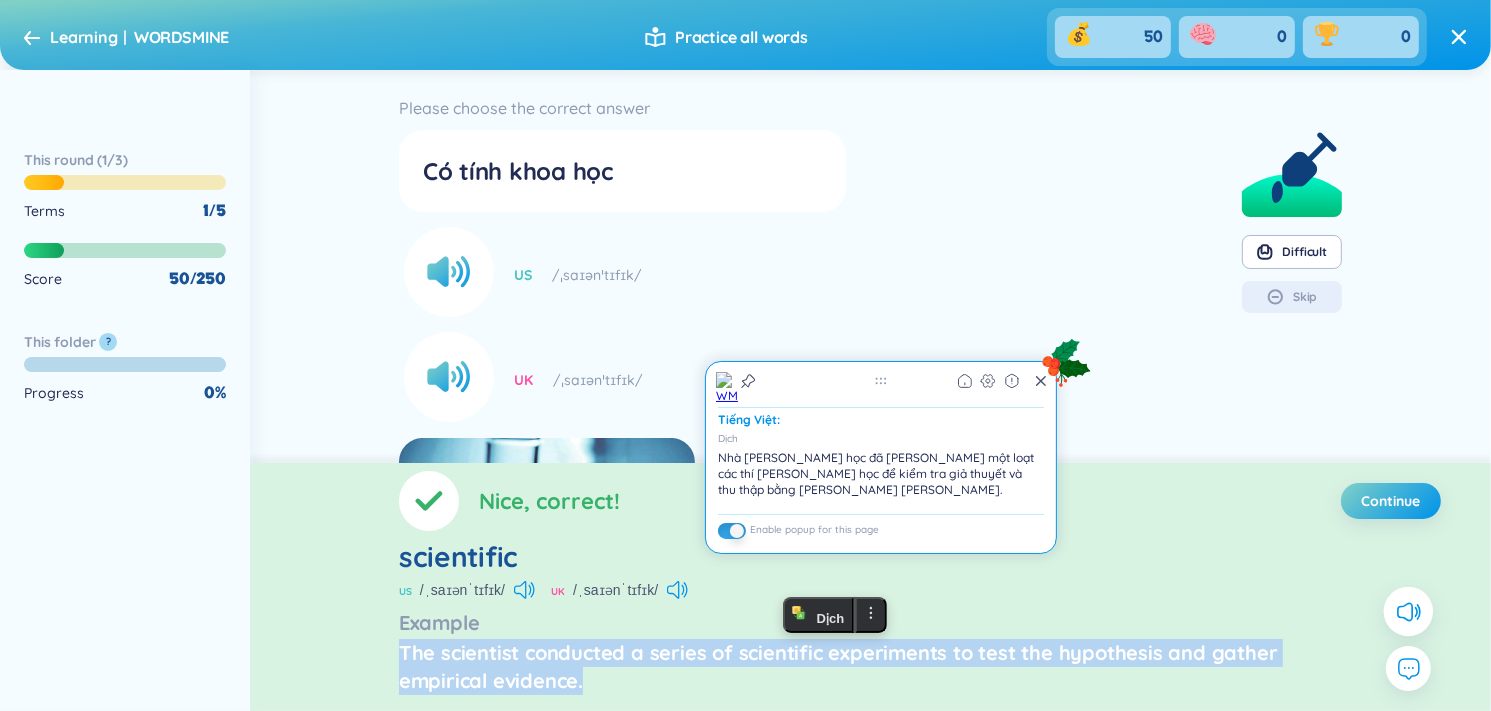 click on "The scientist conducted a series of scientific experiments to test the hypothesis and gather empirical evidence." at bounding box center [870, 667] 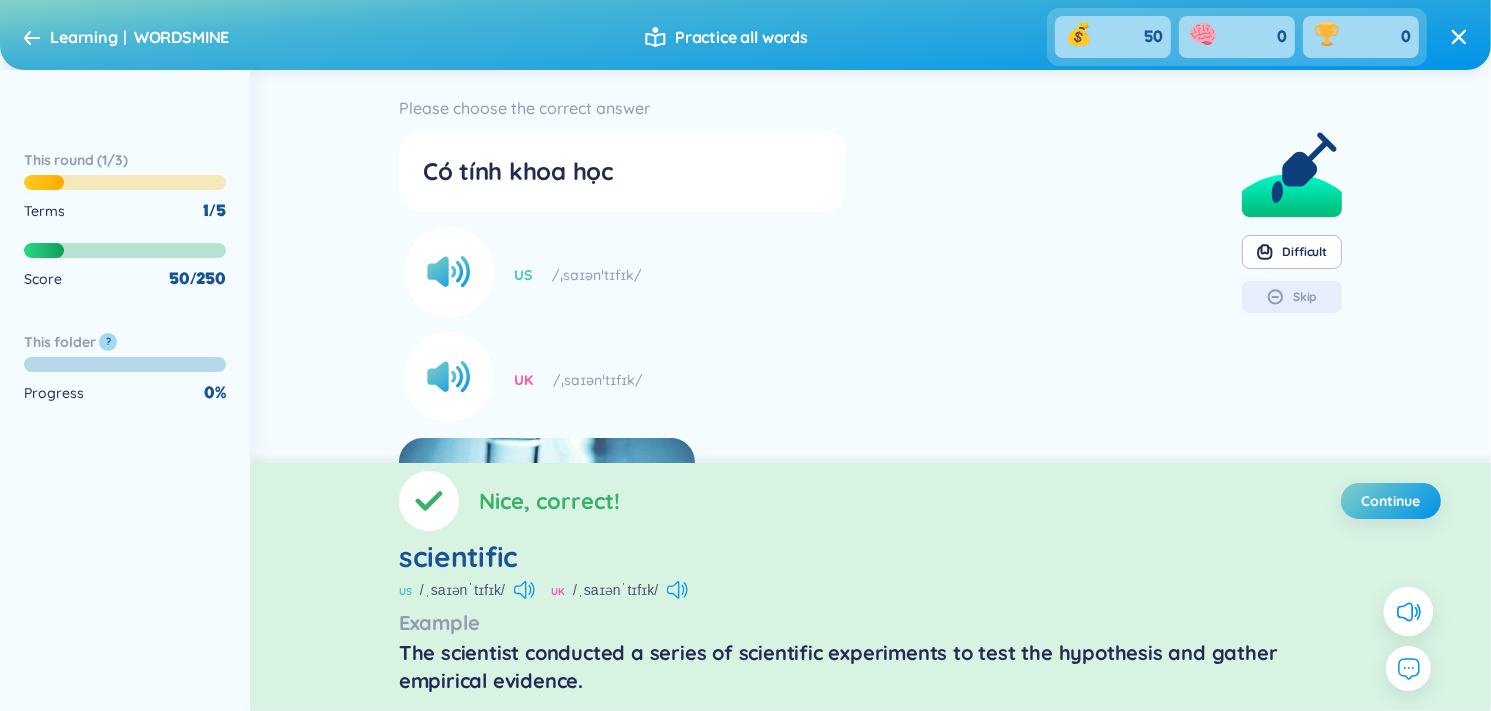 click on "The scientist conducted a series of scientific experiments to test the hypothesis and gather empirical evidence." at bounding box center (870, 667) 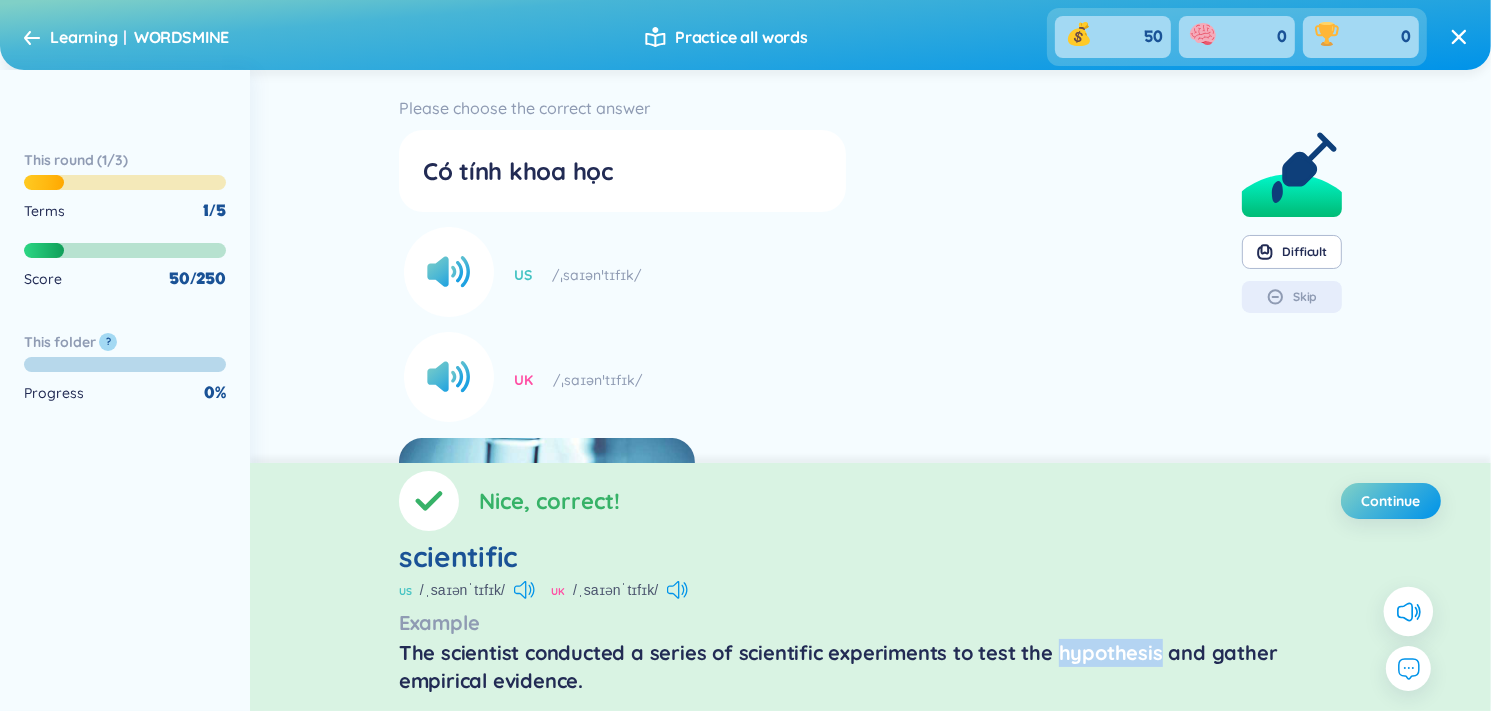 click on "The scientist conducted a series of scientific experiments to test the hypothesis and gather empirical evidence." at bounding box center (870, 667) 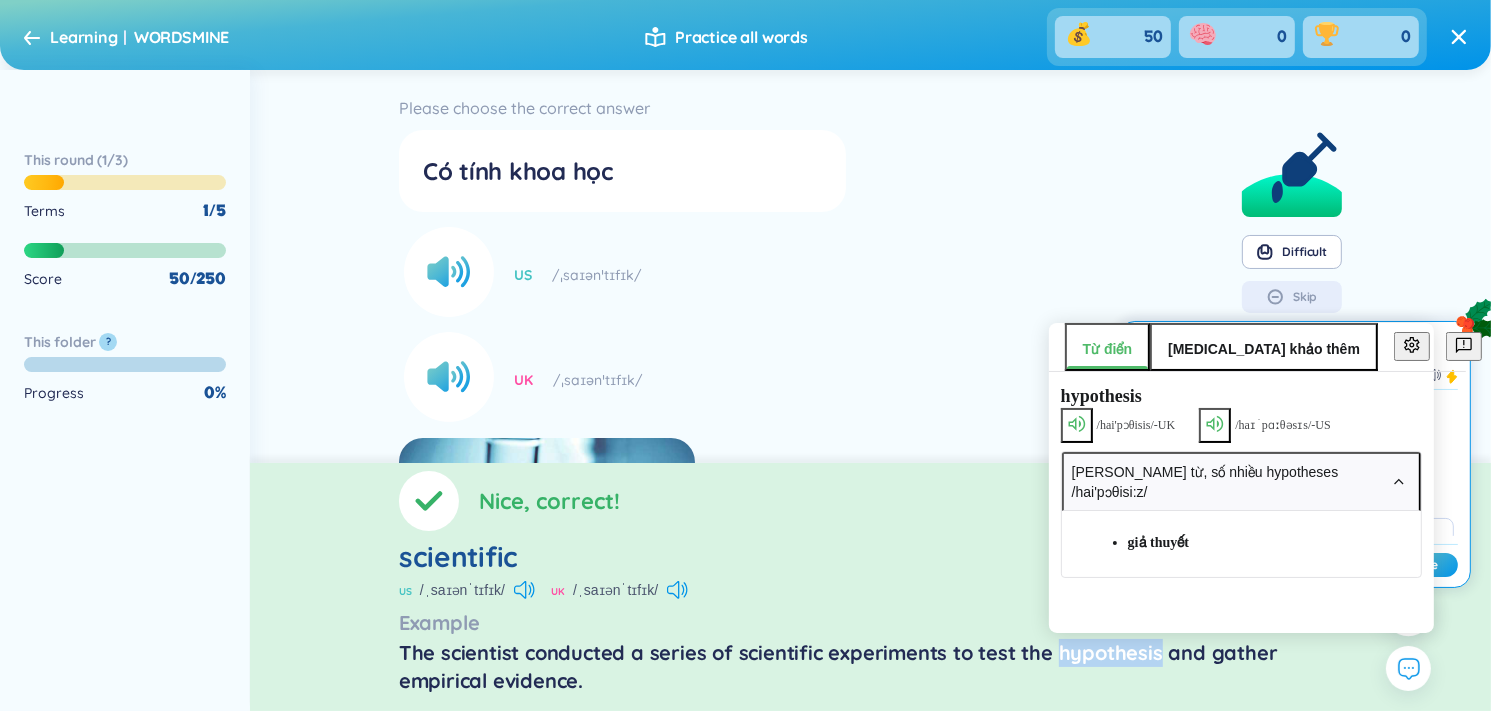 click 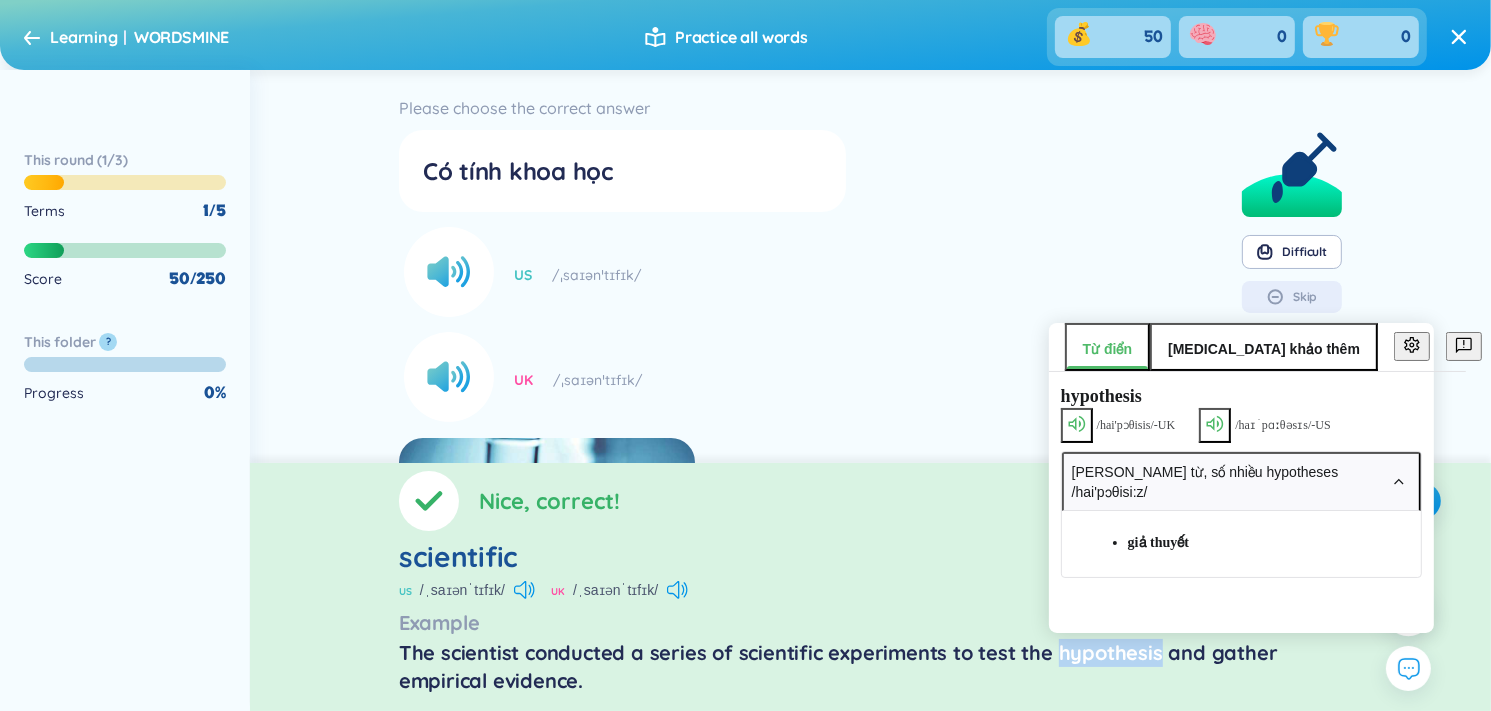 click 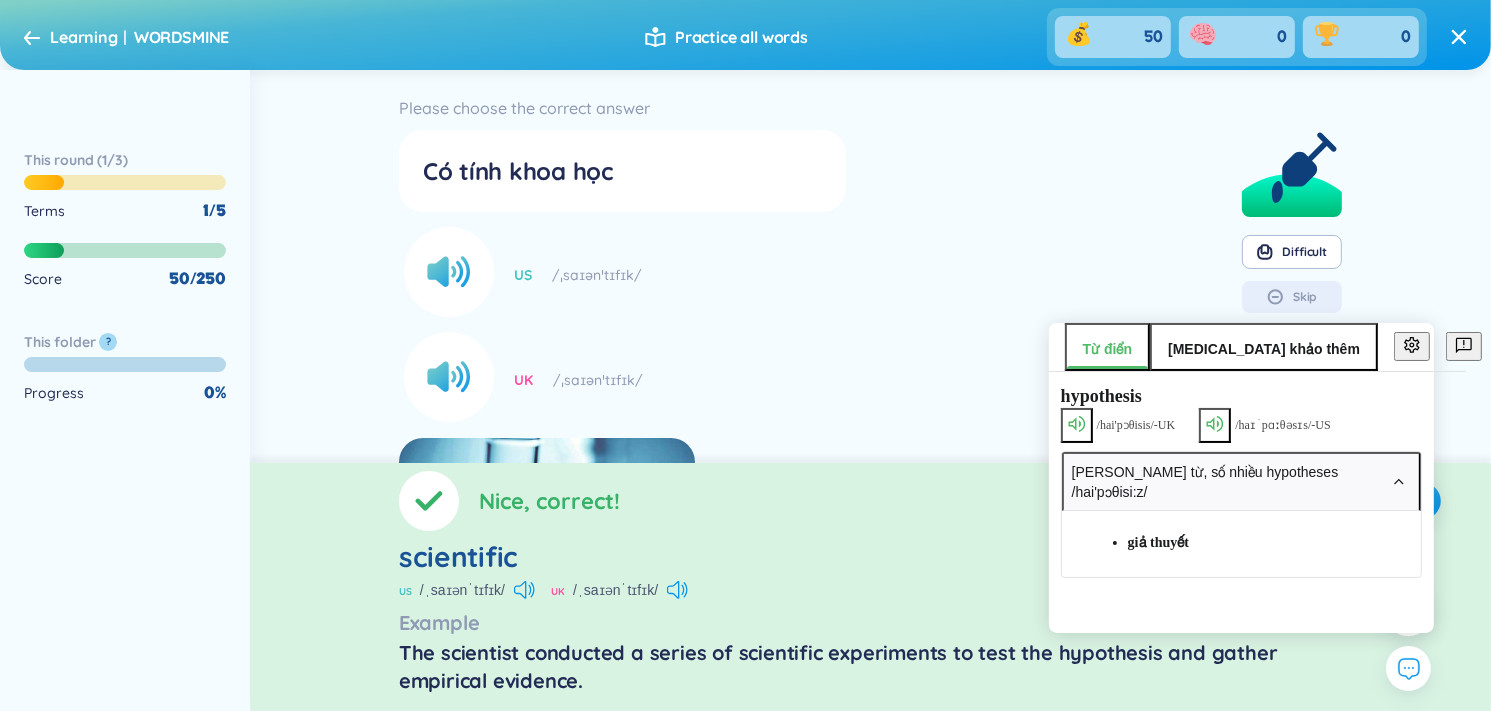 click on "The scientist conducted a series of scientific experiments to test the hypothesis and gather empirical evidence." at bounding box center (870, 667) 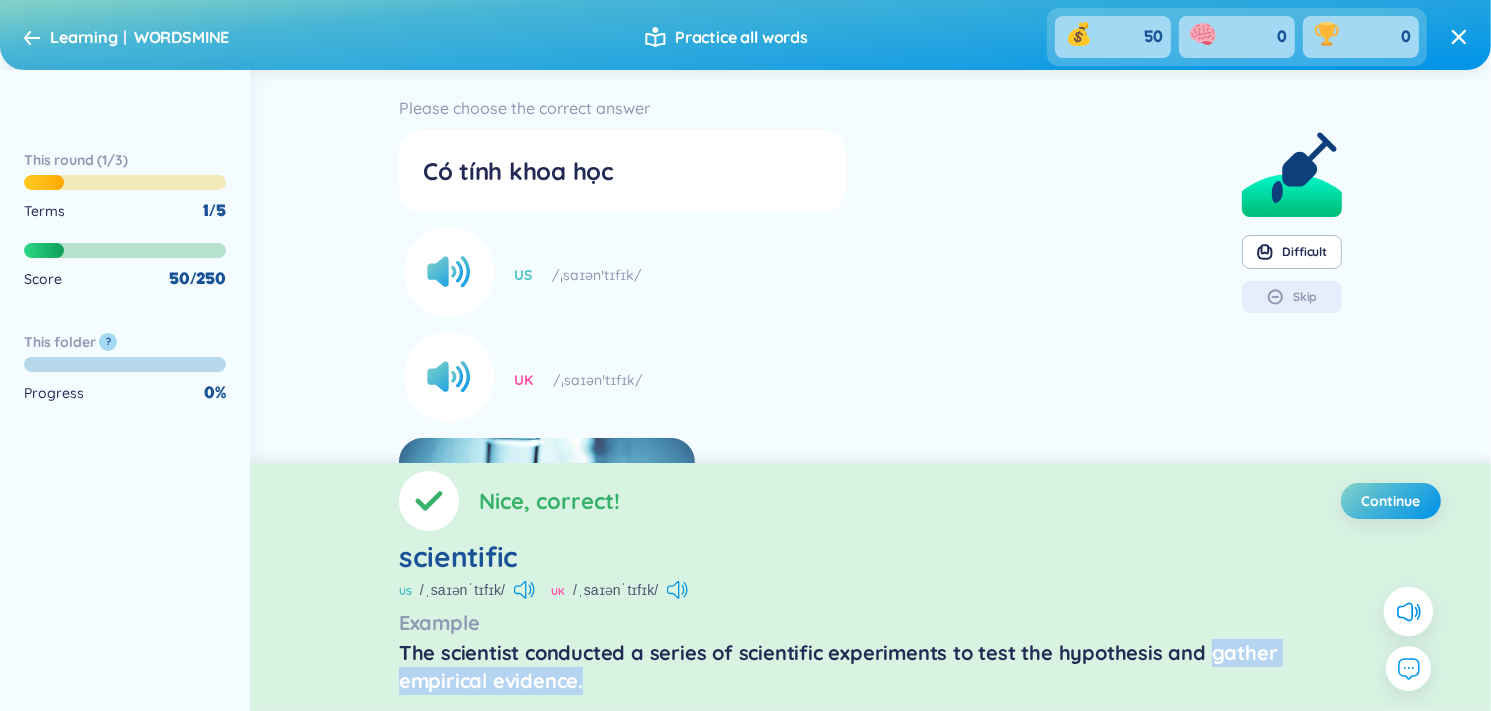 drag, startPoint x: 1203, startPoint y: 652, endPoint x: 1170, endPoint y: 672, distance: 38.587563 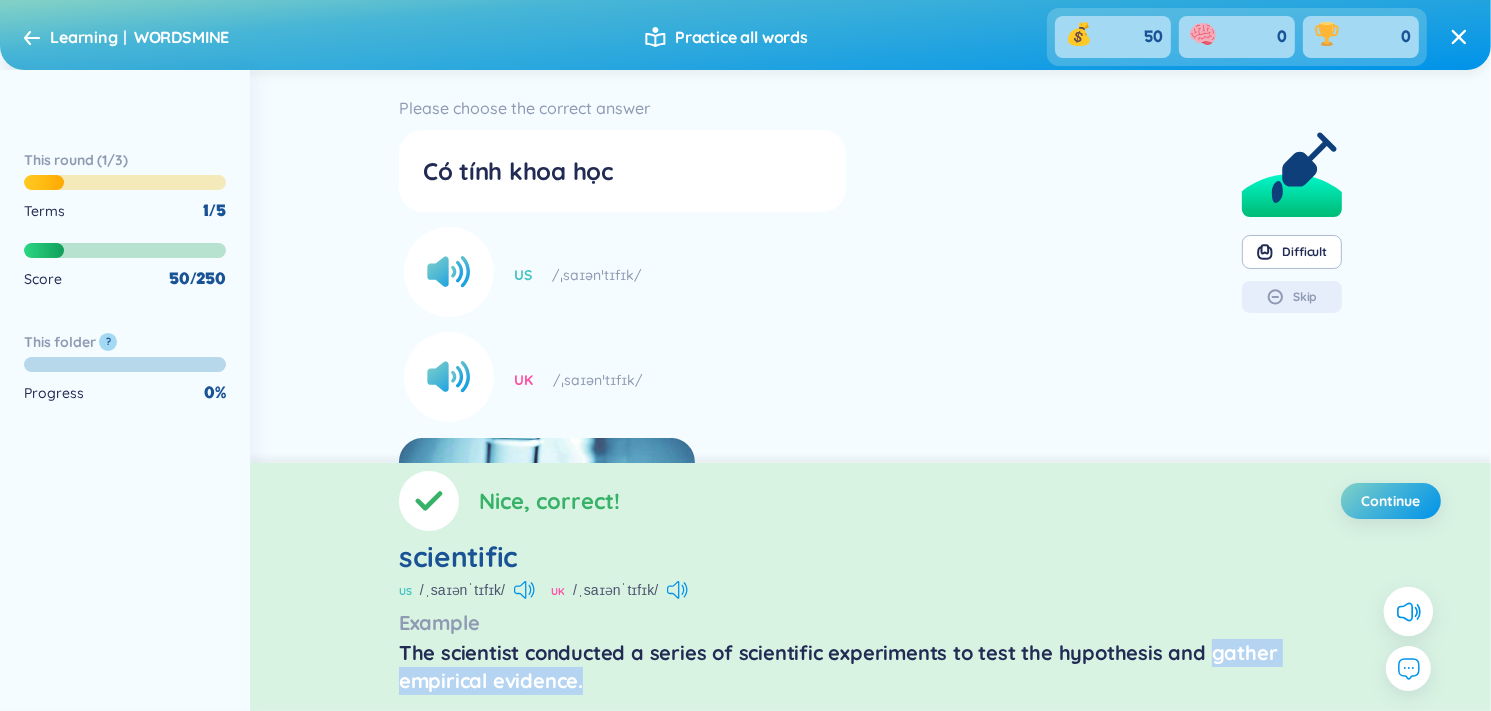 click on "The scientist conducted a series of scientific experiments to test the hypothesis and gather empirical evidence." at bounding box center [870, 667] 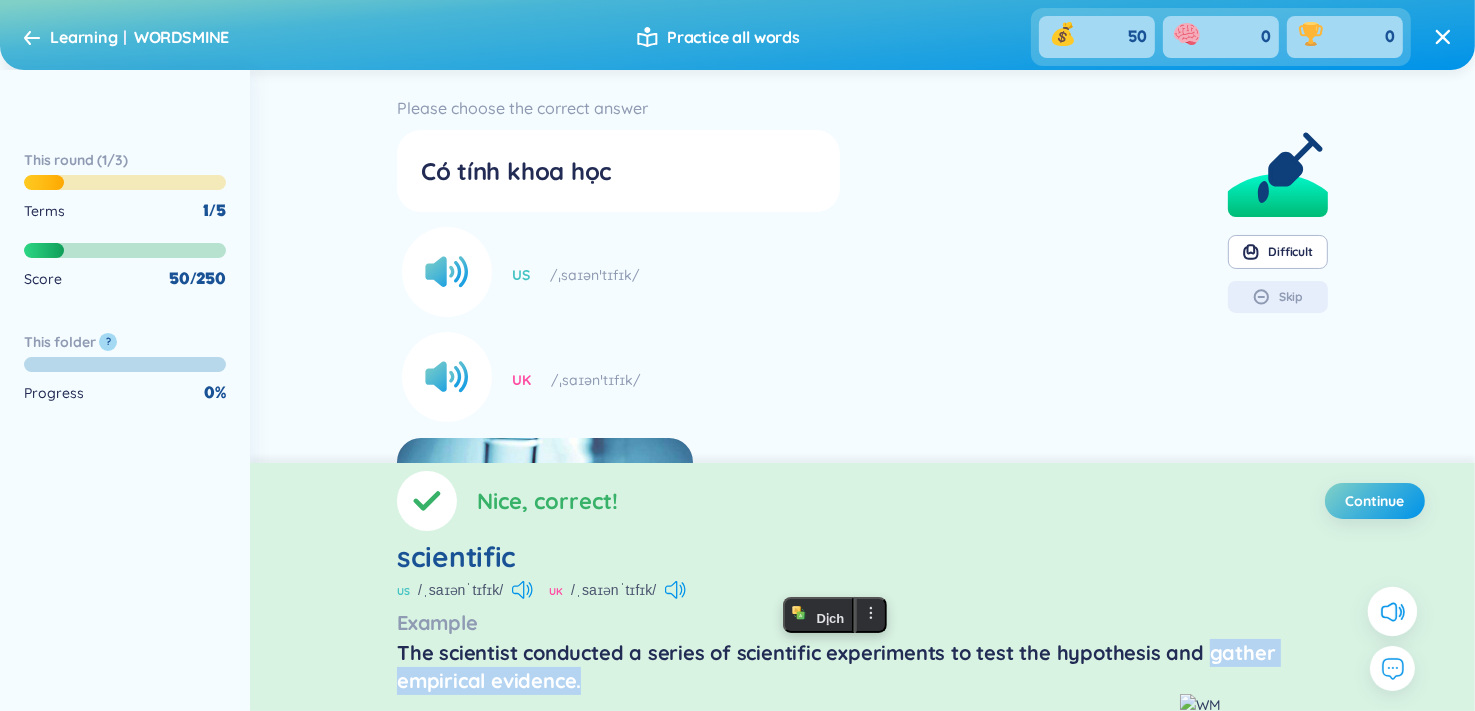 click at bounding box center [1200, 705] 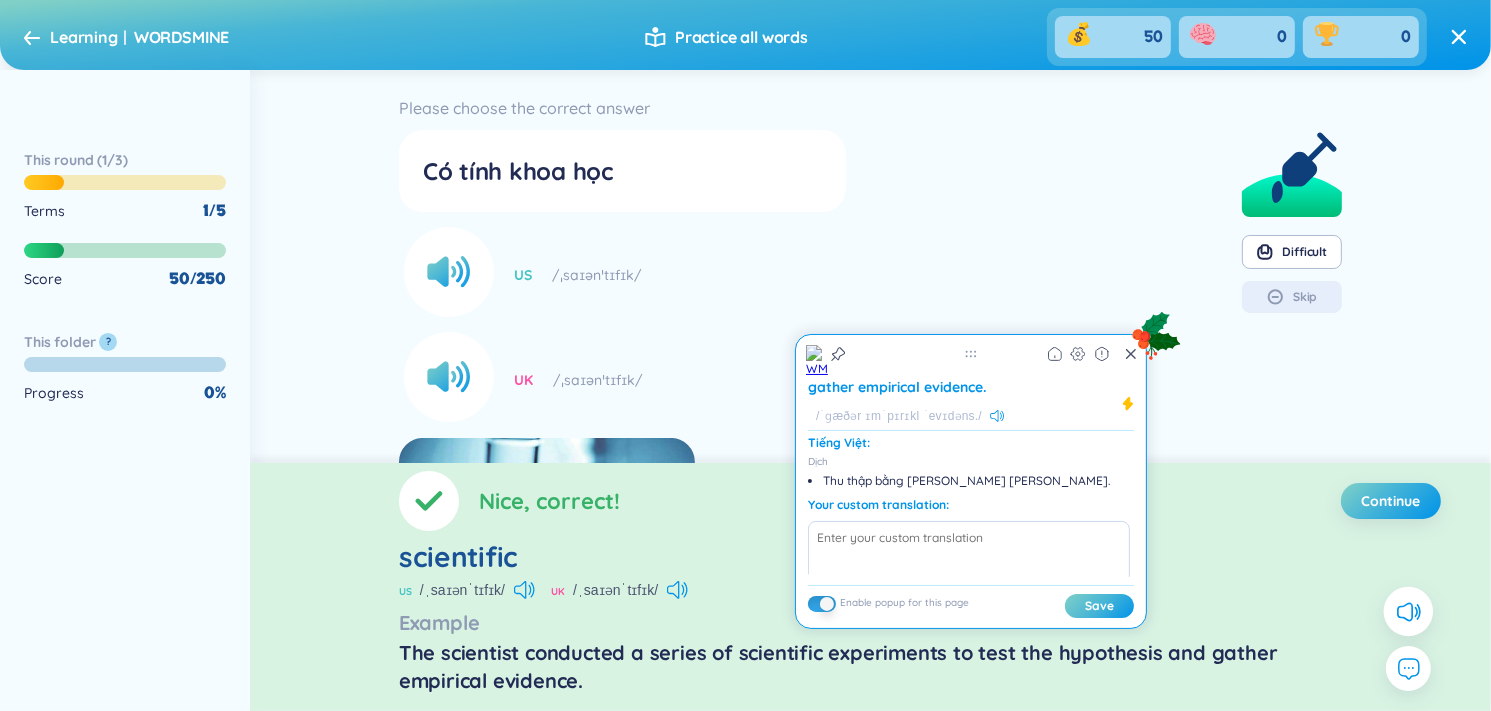 click 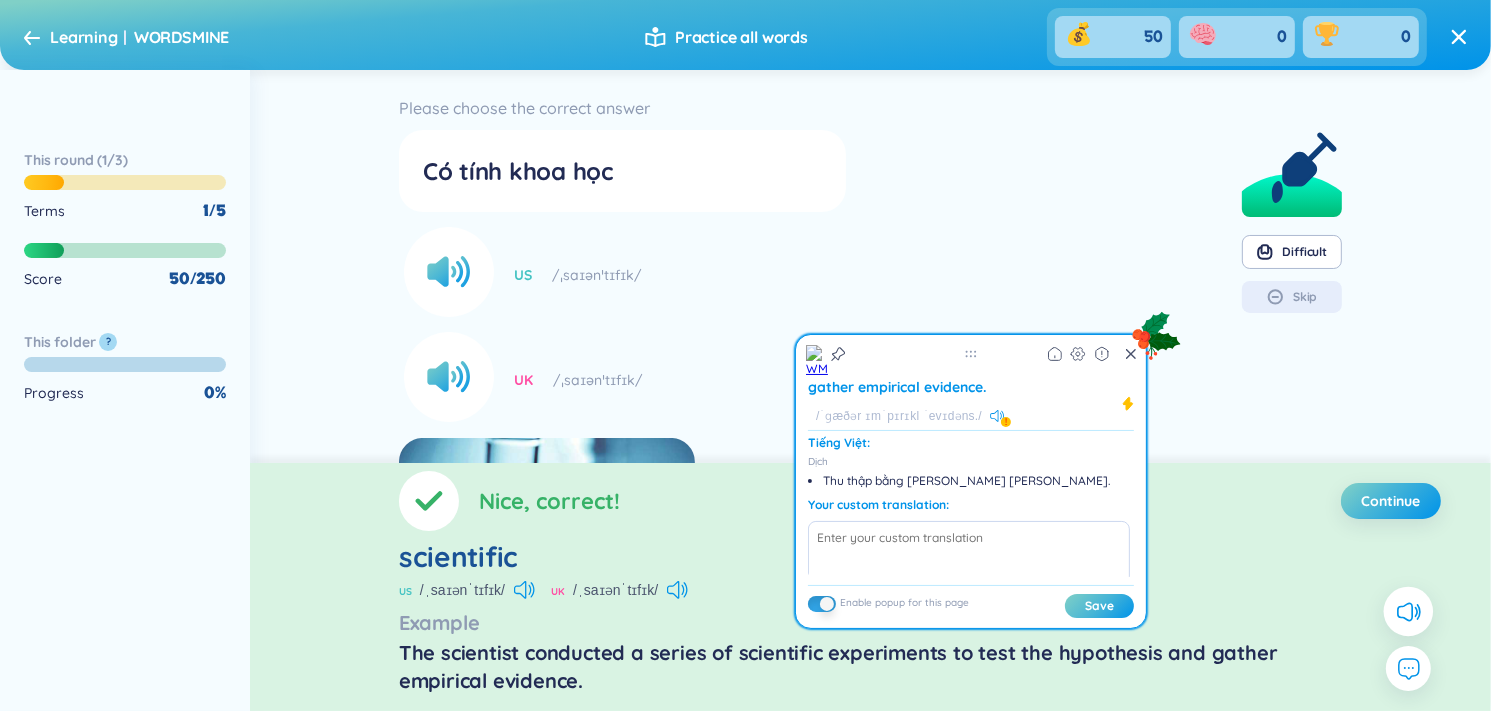 click 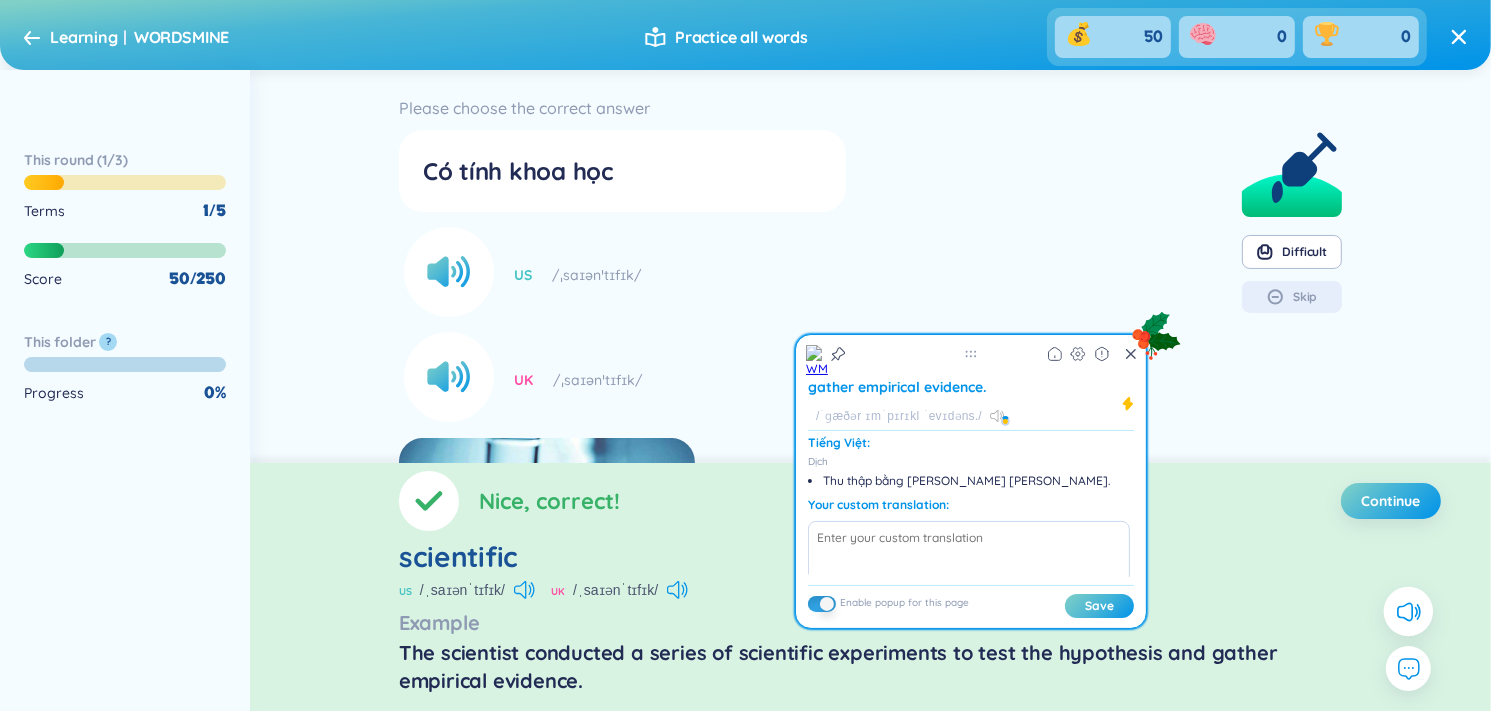 click on "The scientist conducted a series of scientific experiments to test the hypothesis and gather empirical evidence." at bounding box center [870, 667] 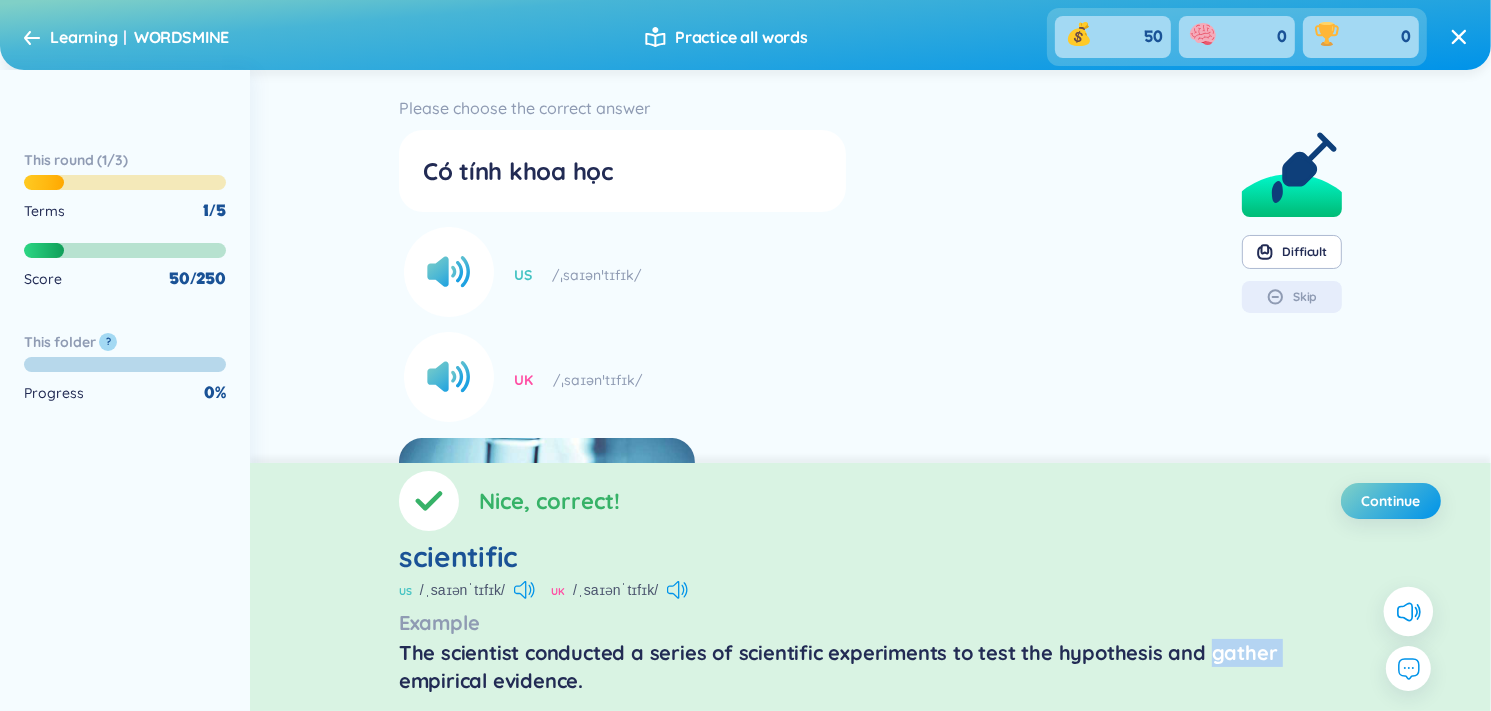 click on "The scientist conducted a series of scientific experiments to test the hypothesis and gather empirical evidence." at bounding box center (870, 667) 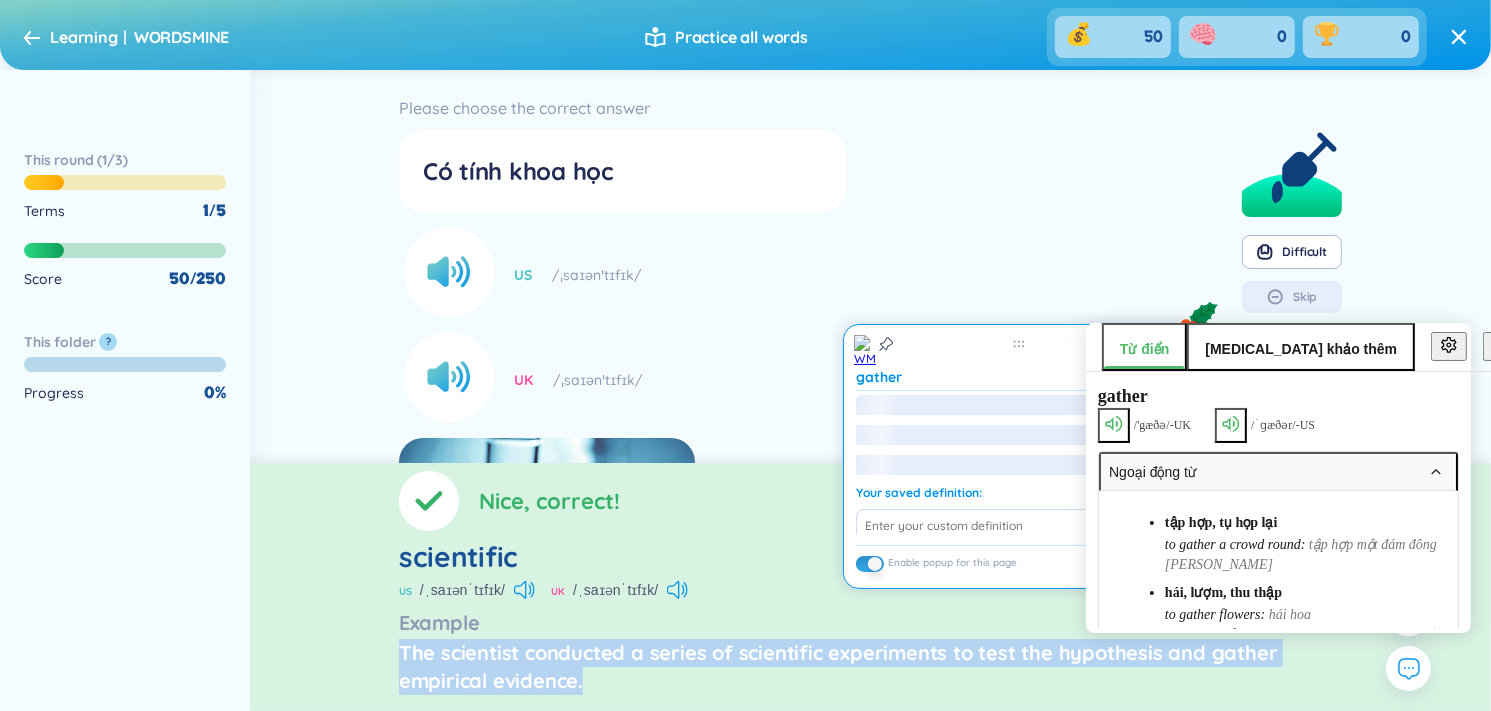 click on "The scientist conducted a series of scientific experiments to test the hypothesis and gather empirical evidence." at bounding box center (870, 667) 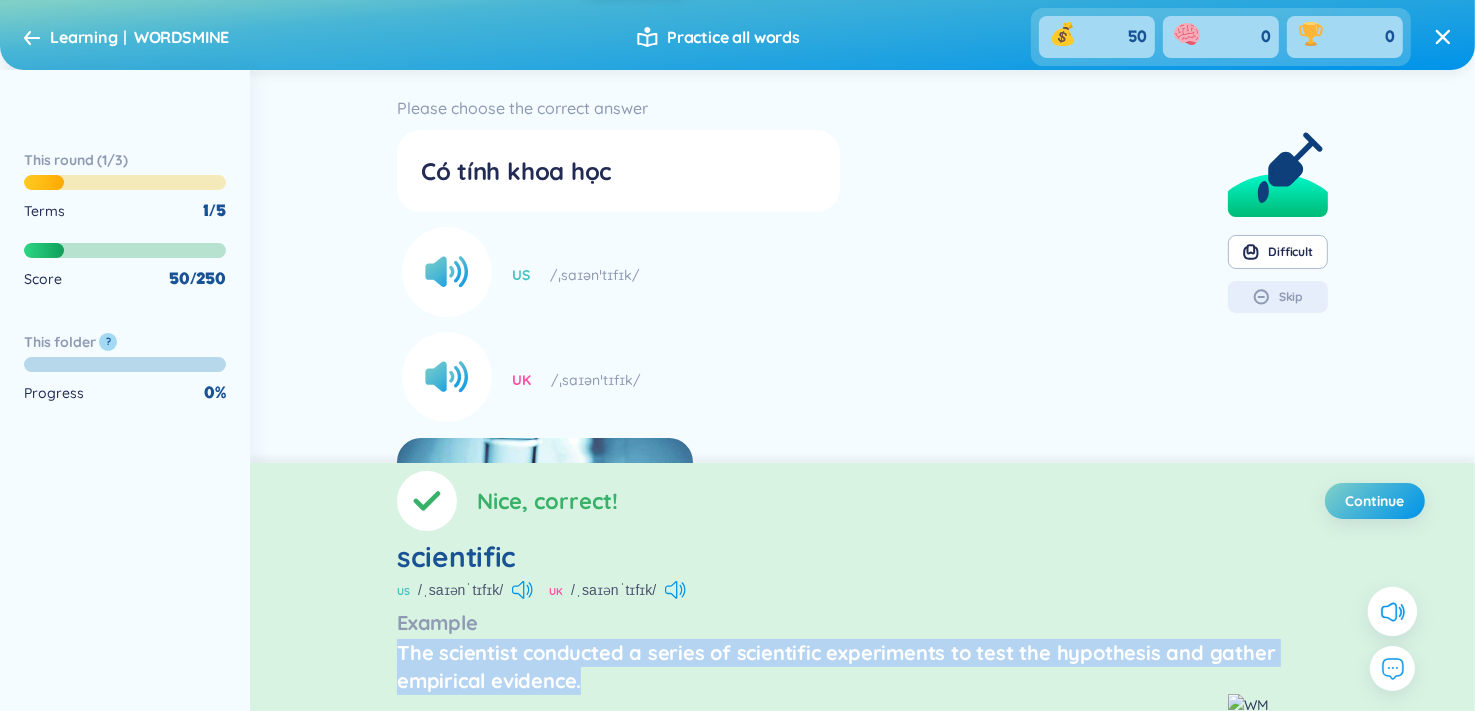 click on "The scientist conducted a series of scientific experiments to test the hypothesis and gather empirical evidence." at bounding box center [862, 667] 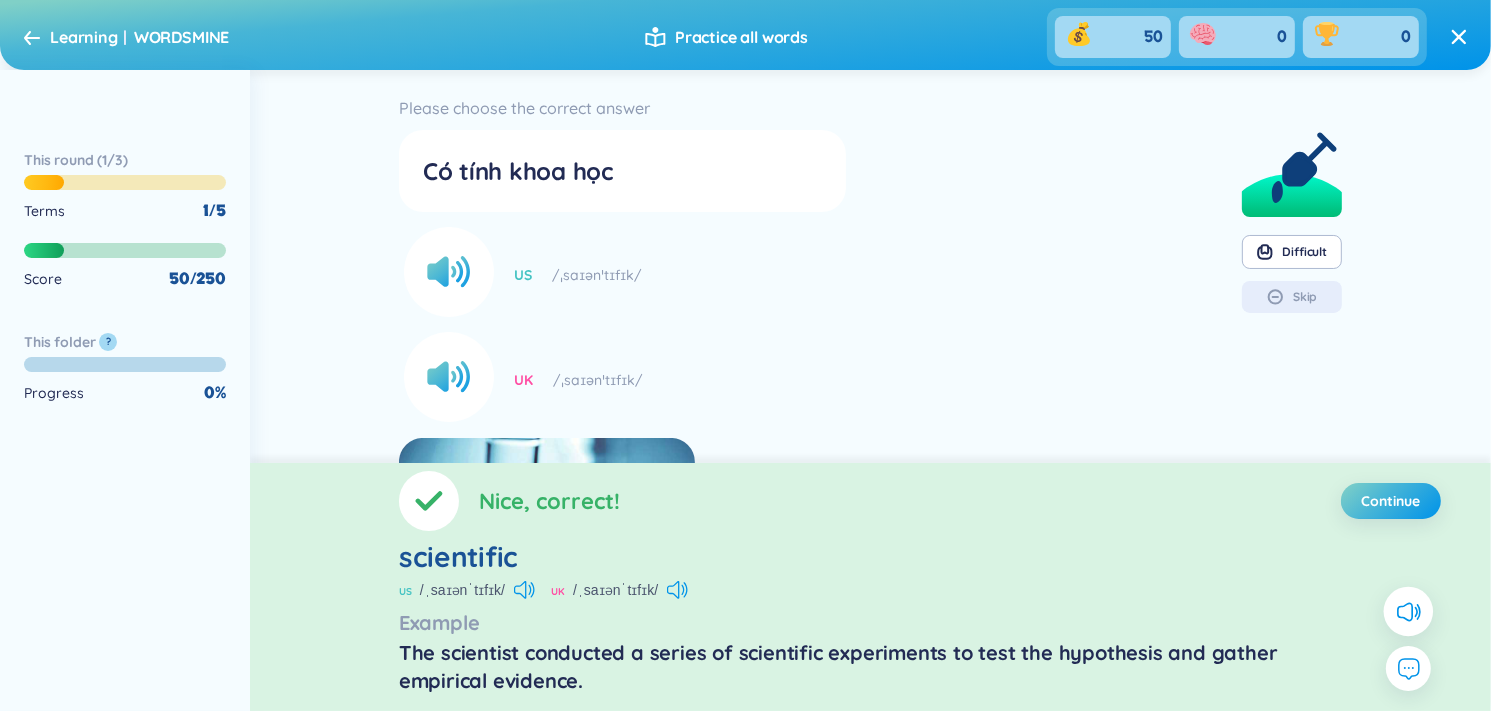 click on "The scientist conducted a series of scientific experiments to test the hypothesis and gather empirical evidence." at bounding box center (870, 667) 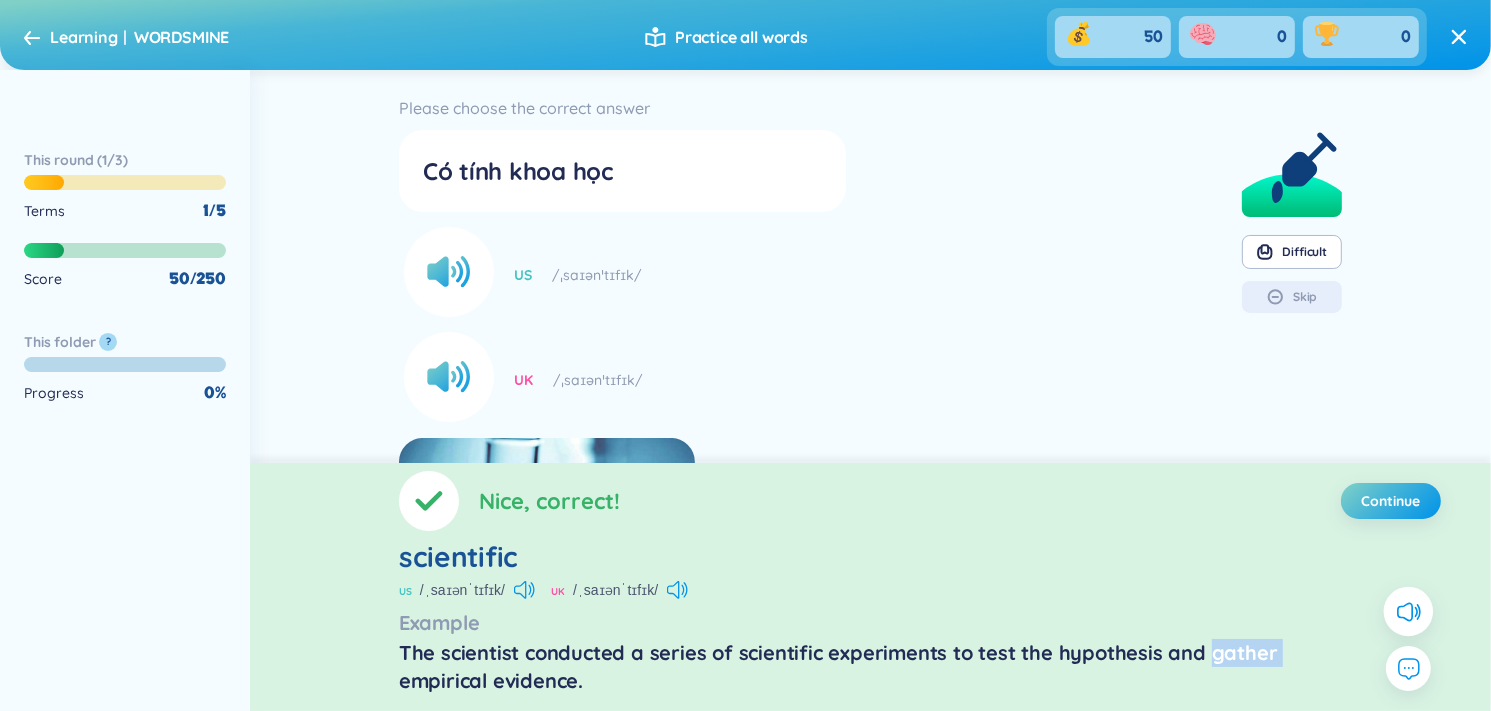 click on "The scientist conducted a series of scientific experiments to test the hypothesis and gather empirical evidence." at bounding box center (870, 667) 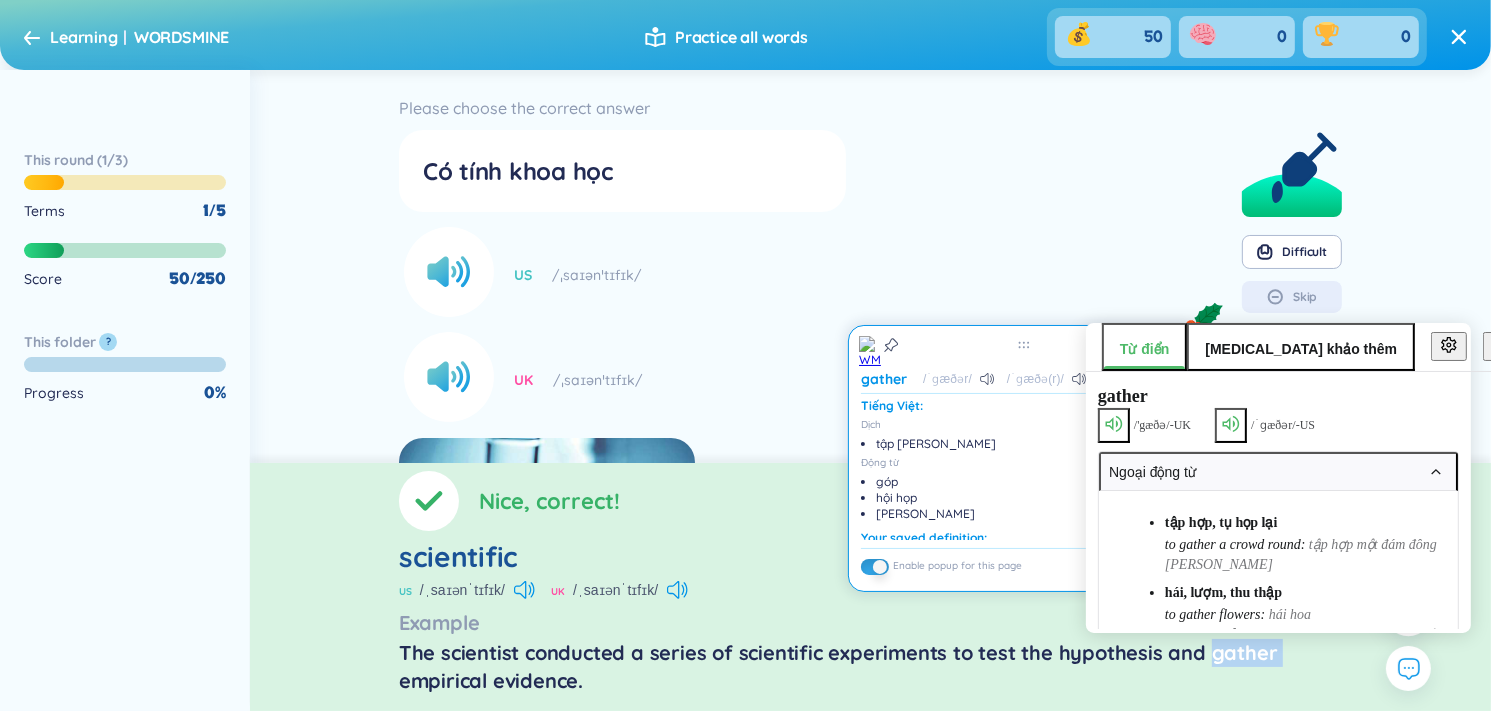 click 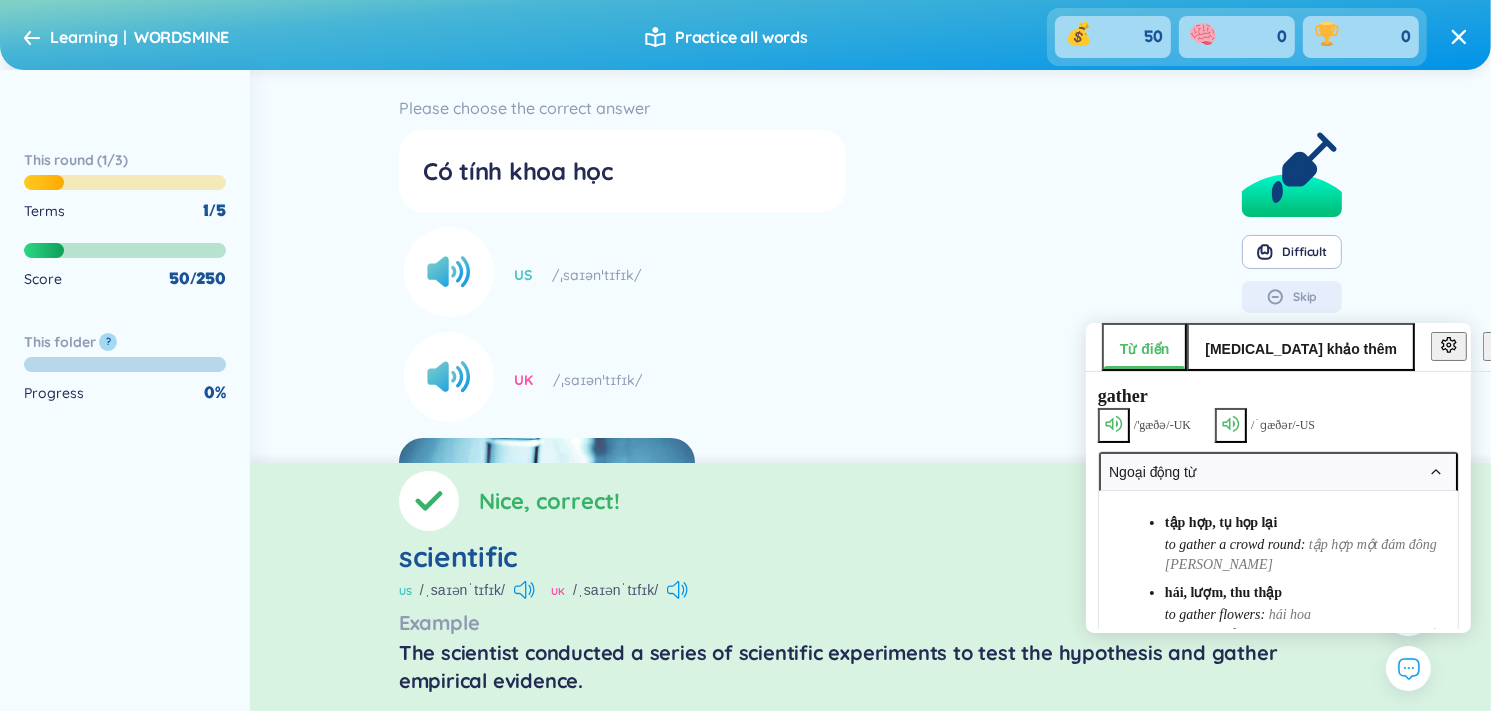 click on "The scientist conducted a series of scientific experiments to test the hypothesis and gather empirical evidence." at bounding box center (870, 667) 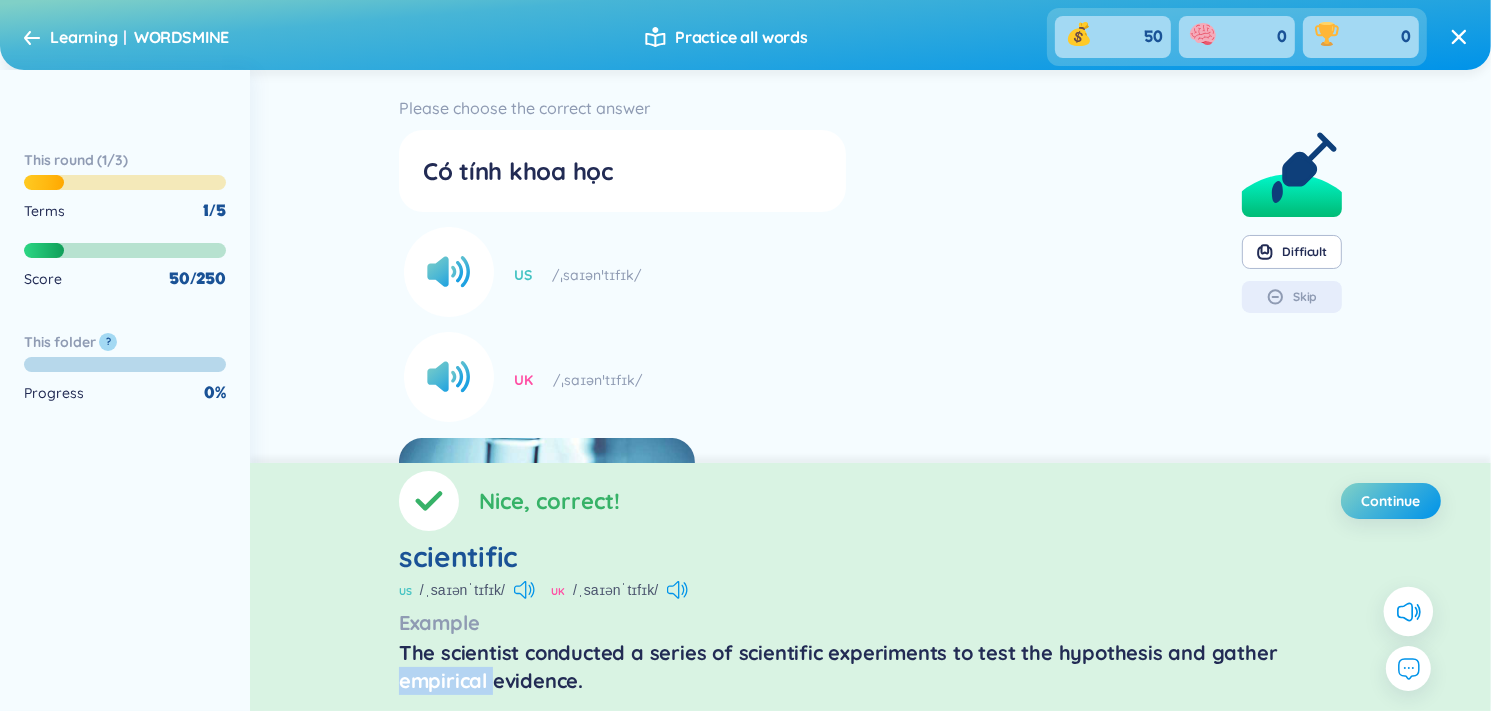 click on "The scientist conducted a series of scientific experiments to test the hypothesis and gather empirical evidence." at bounding box center (870, 667) 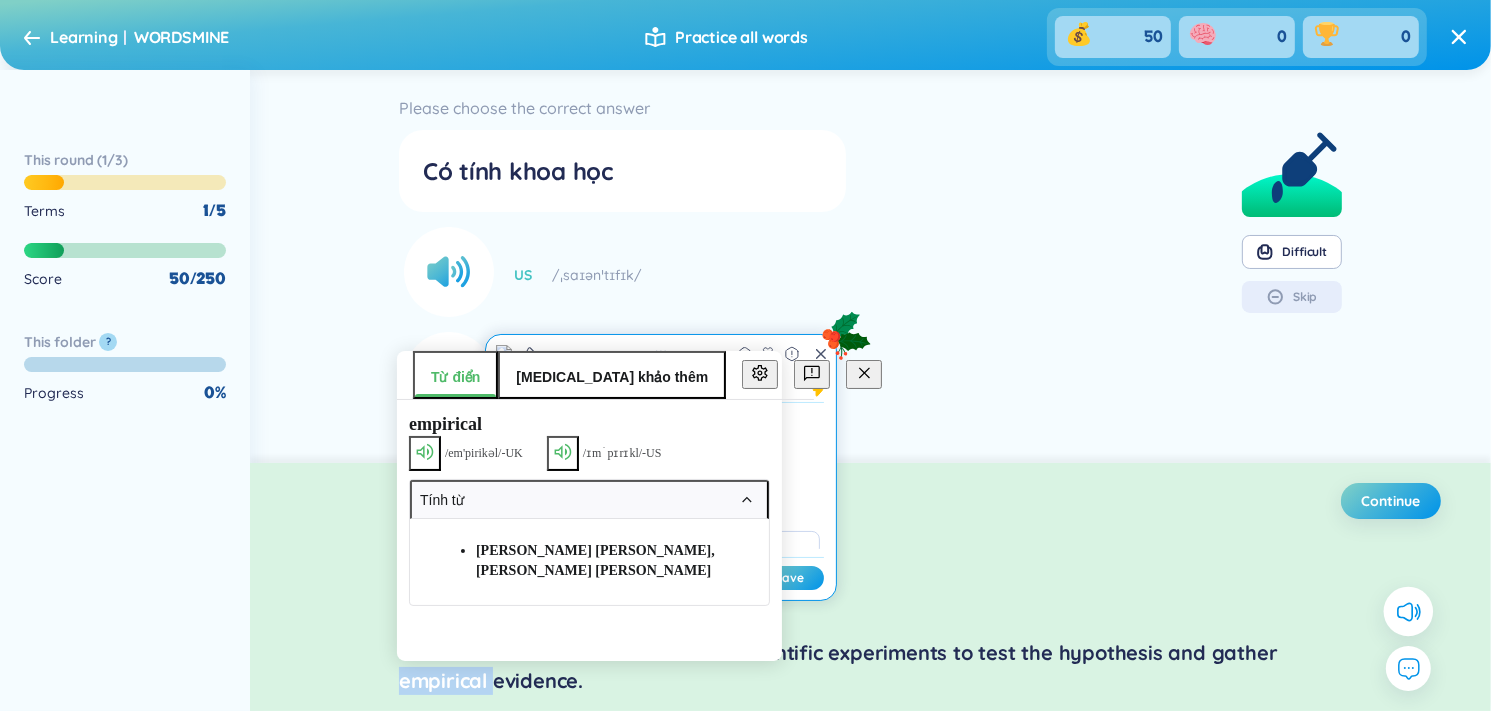 click 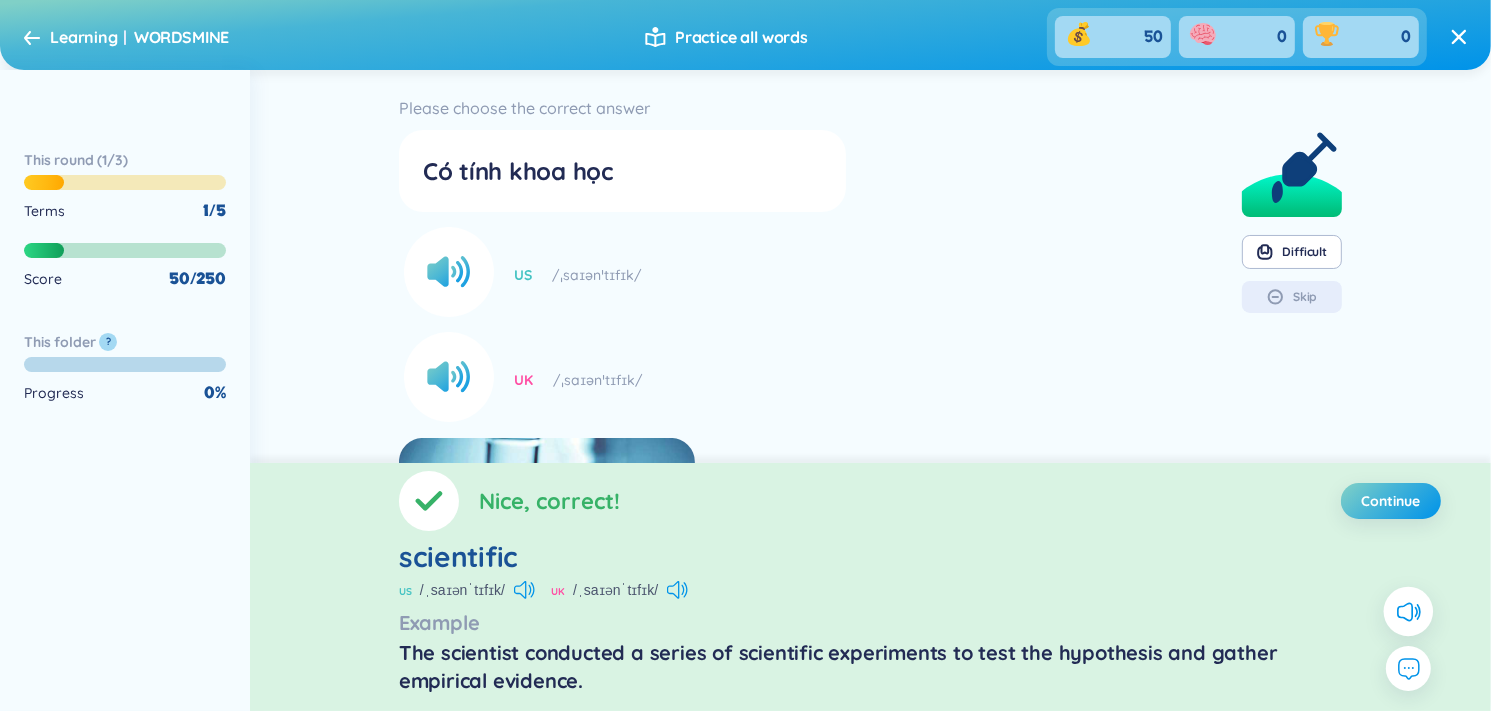 click on "The scientist conducted a series of scientific experiments to test the hypothesis and gather empirical evidence." at bounding box center (870, 667) 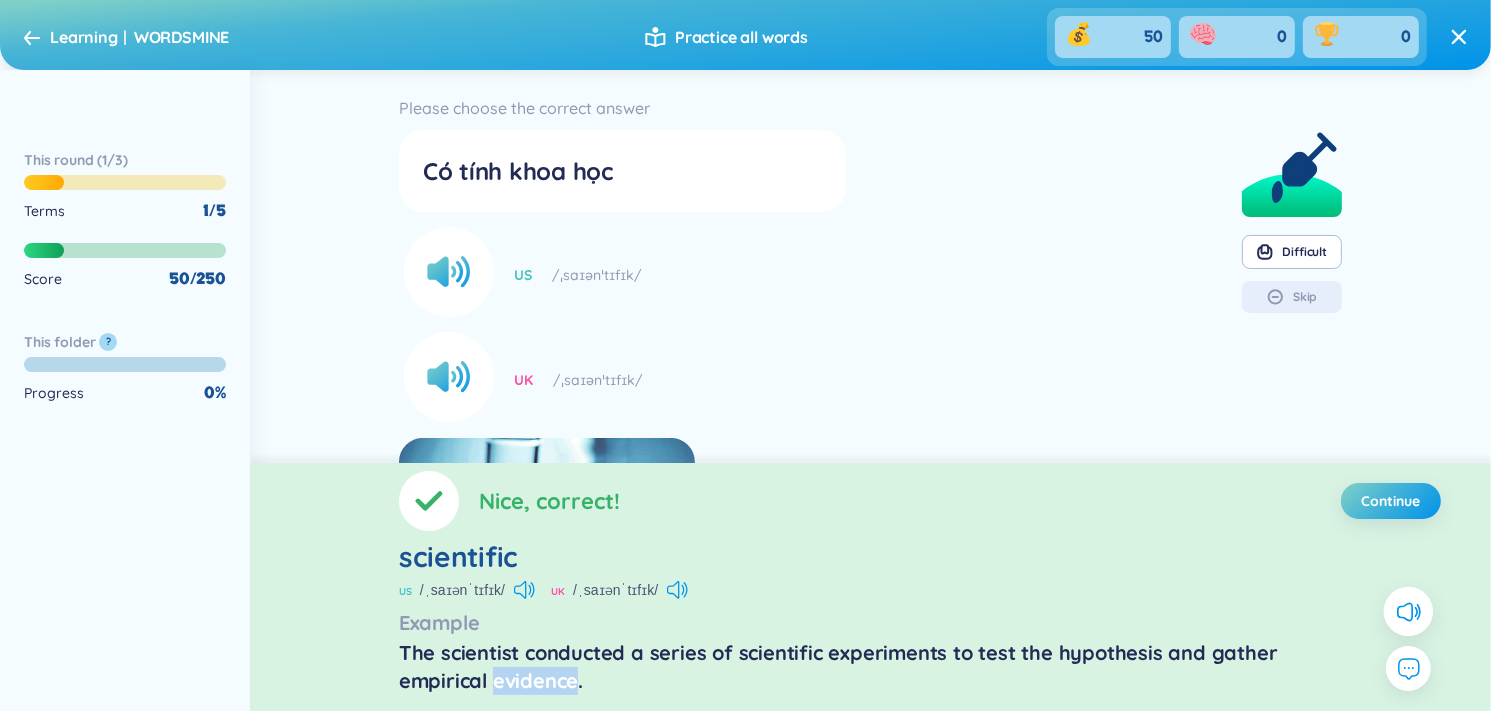 click on "The scientist conducted a series of scientific experiments to test the hypothesis and gather empirical evidence." at bounding box center [870, 667] 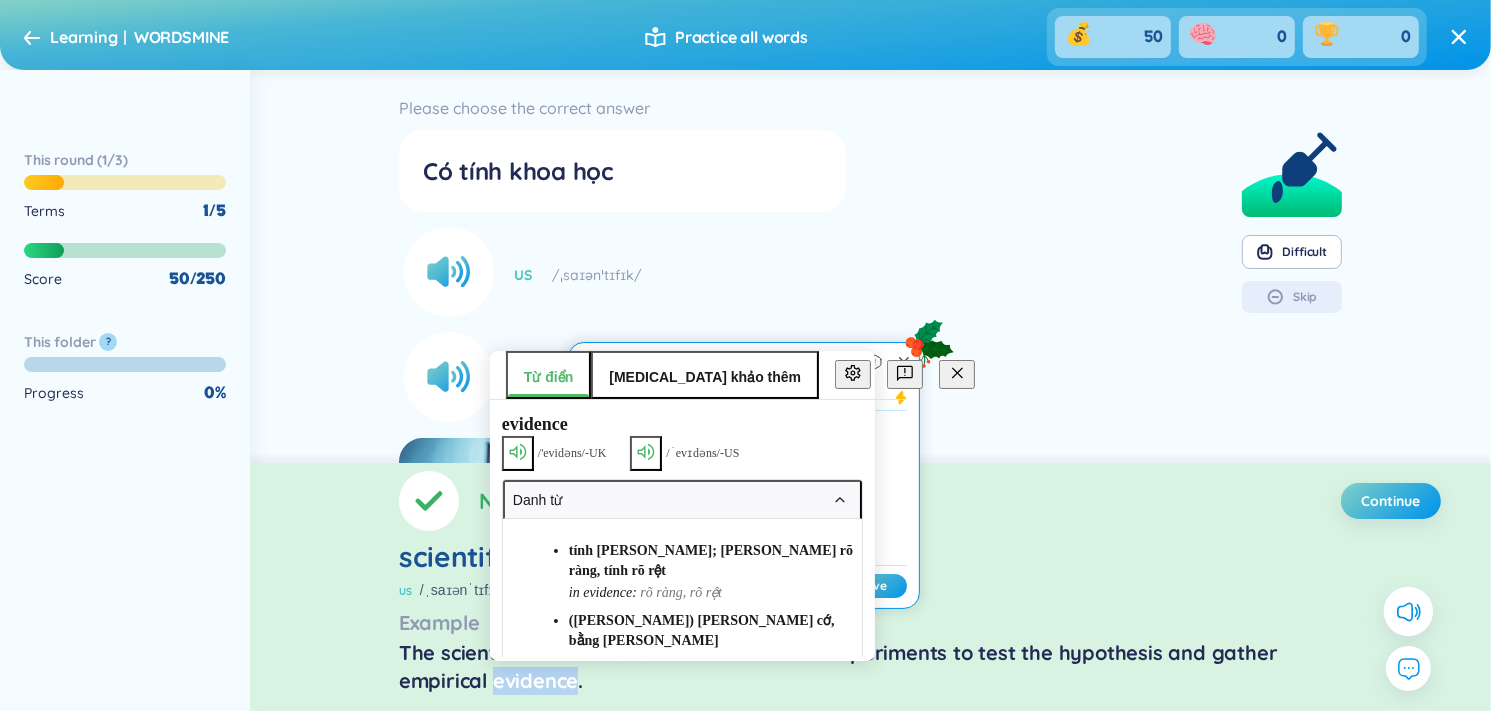 click 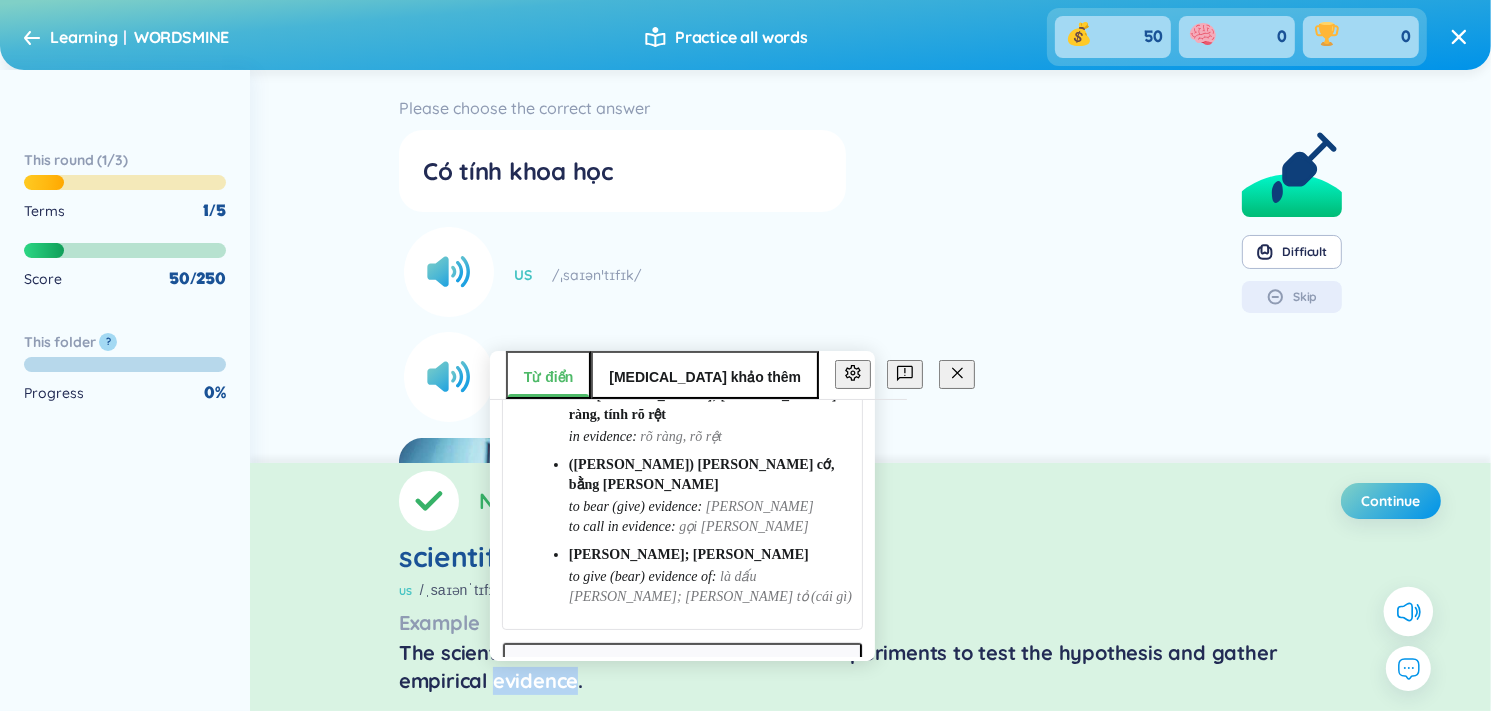 scroll, scrollTop: 0, scrollLeft: 0, axis: both 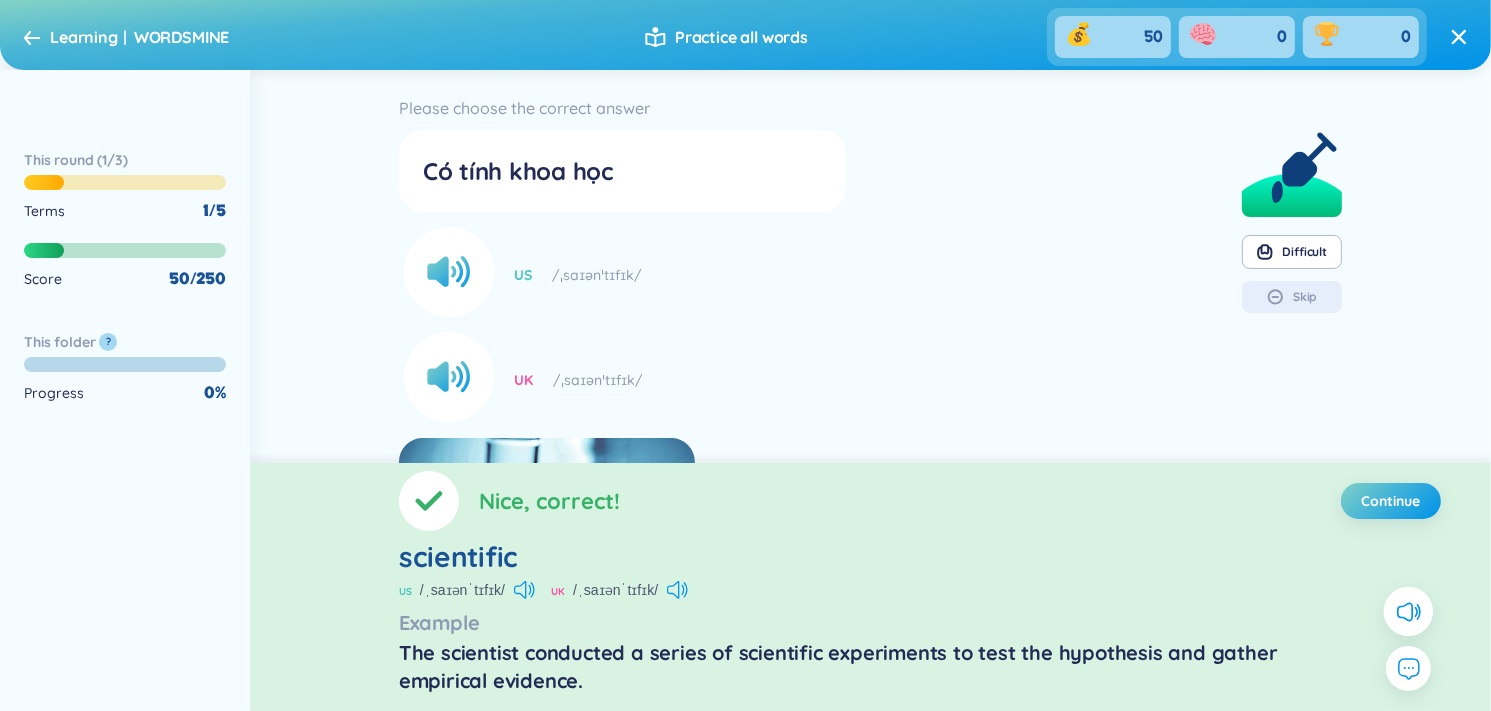click 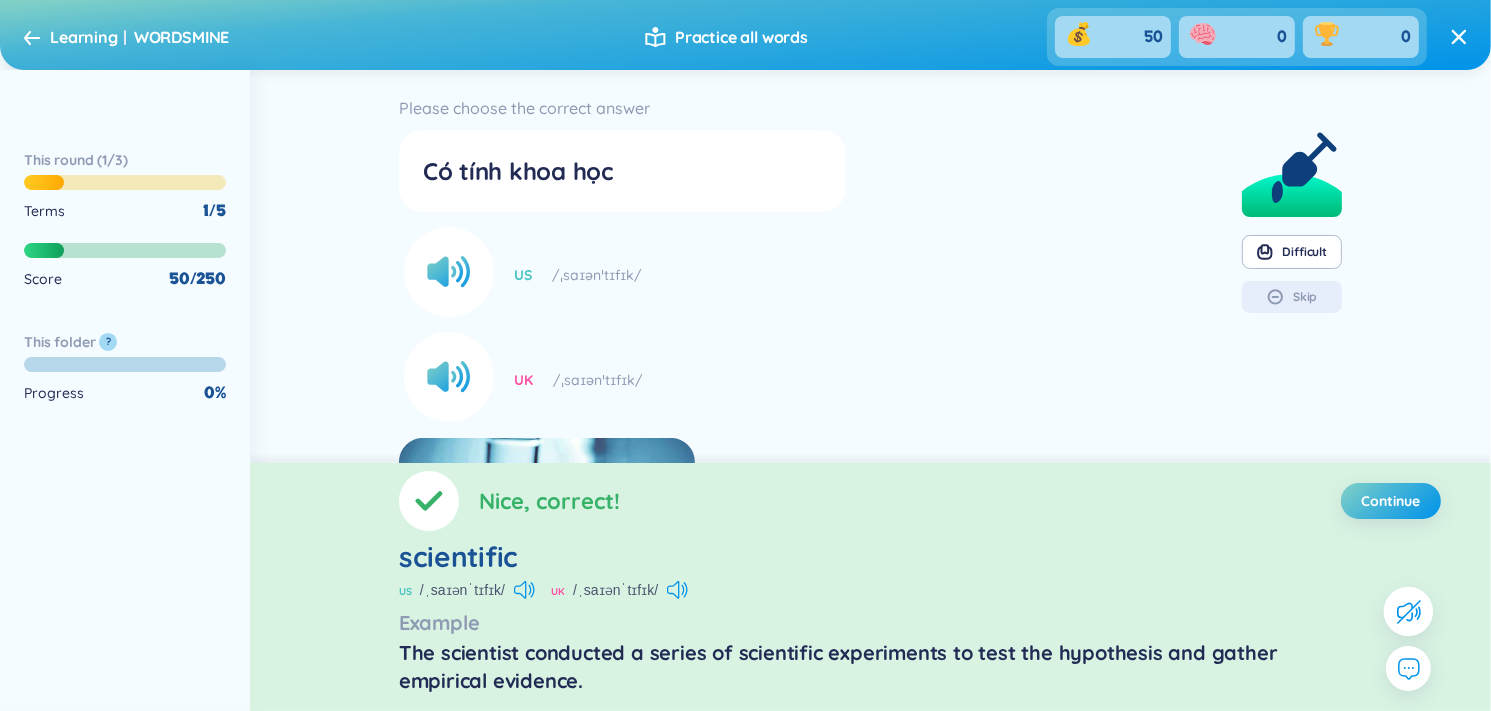 click 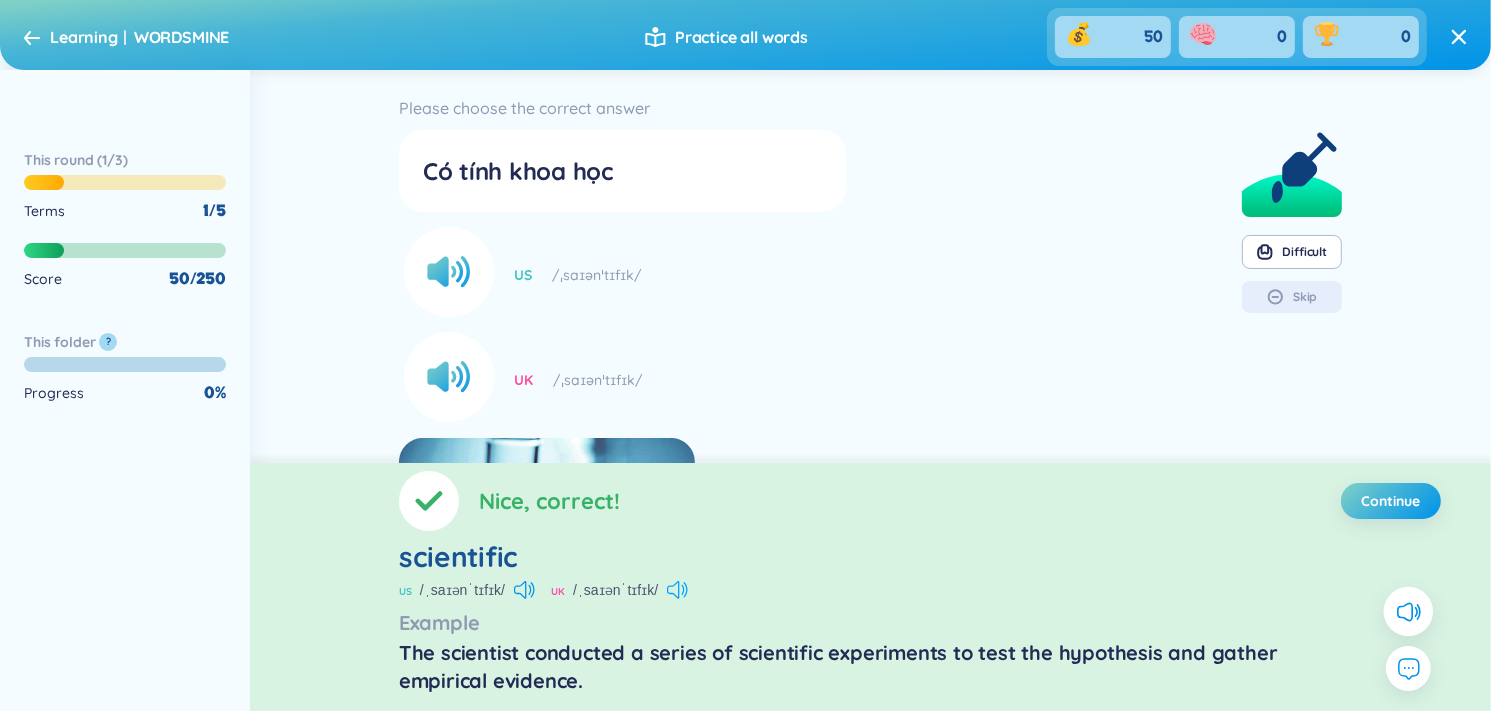 click 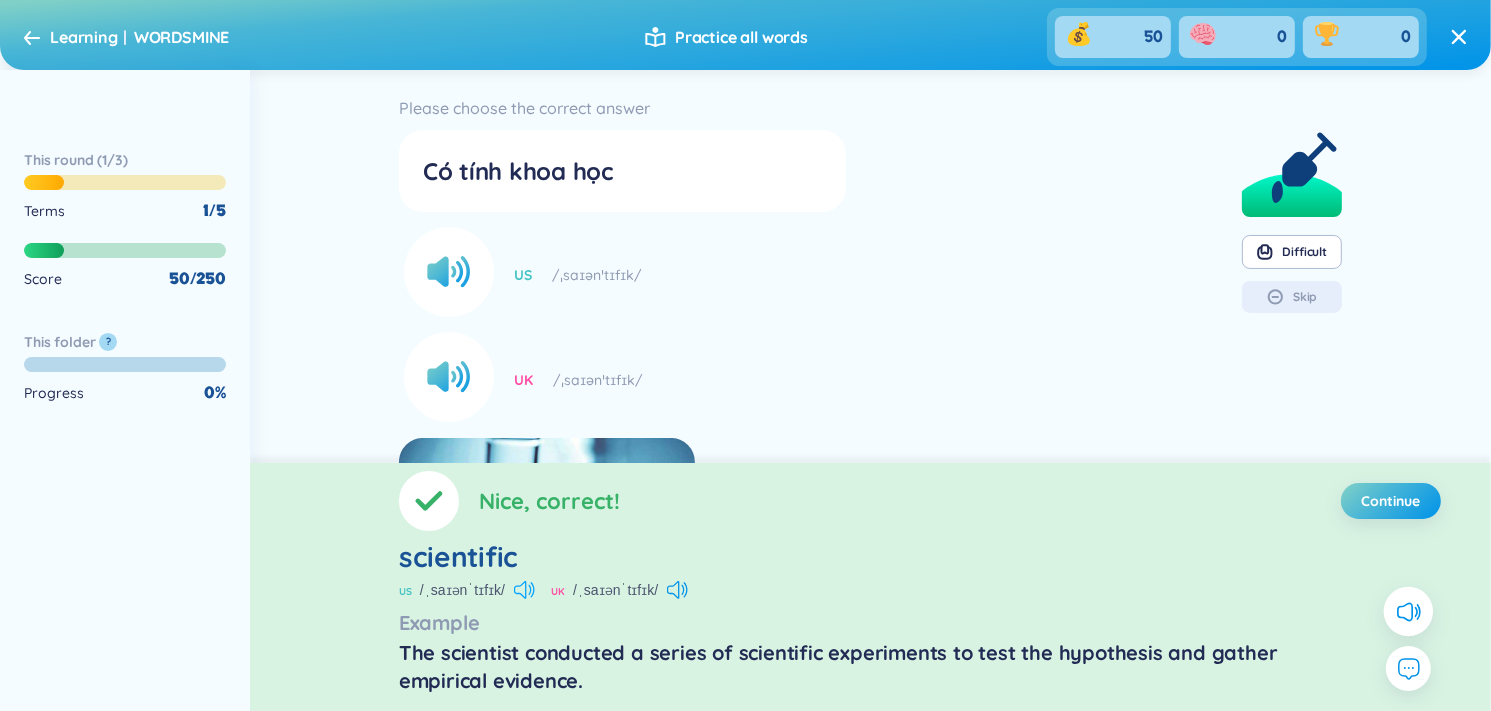 click 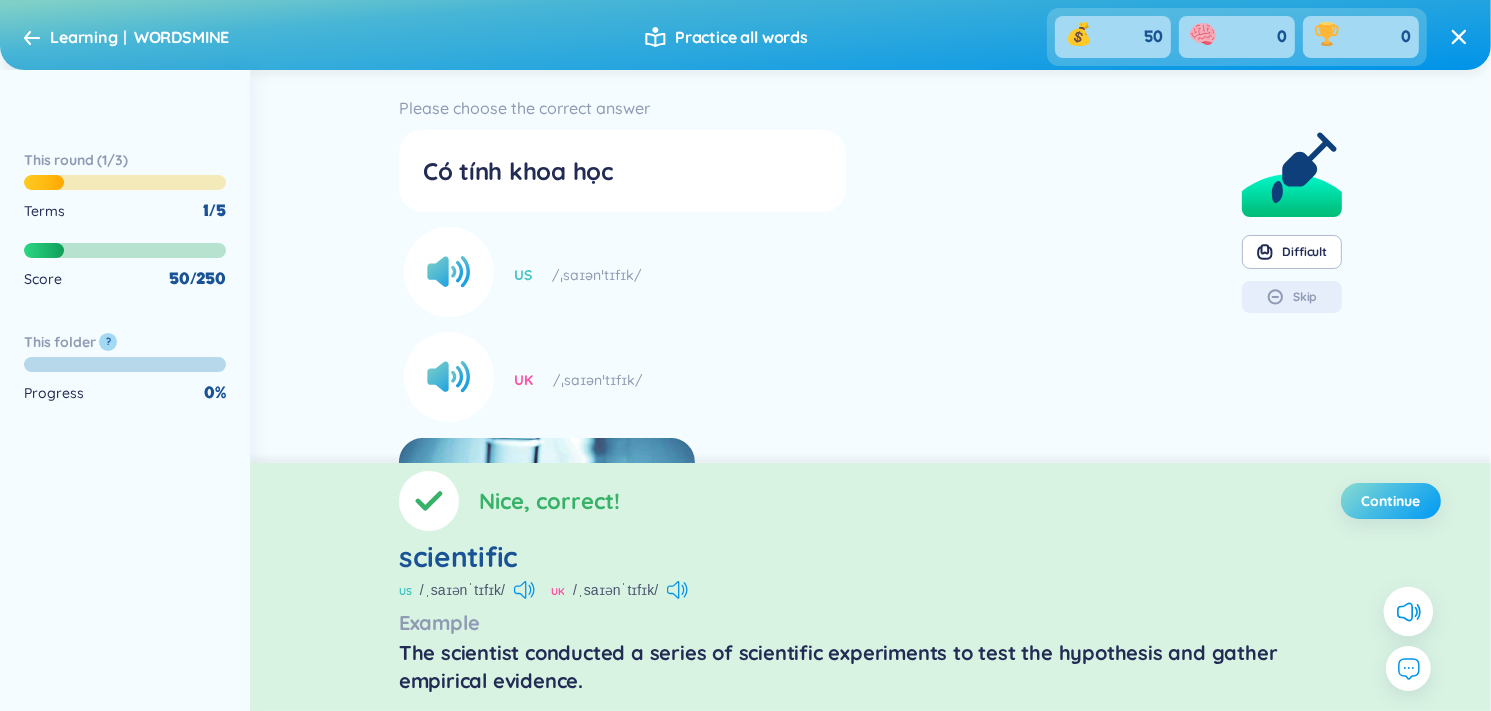 click on "Continue" at bounding box center [1391, 501] 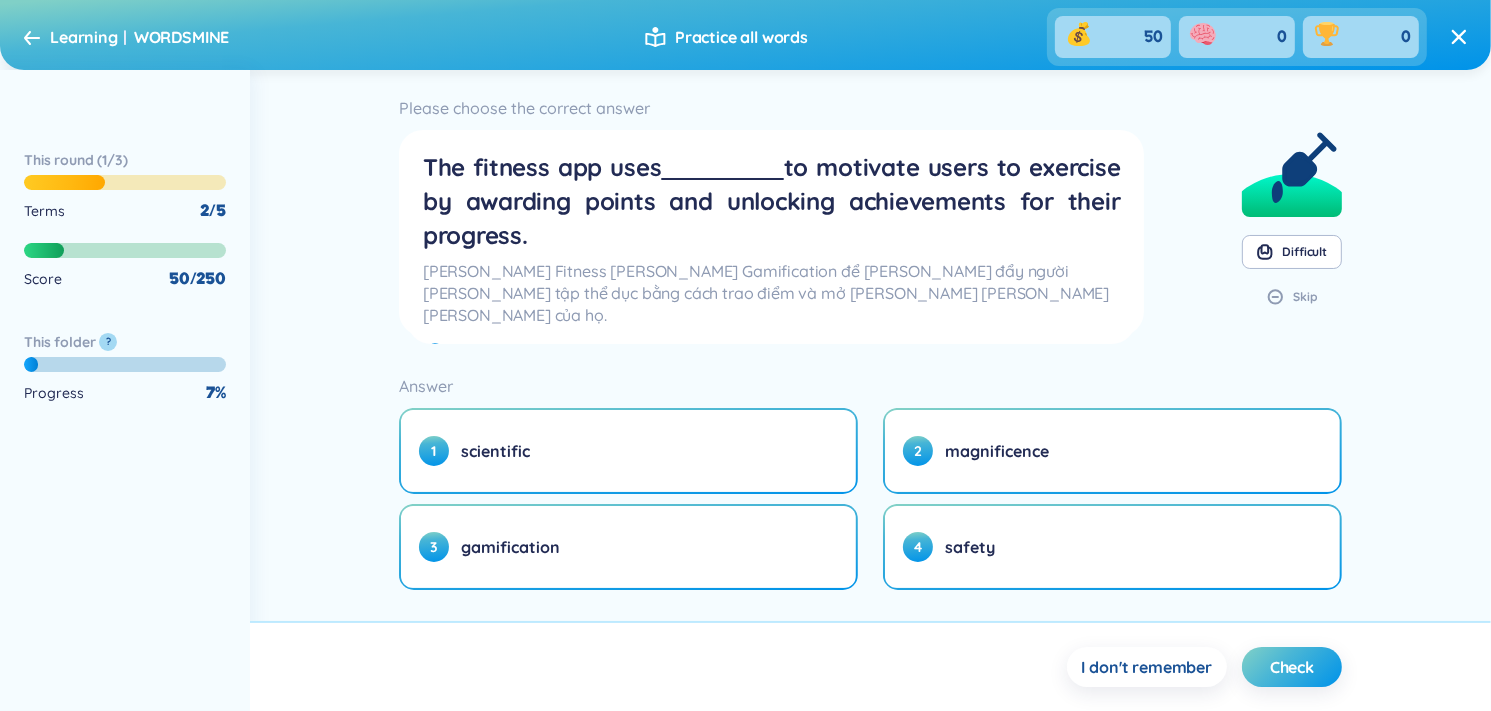 scroll, scrollTop: 0, scrollLeft: 0, axis: both 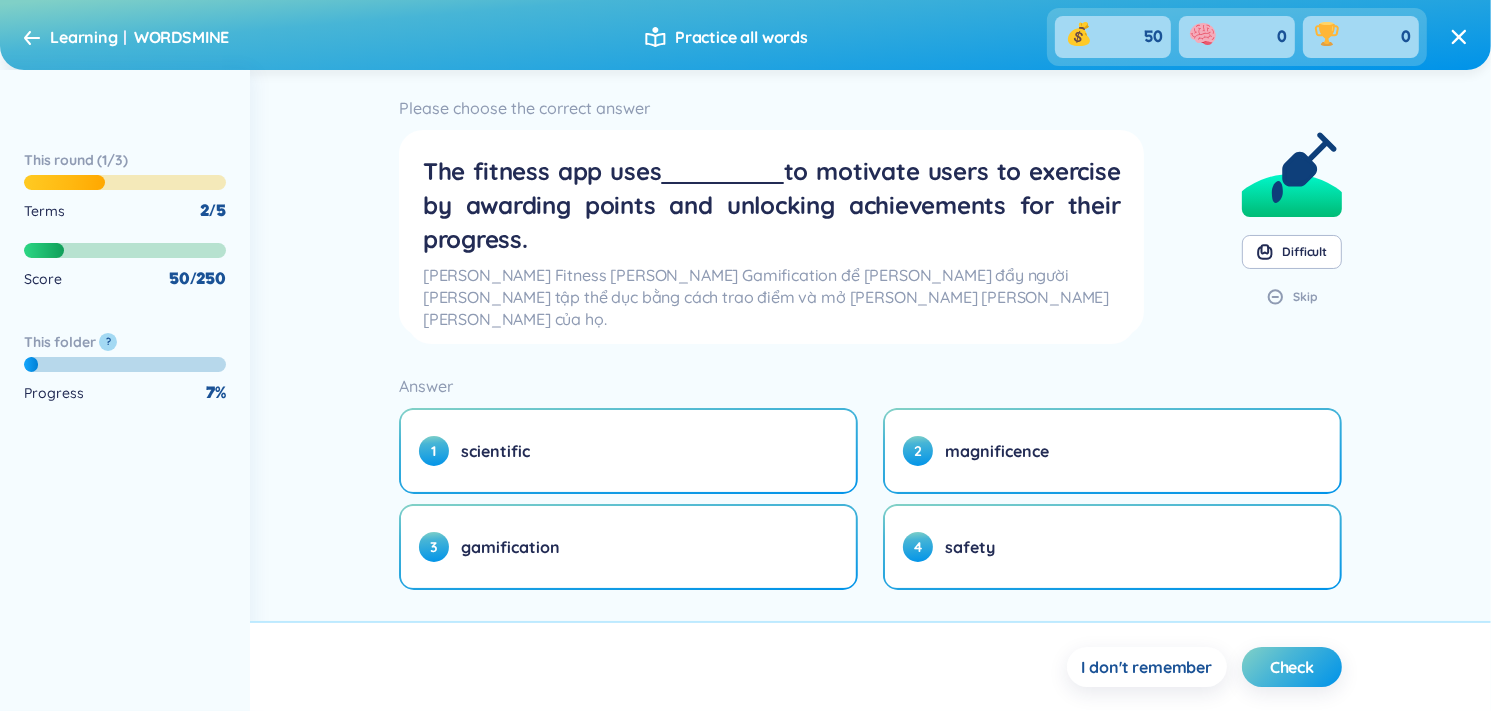 click on "The fitness app uses                   to motivate users to exercise by awarding points and unlocking achievements for their progress." at bounding box center [772, 205] 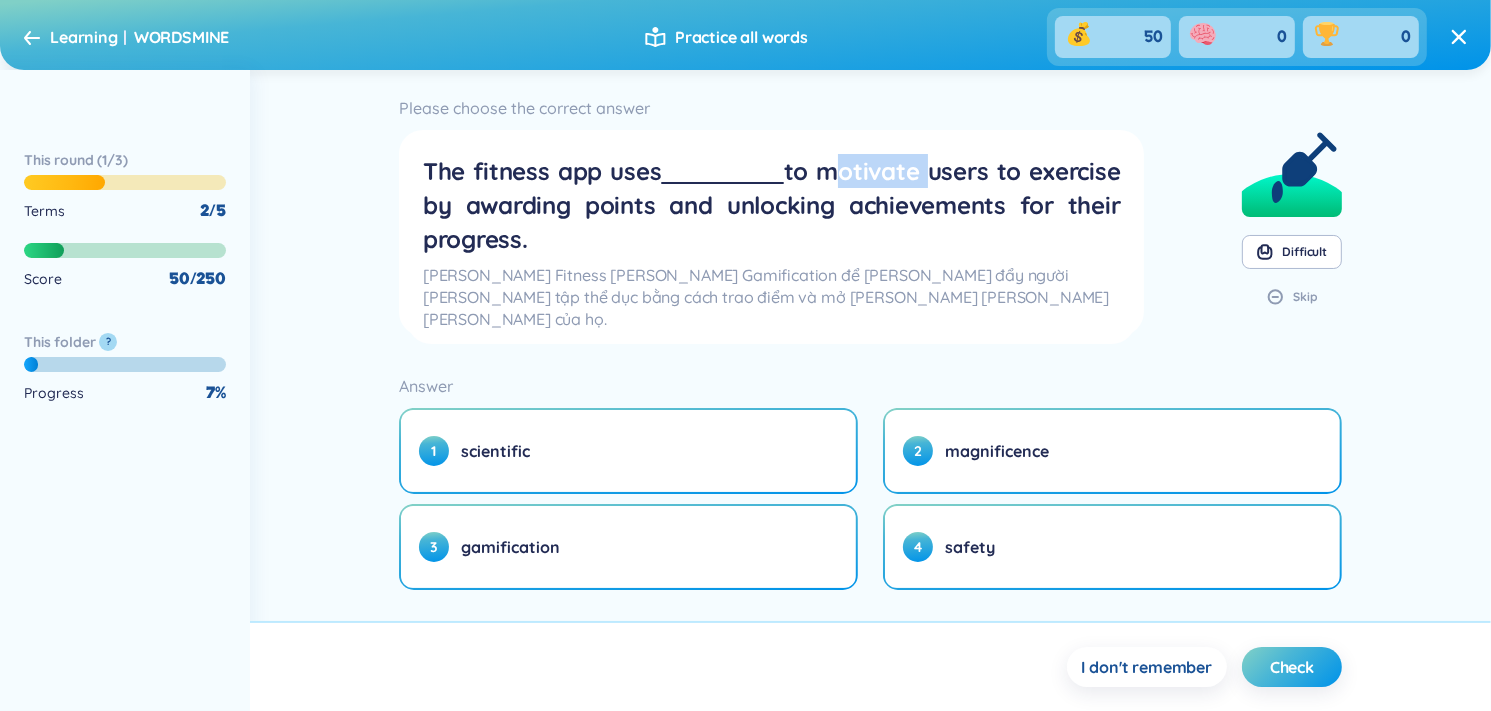 click on "The fitness app uses                   to motivate users to exercise by awarding points and unlocking achievements for their progress." at bounding box center (772, 205) 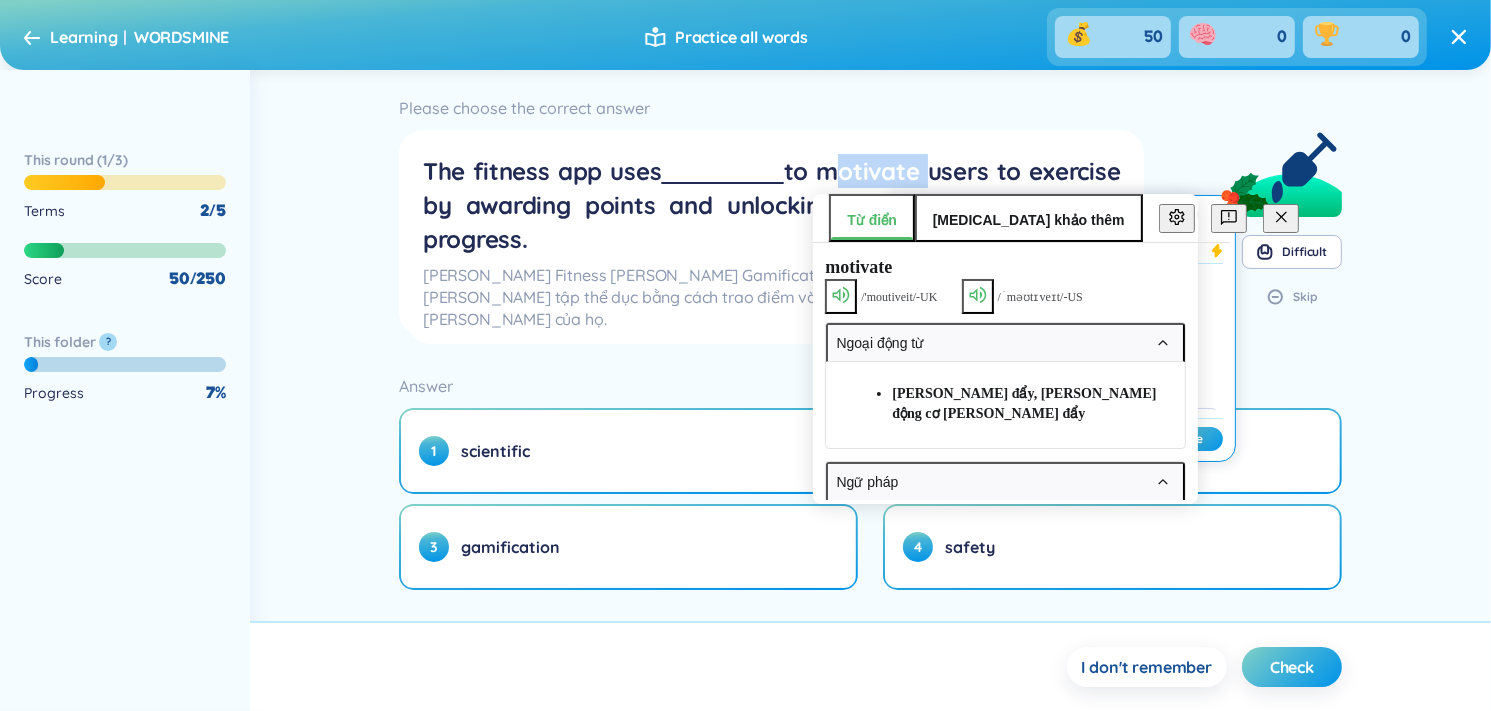 click 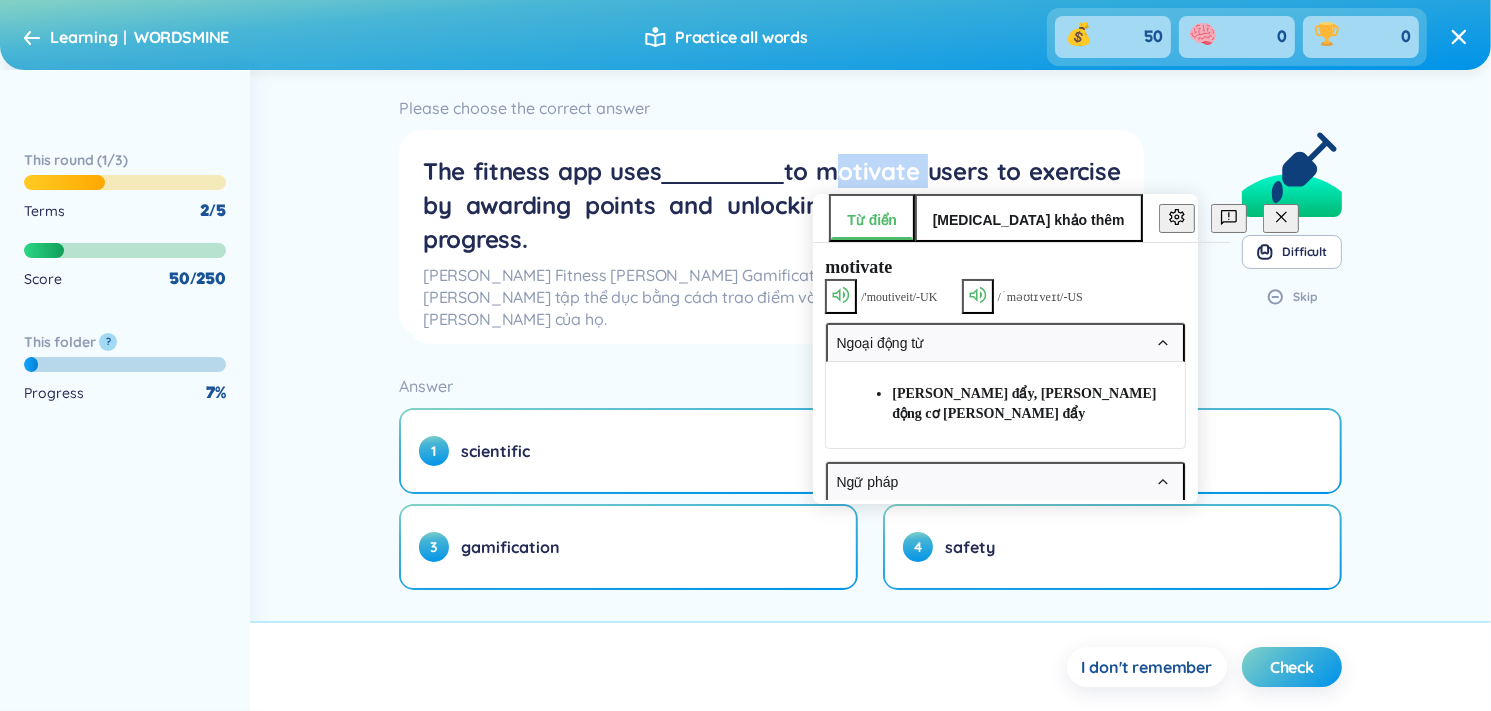 click 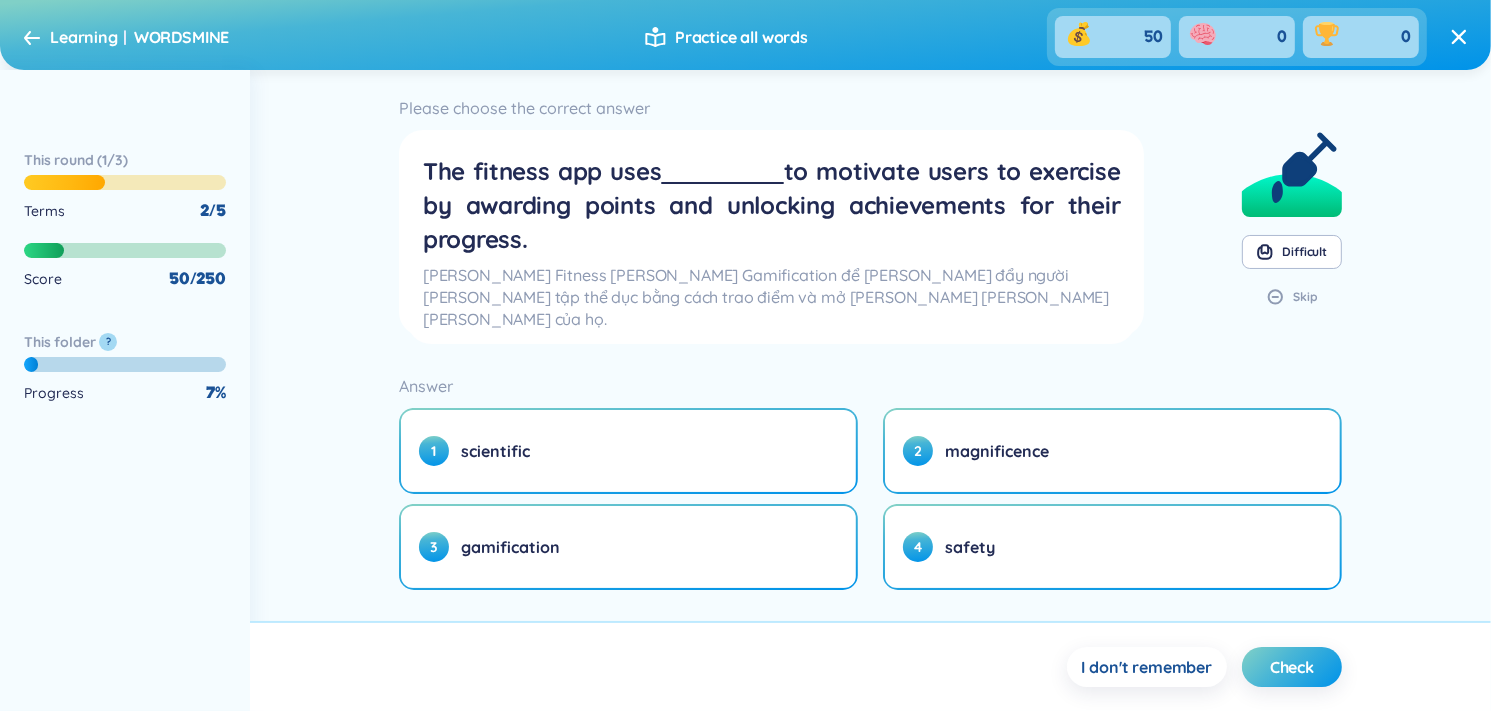 click on "The fitness app uses                   to motivate users to exercise by awarding points and unlocking achievements for their progress." at bounding box center (772, 205) 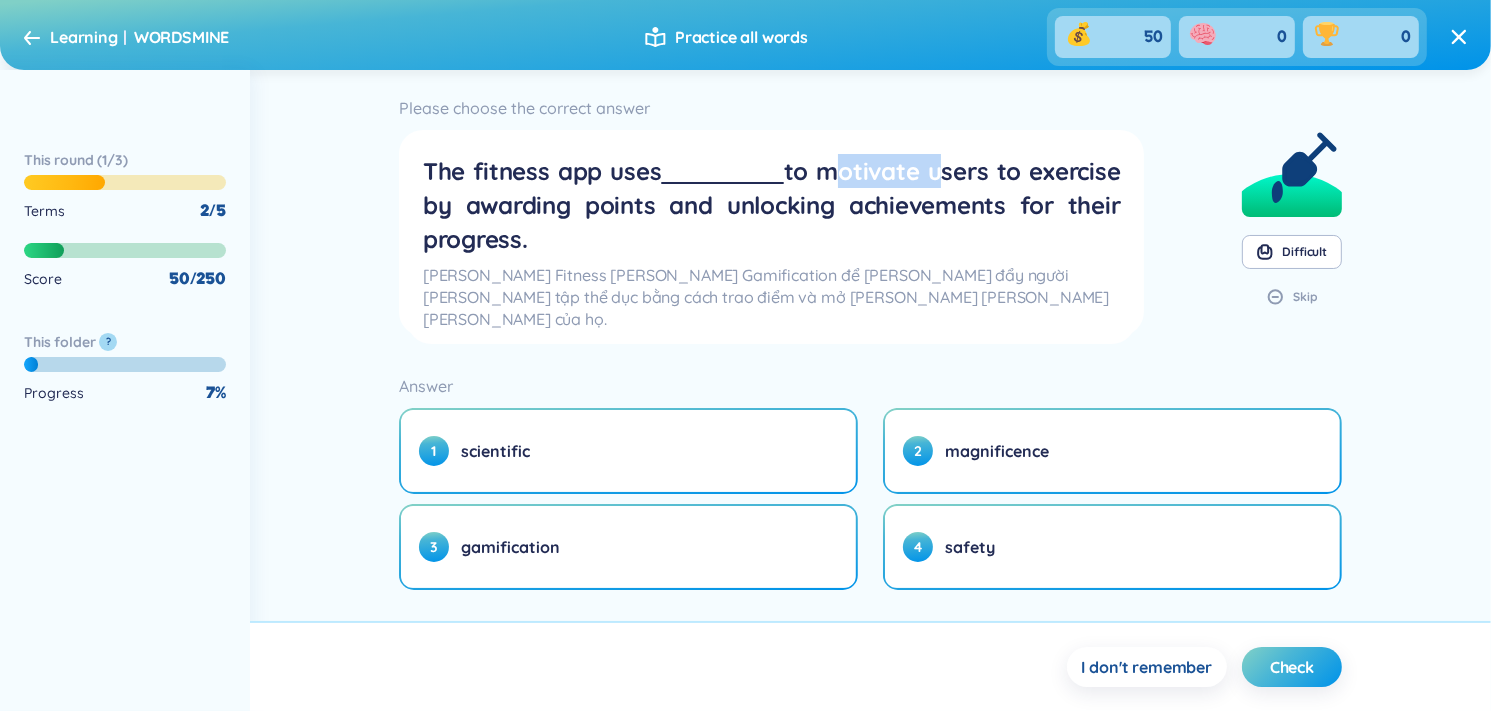 click on "The fitness app uses                   to motivate users to exercise by awarding points and unlocking achievements for their progress." at bounding box center (772, 205) 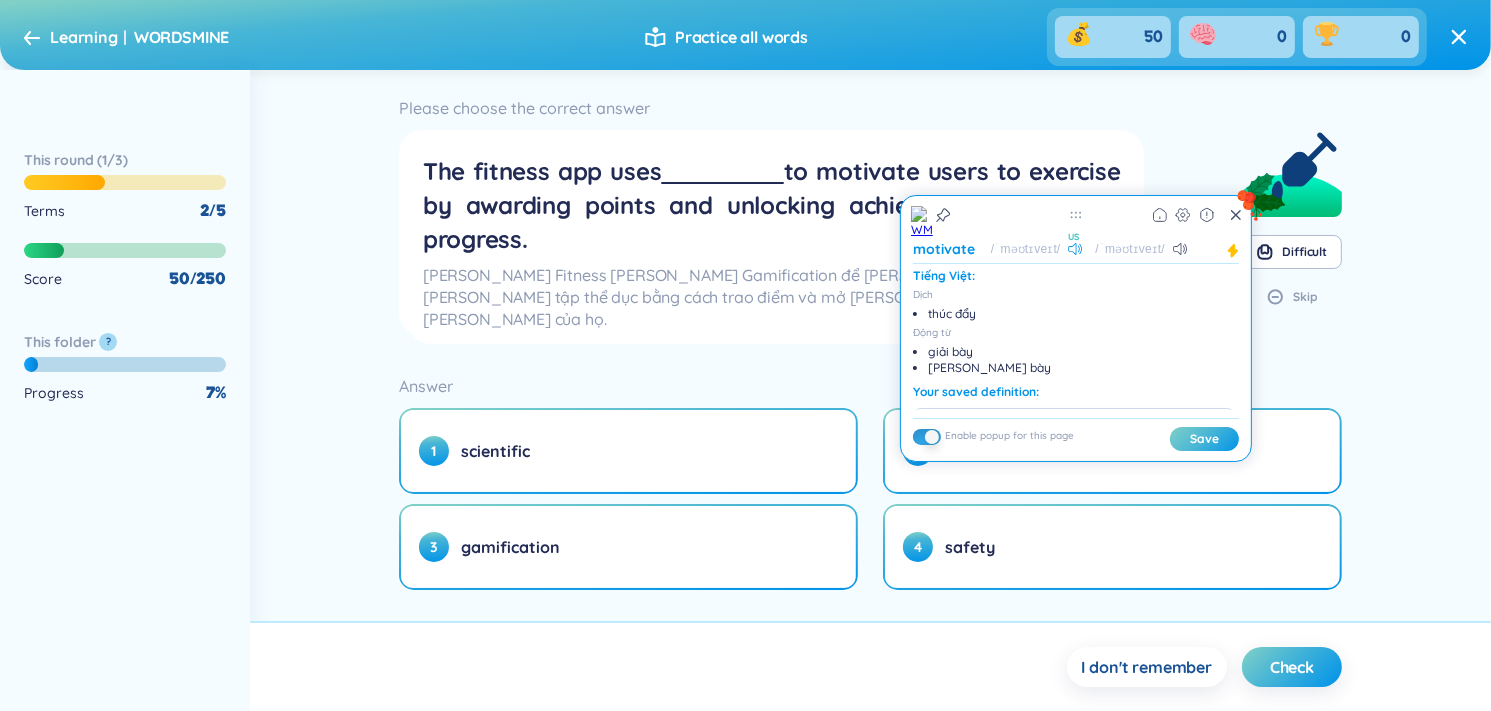 click 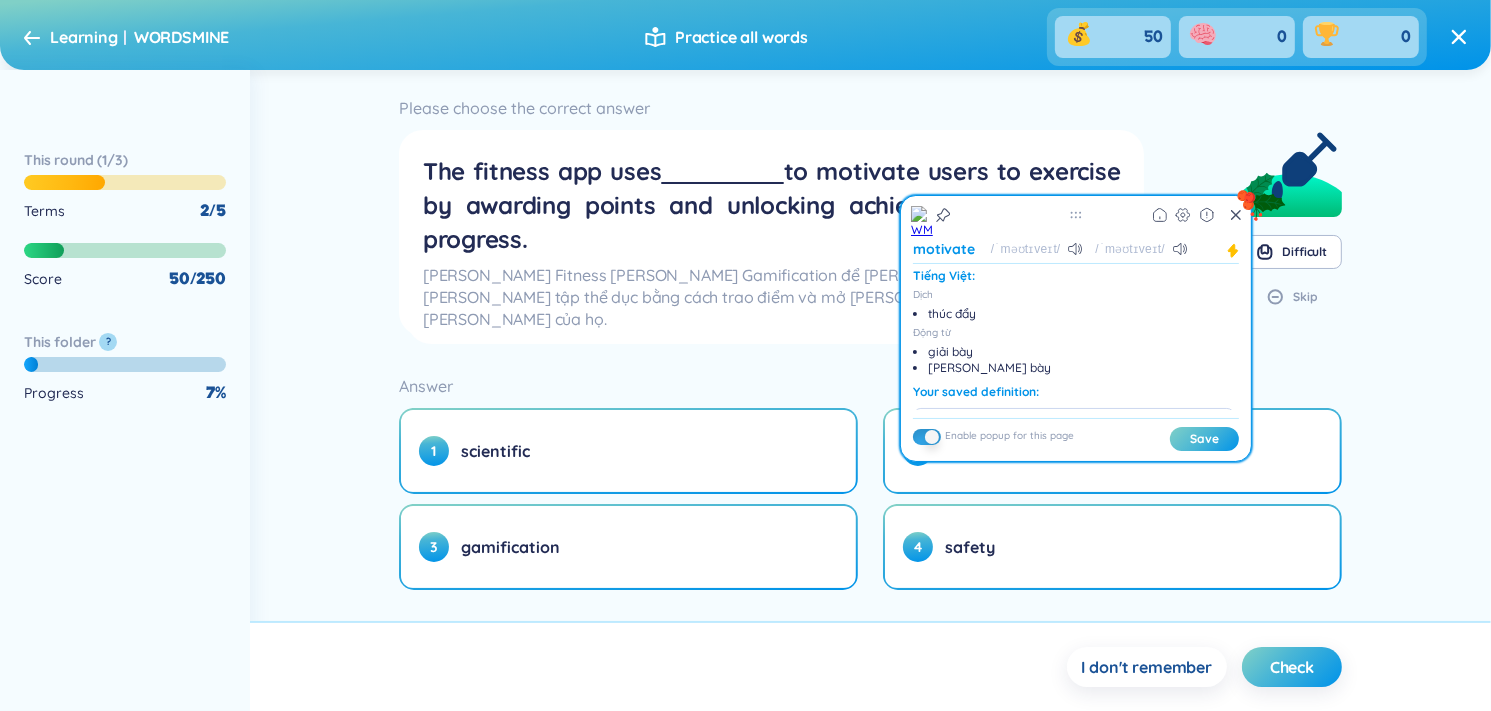 click on "/ˈməʊtɪveɪt/" at bounding box center [1033, 249] 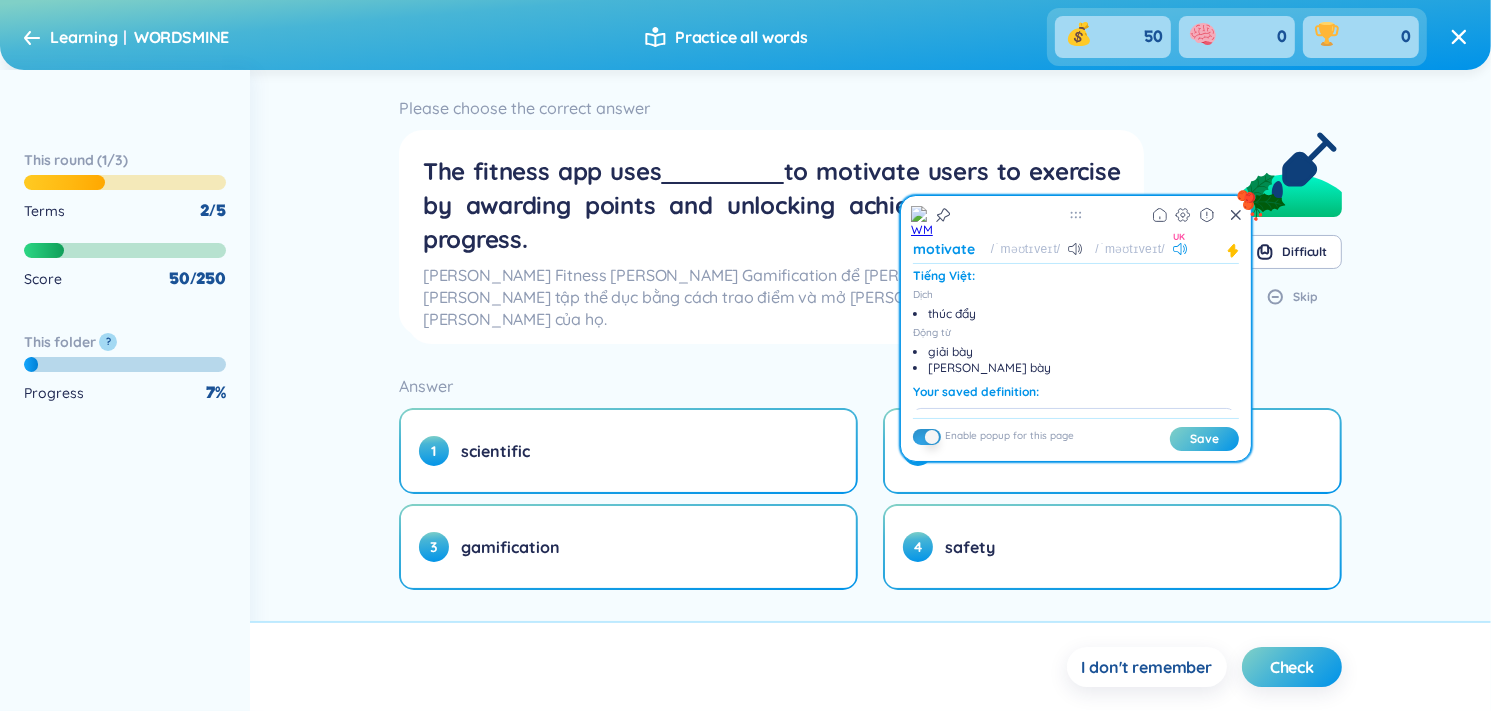click 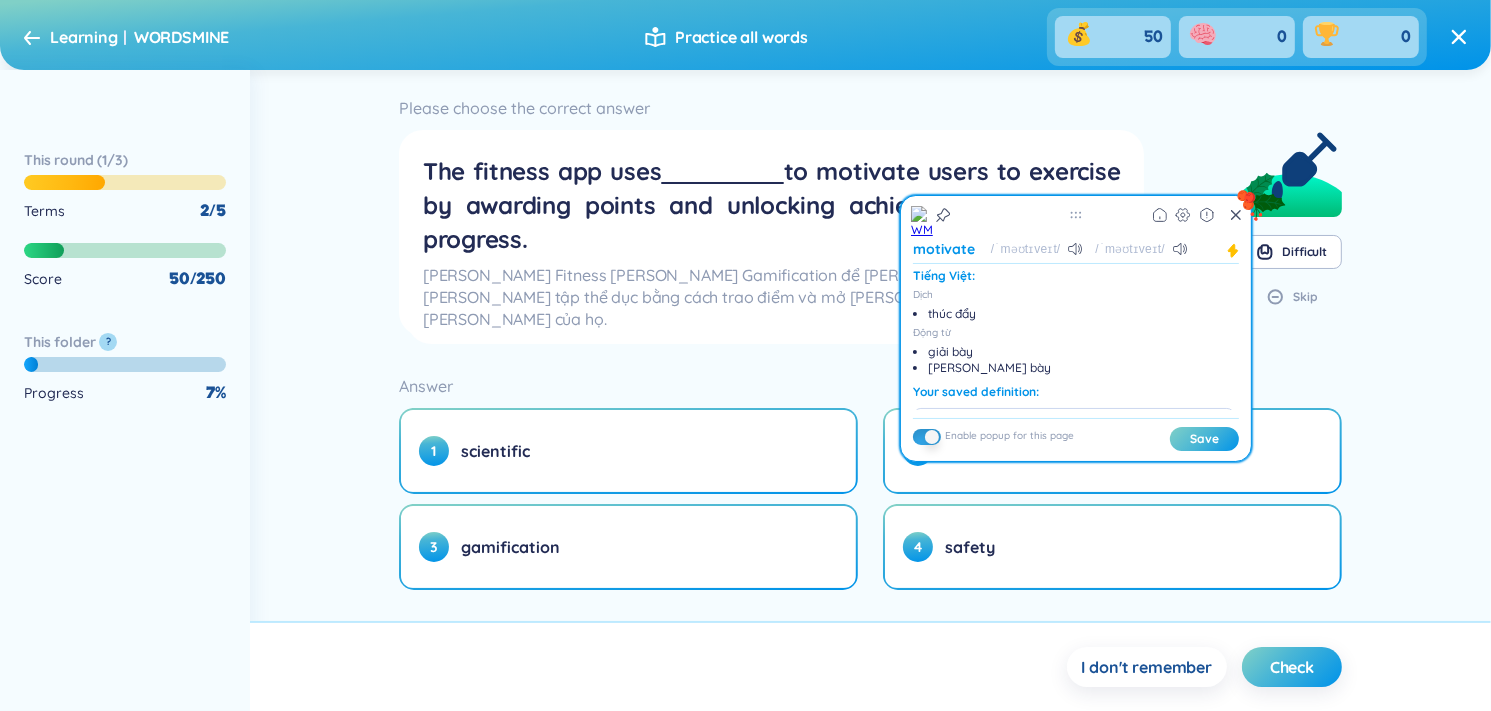 click on "/ˈməʊtɪveɪt/
/ˈməʊtɪveɪt/" at bounding box center [1085, 249] 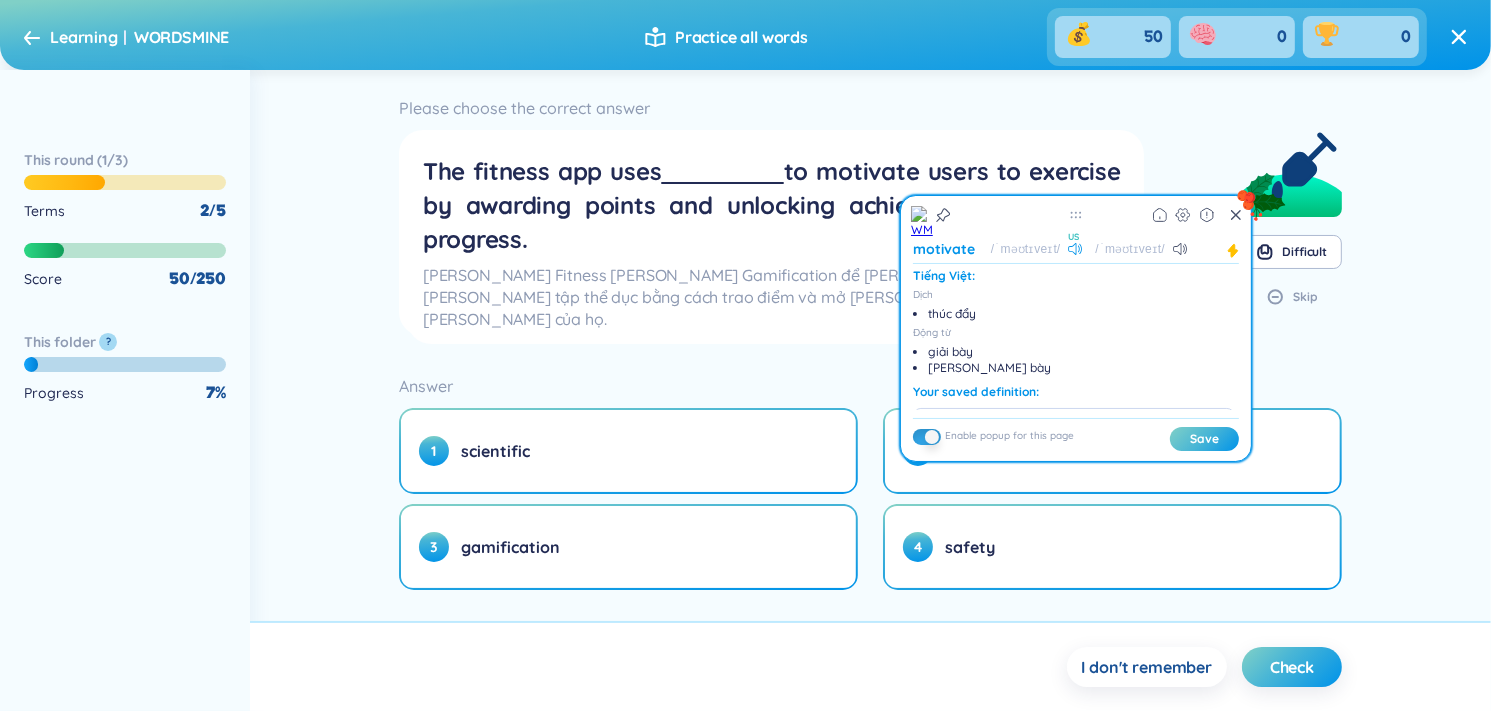 click 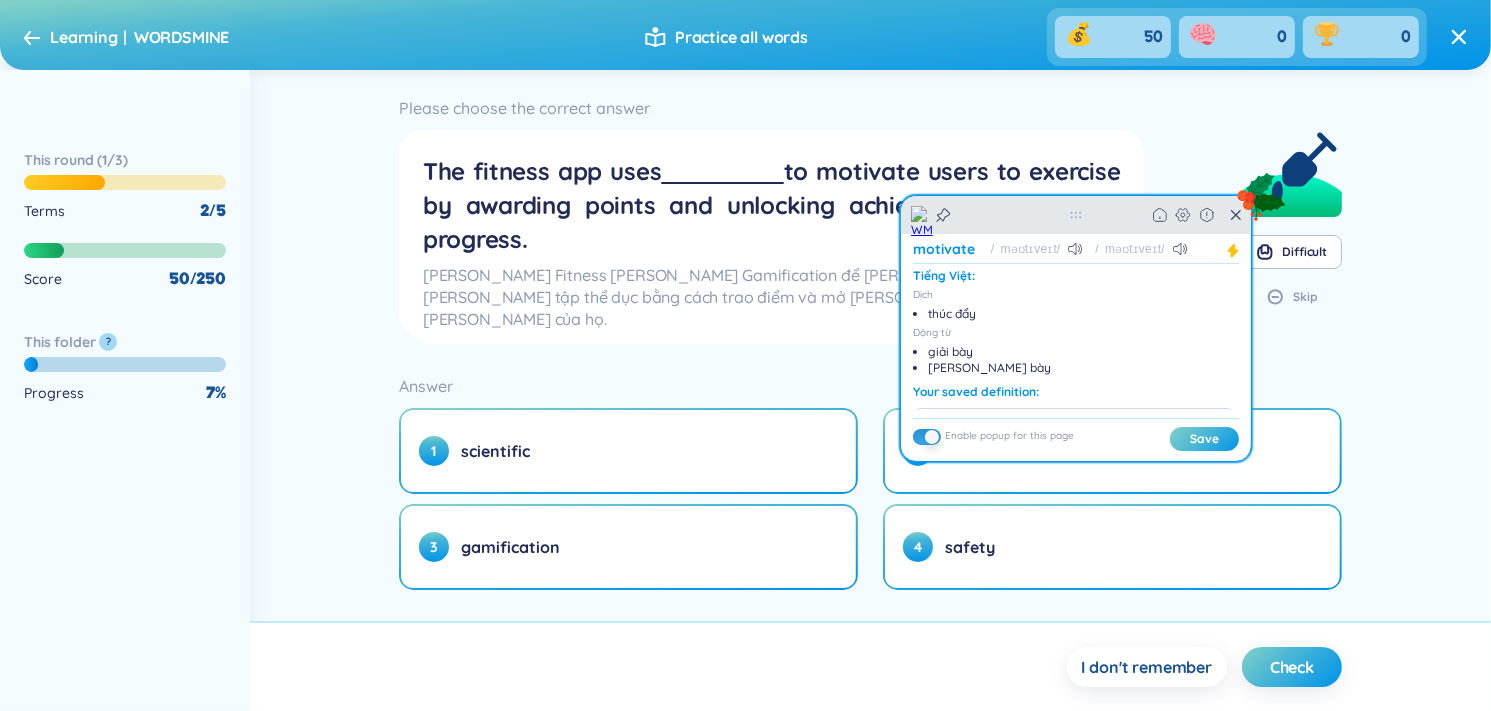 click 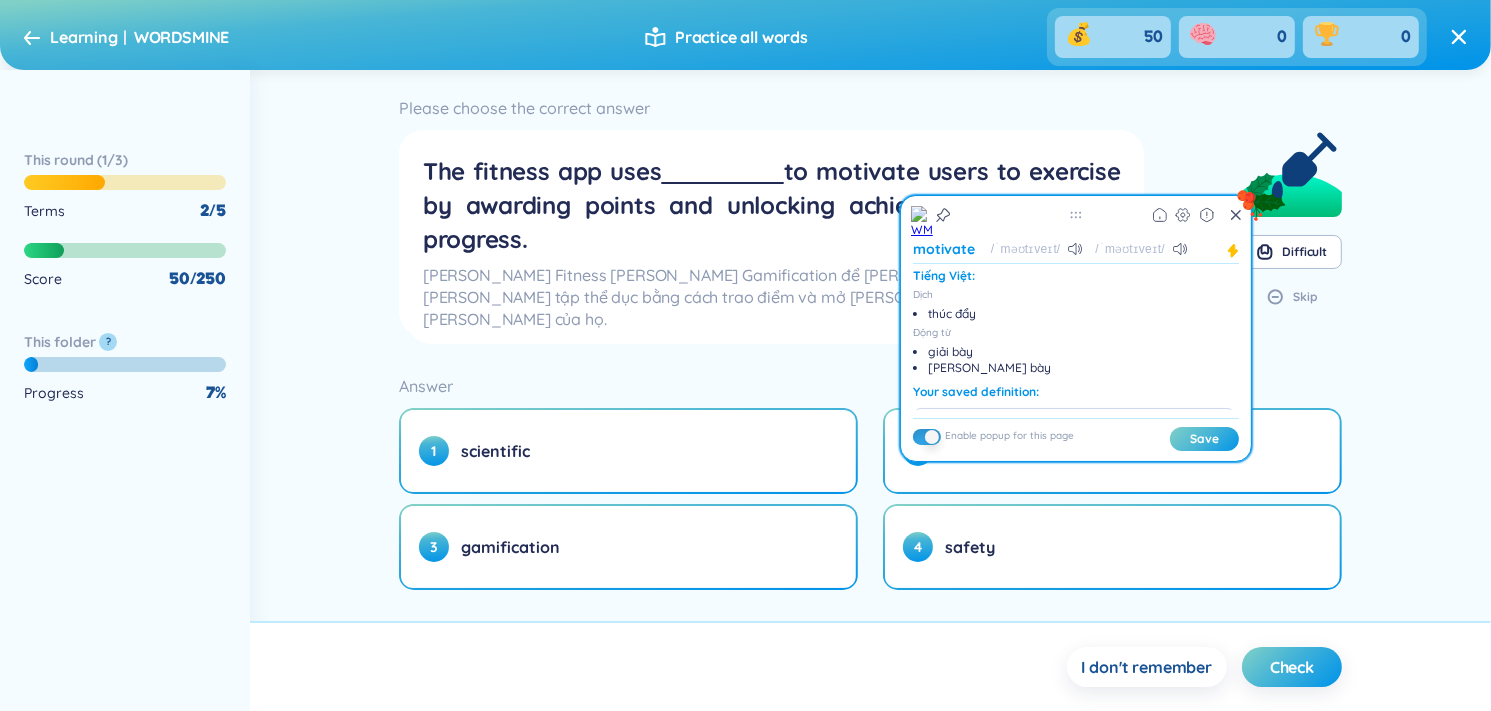 click on "The fitness app uses                   to motivate users to exercise by awarding points and unlocking achievements for their progress." at bounding box center (772, 205) 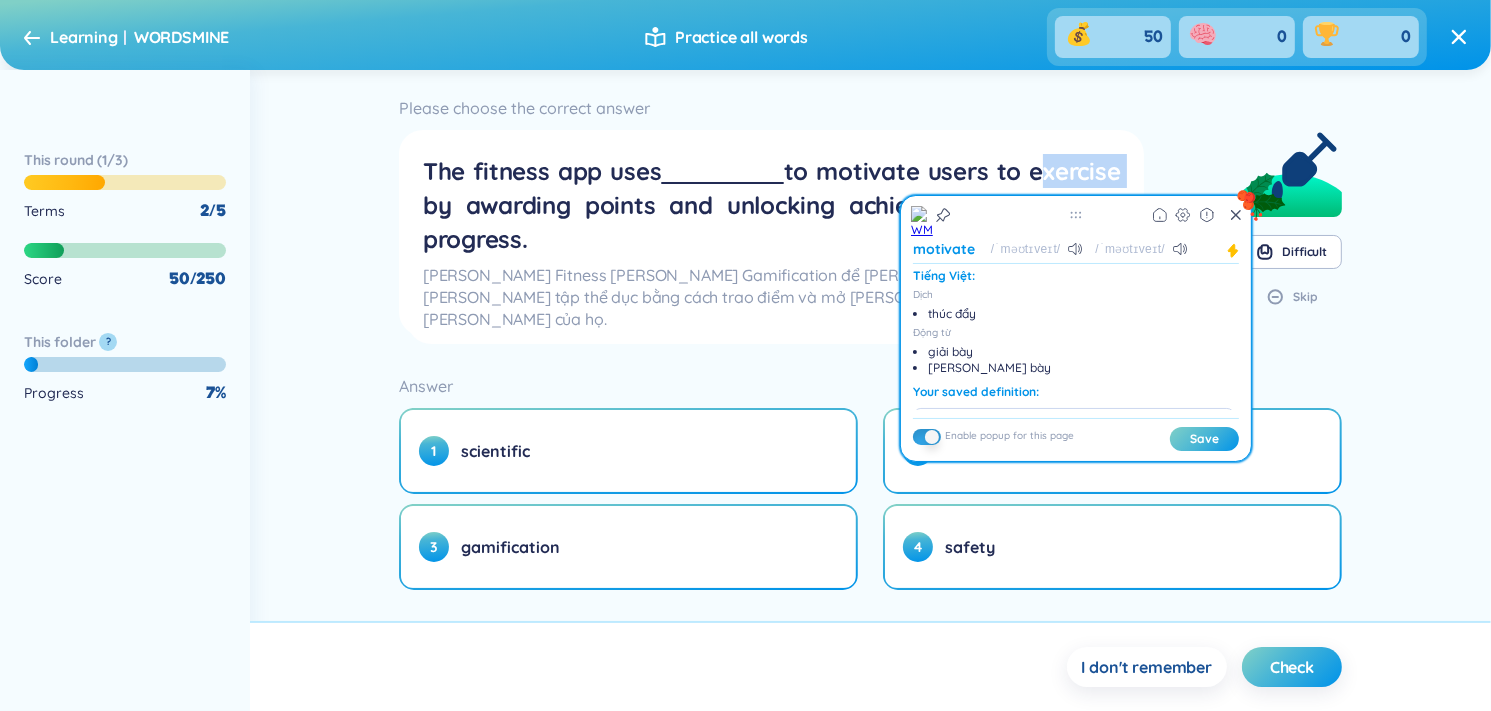 click on "The fitness app uses                   to motivate users to exercise by awarding points and unlocking achievements for their progress." at bounding box center [772, 205] 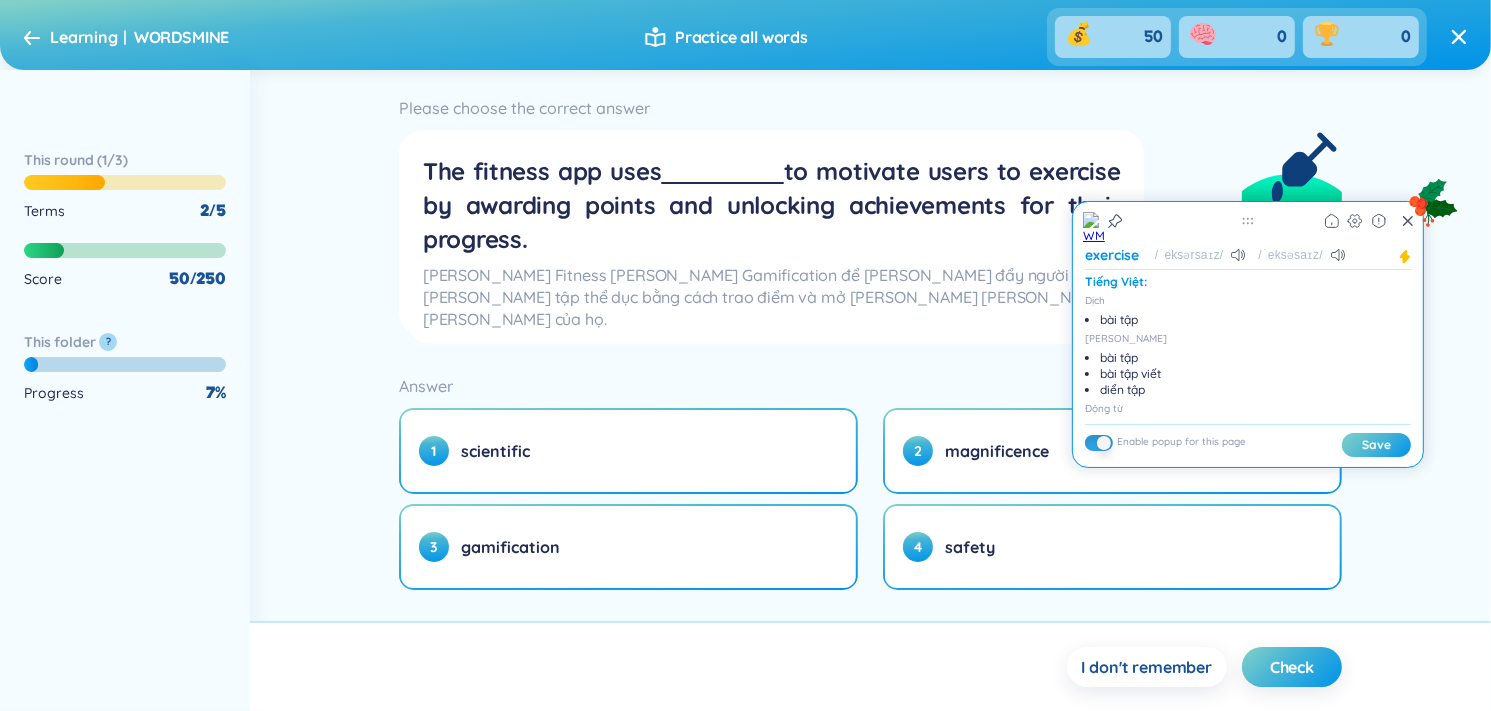 click on "The fitness app uses                   to motivate users to exercise by awarding points and unlocking achievements for their progress. [PERSON_NAME] Fitness [PERSON_NAME] Gamification để [PERSON_NAME] đẩy người [PERSON_NAME] tập thể dục bằng cách trao điểm và mở [PERSON_NAME] [PERSON_NAME] [PERSON_NAME] của họ. Trò [PERSON_NAME]" at bounding box center [772, 241] 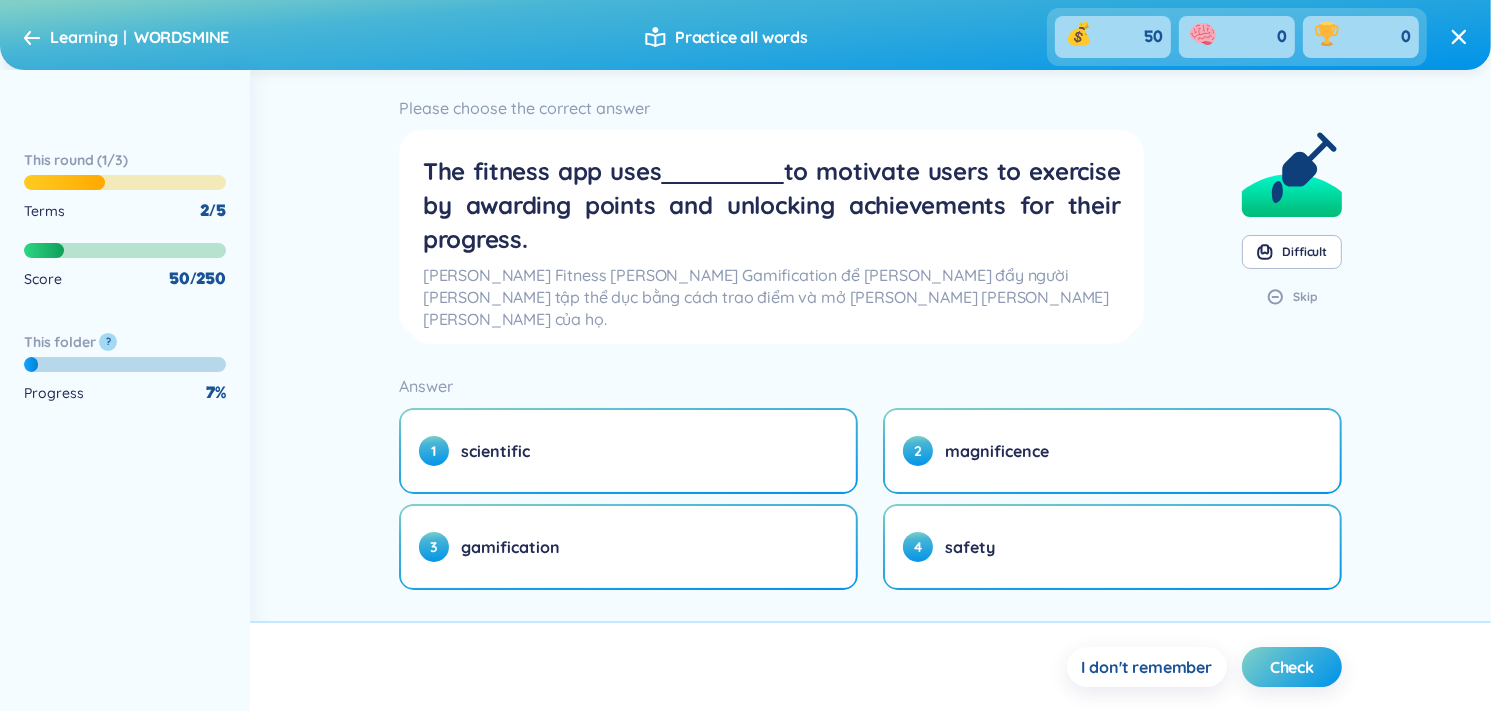 click on "The fitness app uses                   to motivate users to exercise by awarding points and unlocking achievements for their progress." at bounding box center (772, 205) 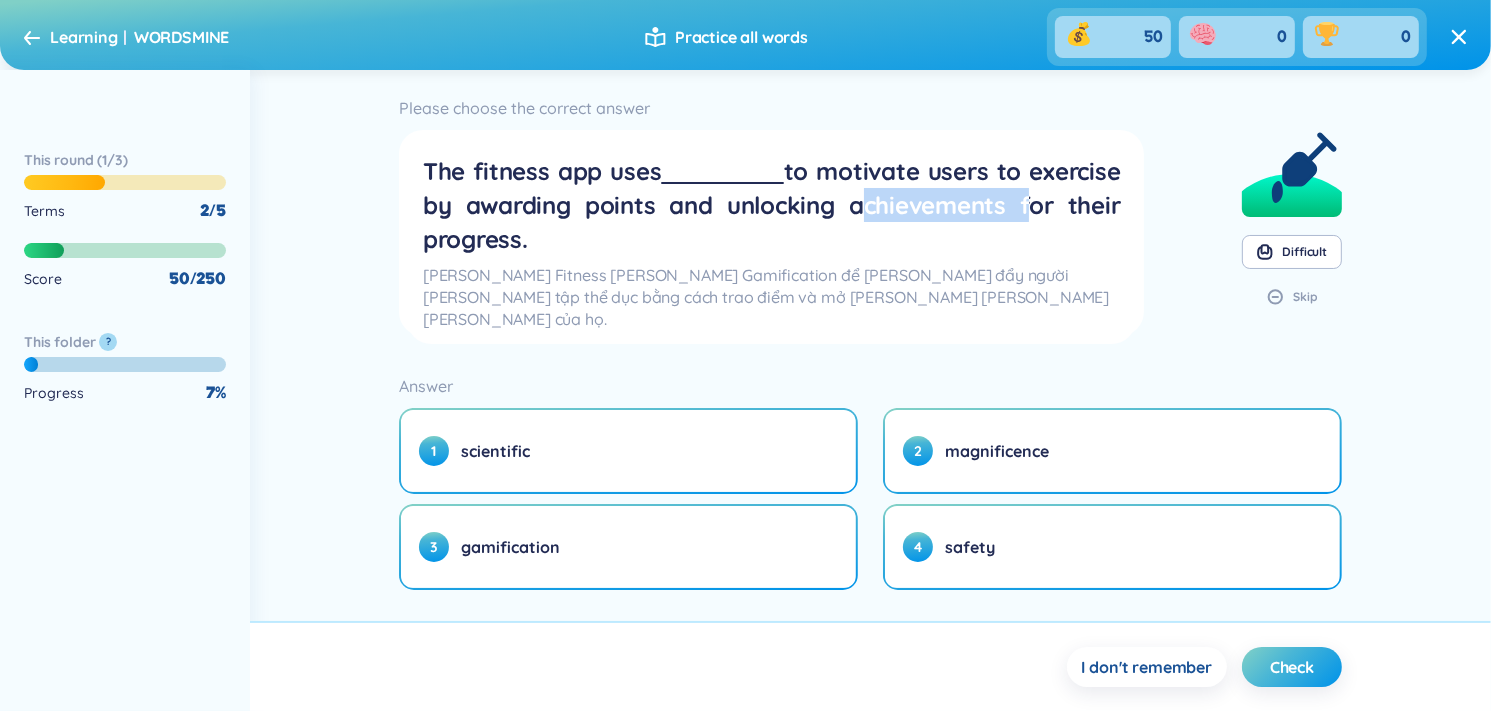 click on "The fitness app uses                   to motivate users to exercise by awarding points and unlocking achievements for their progress." at bounding box center (772, 205) 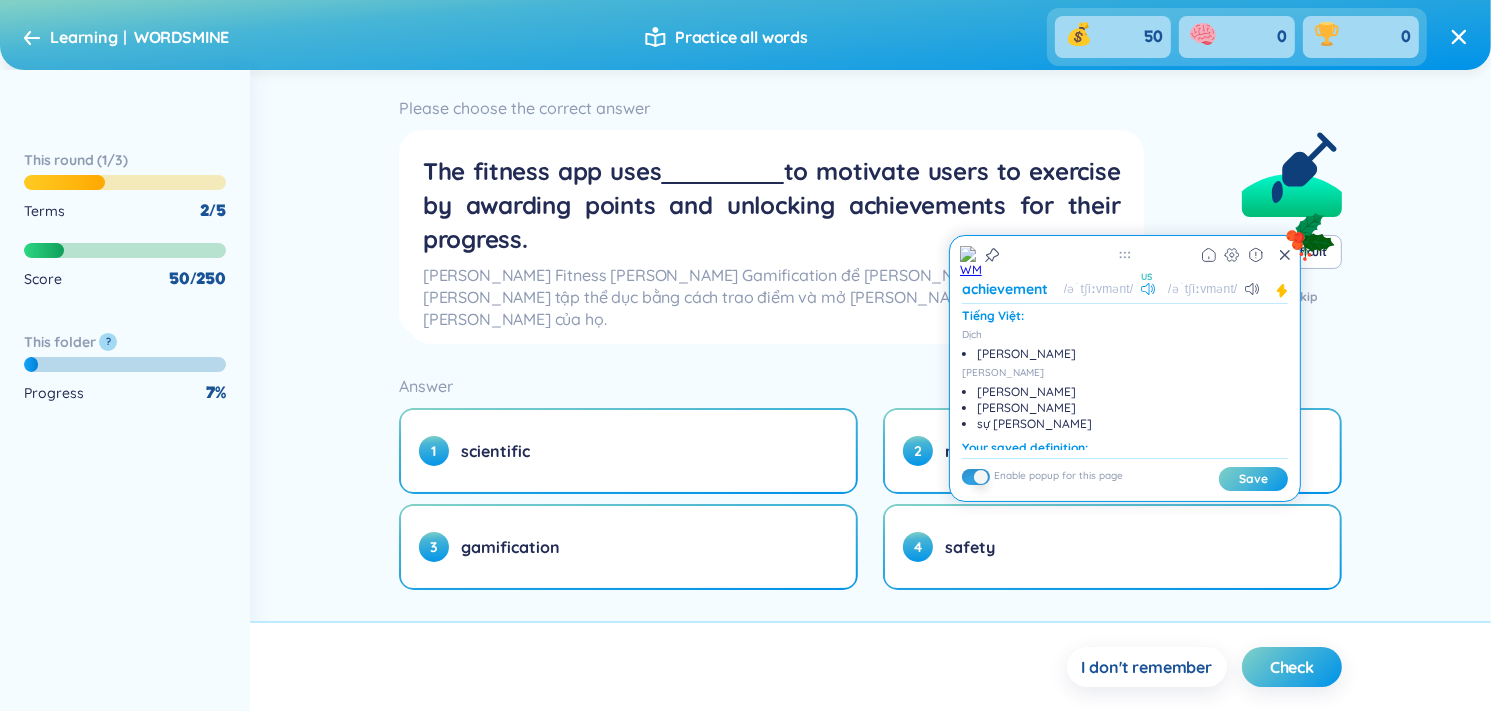 click 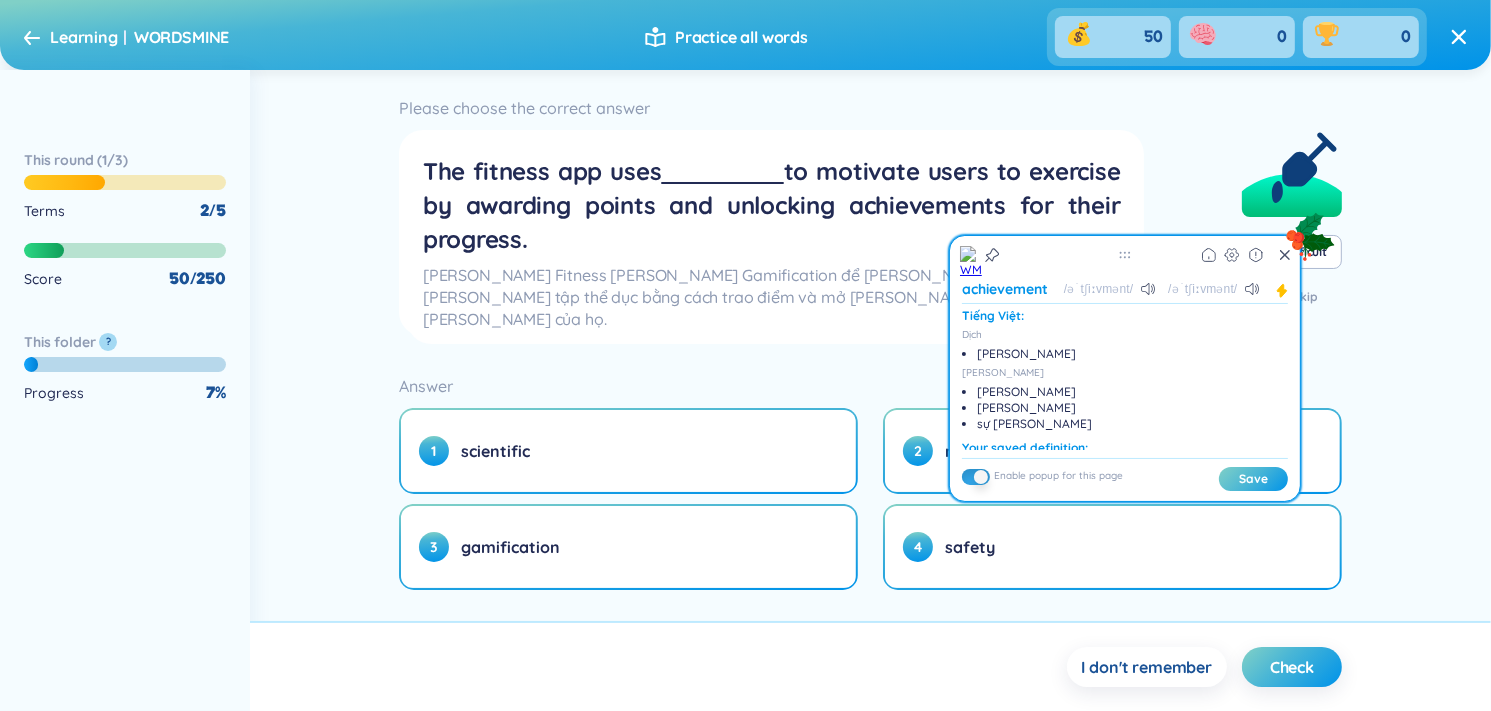 click on "/əˈtʃiːvmənt/" at bounding box center [1210, 289] 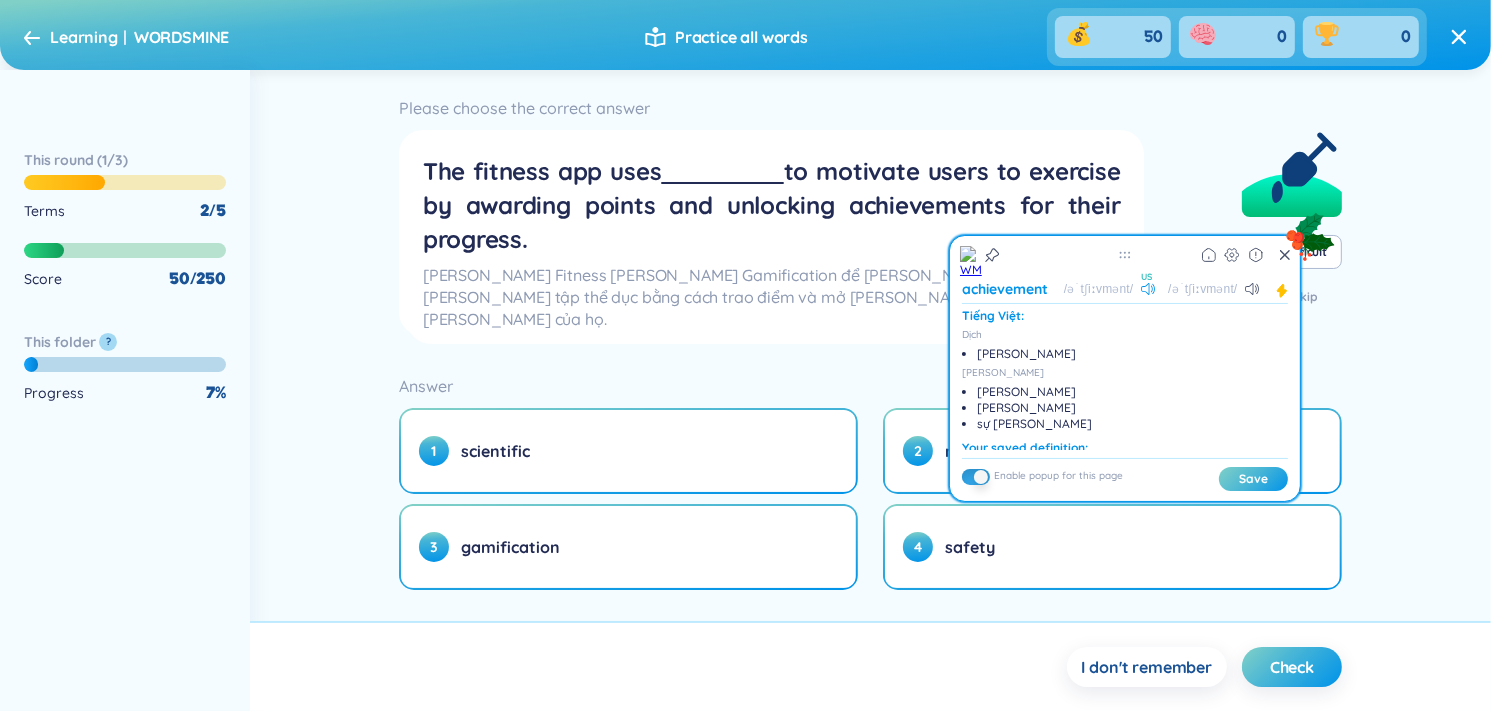 click 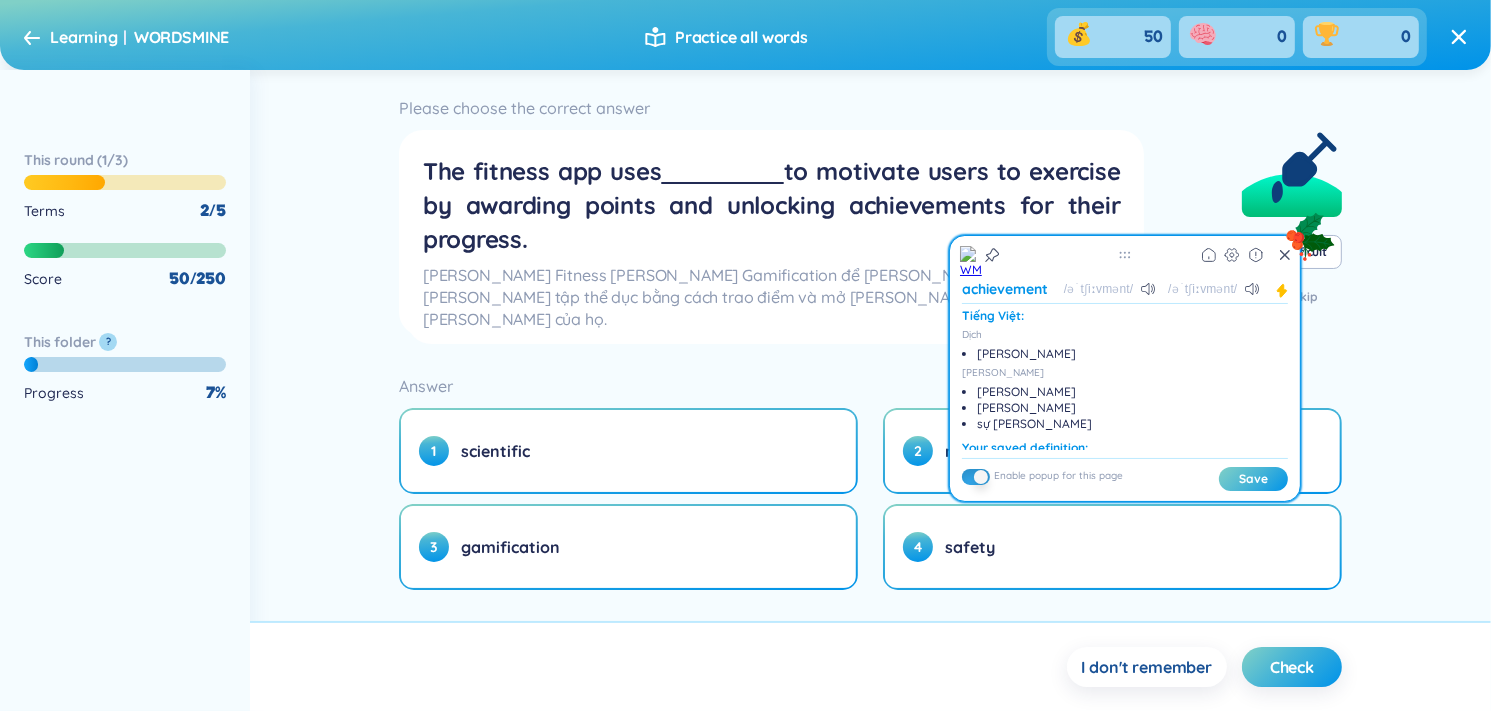 click on "[PERSON_NAME] Fitness [PERSON_NAME] Gamification để [PERSON_NAME] đẩy người [PERSON_NAME] tập thể dục bằng cách trao điểm và mở [PERSON_NAME] [PERSON_NAME] [PERSON_NAME] của họ." at bounding box center (772, 297) 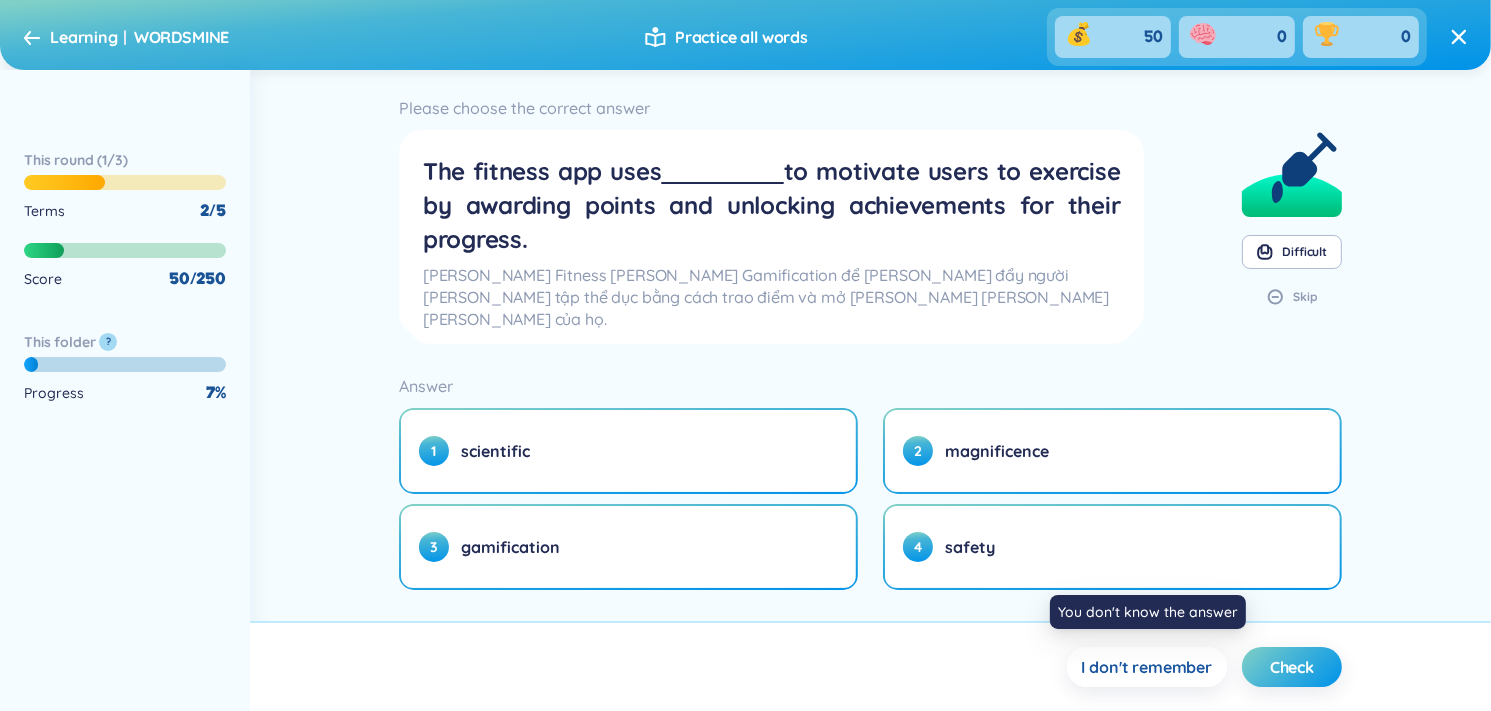 click on "I don't remember" at bounding box center (1147, 667) 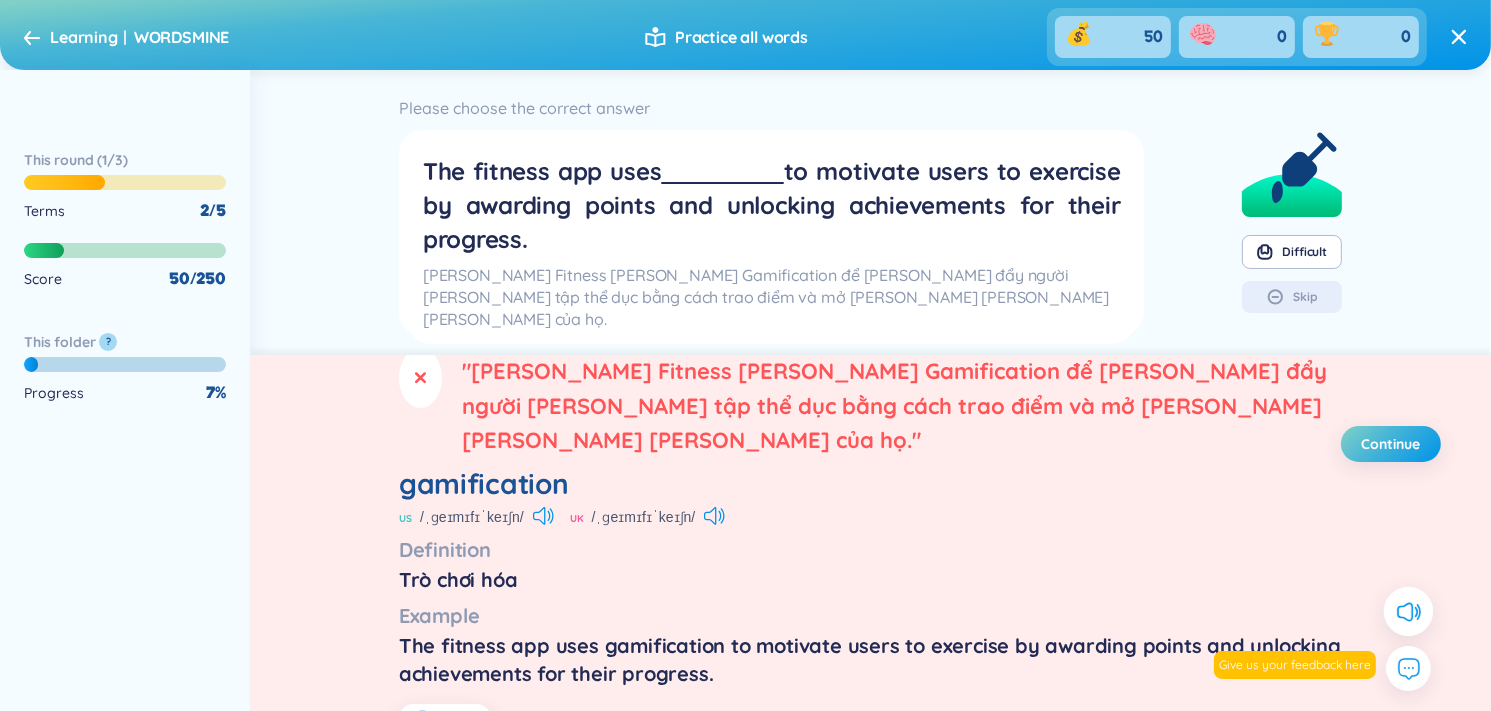 scroll, scrollTop: 68, scrollLeft: 0, axis: vertical 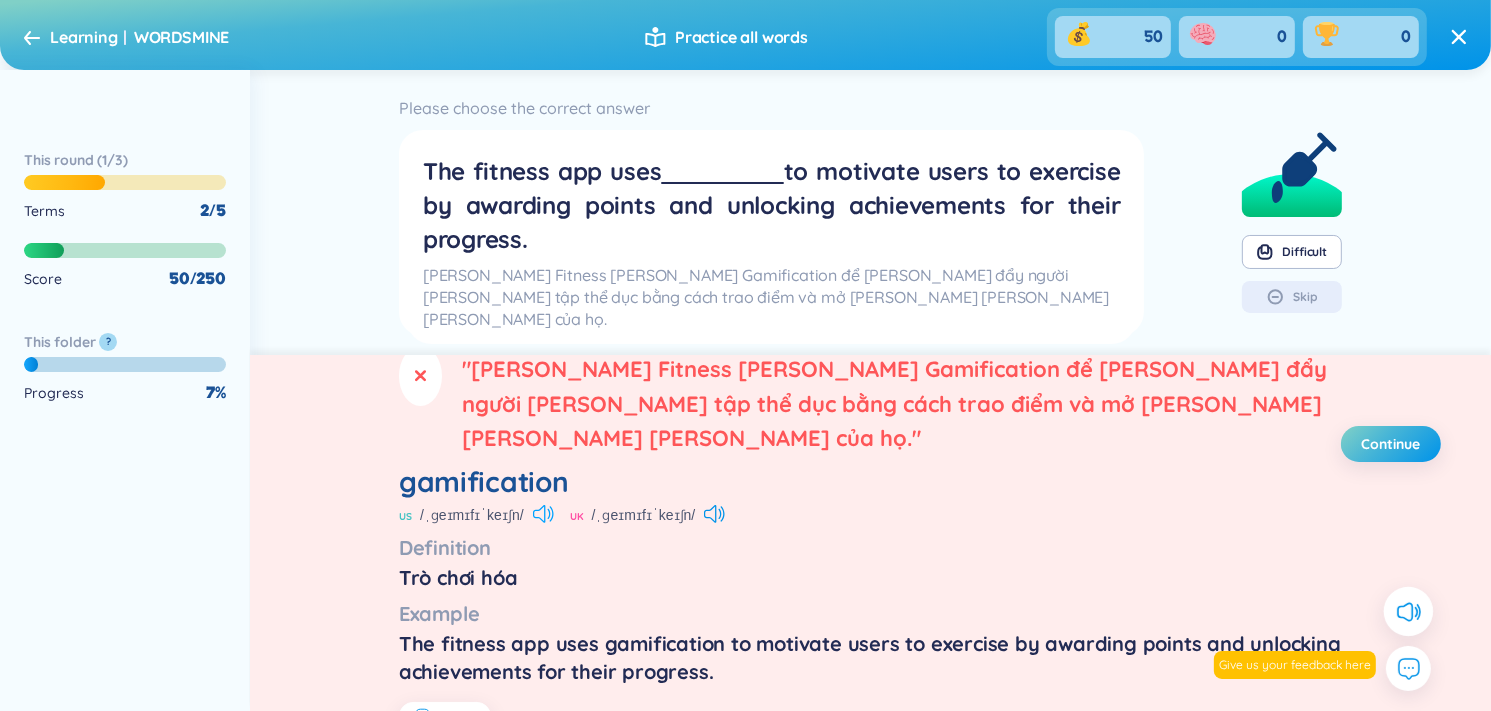 click 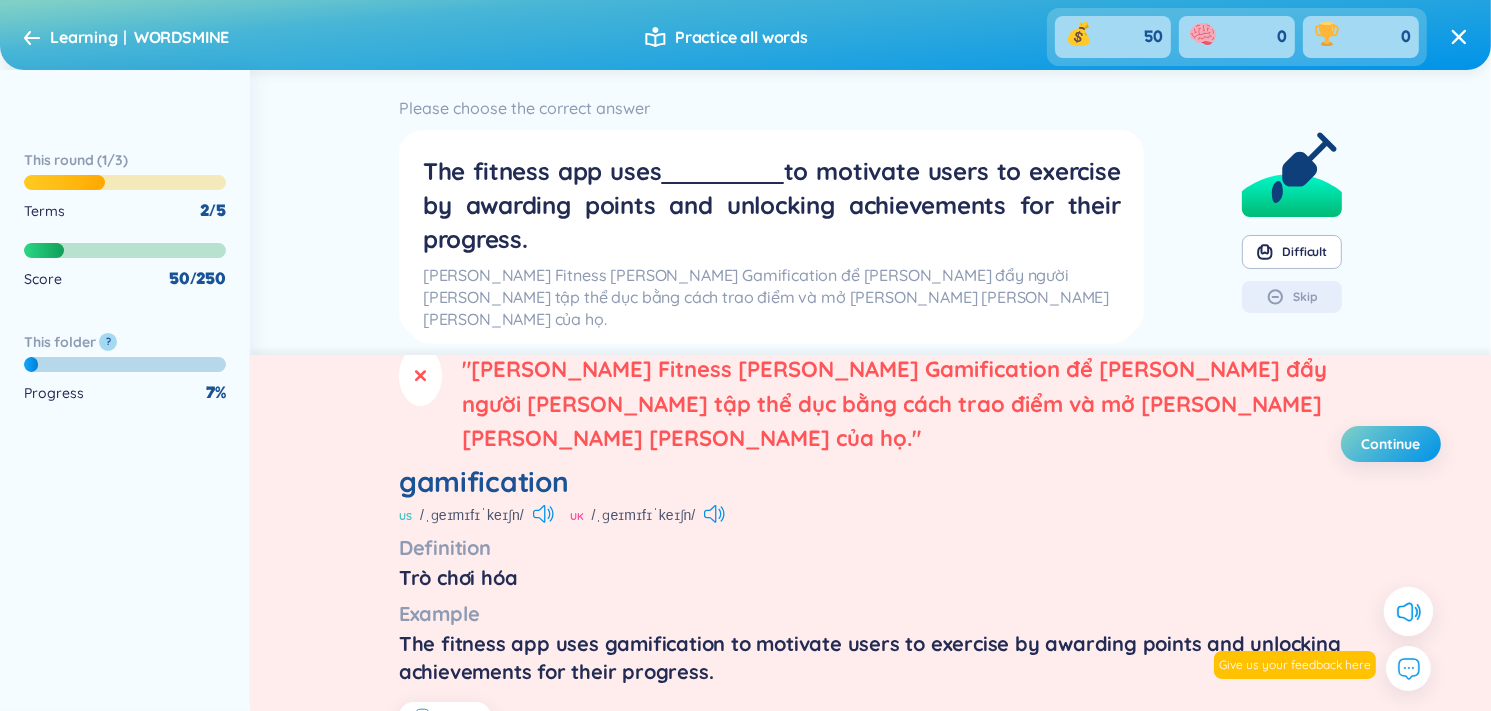 click on "US /ˌɡeɪmɪfɪˈkeɪʃn/ UK /ˌɡeɪmɪfɪˈkeɪʃn/" at bounding box center (870, 517) 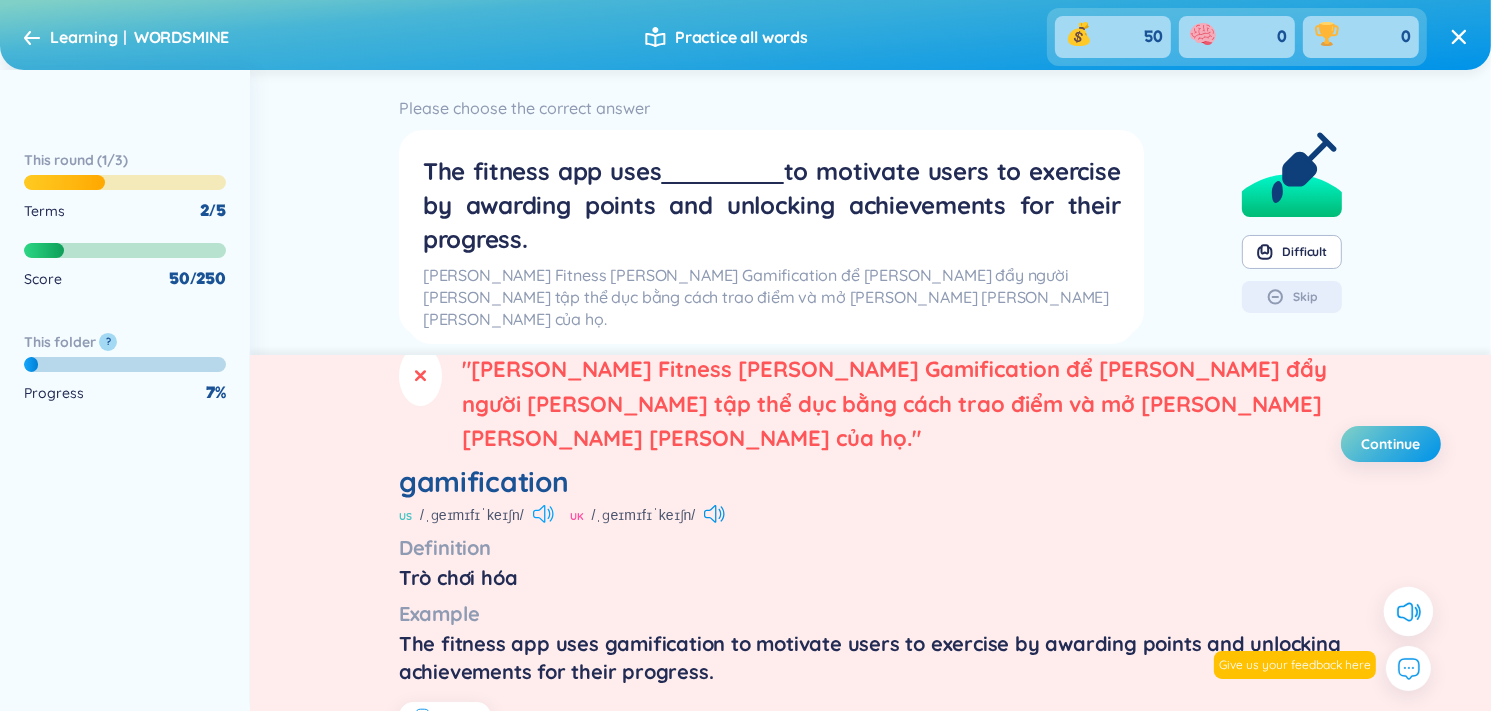 click 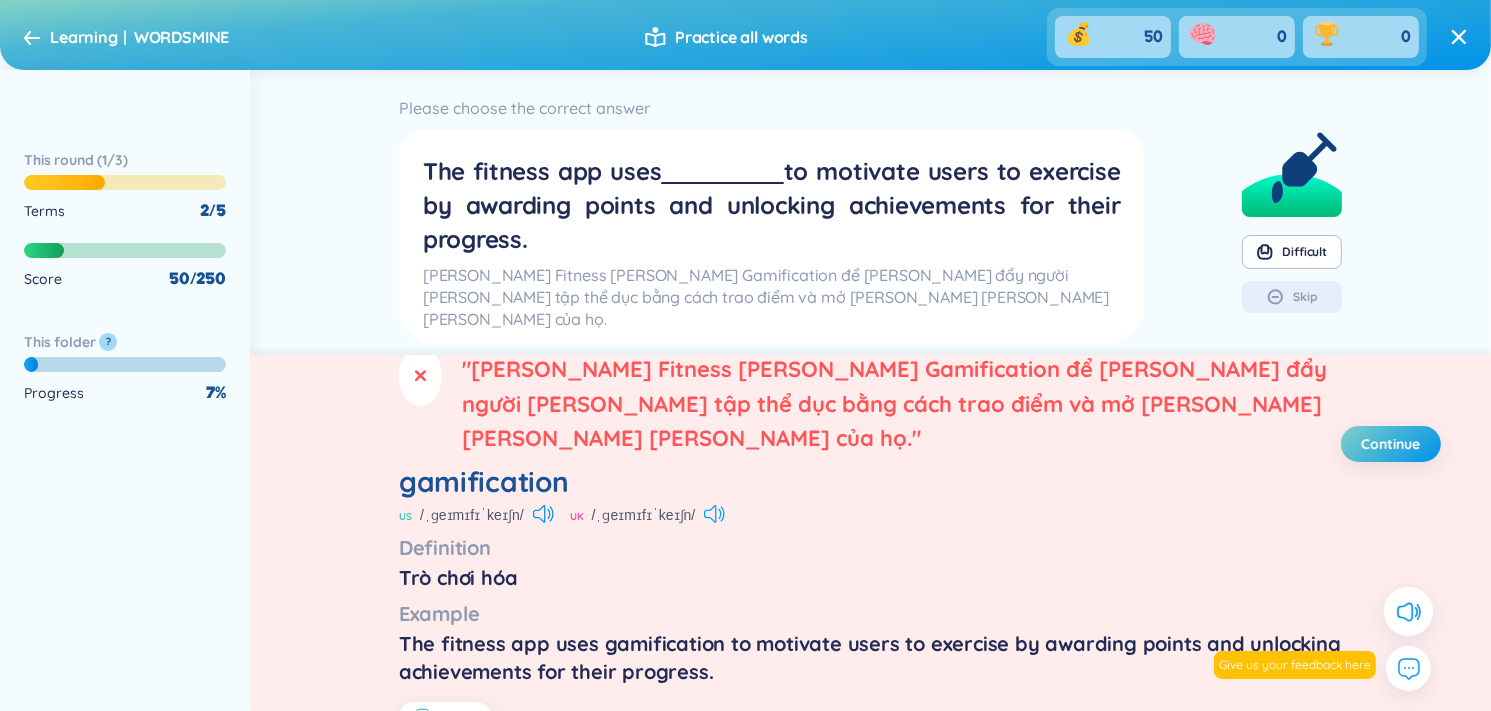 click 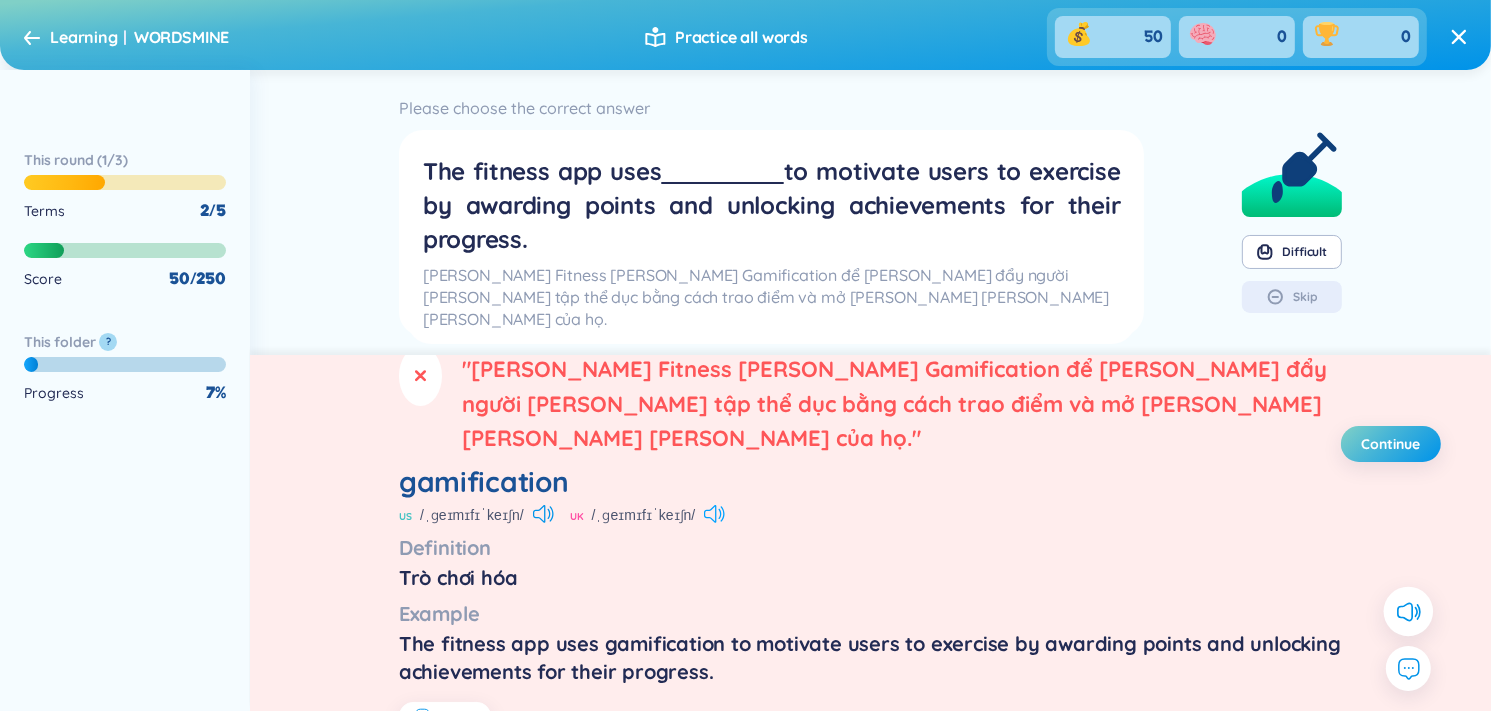 click 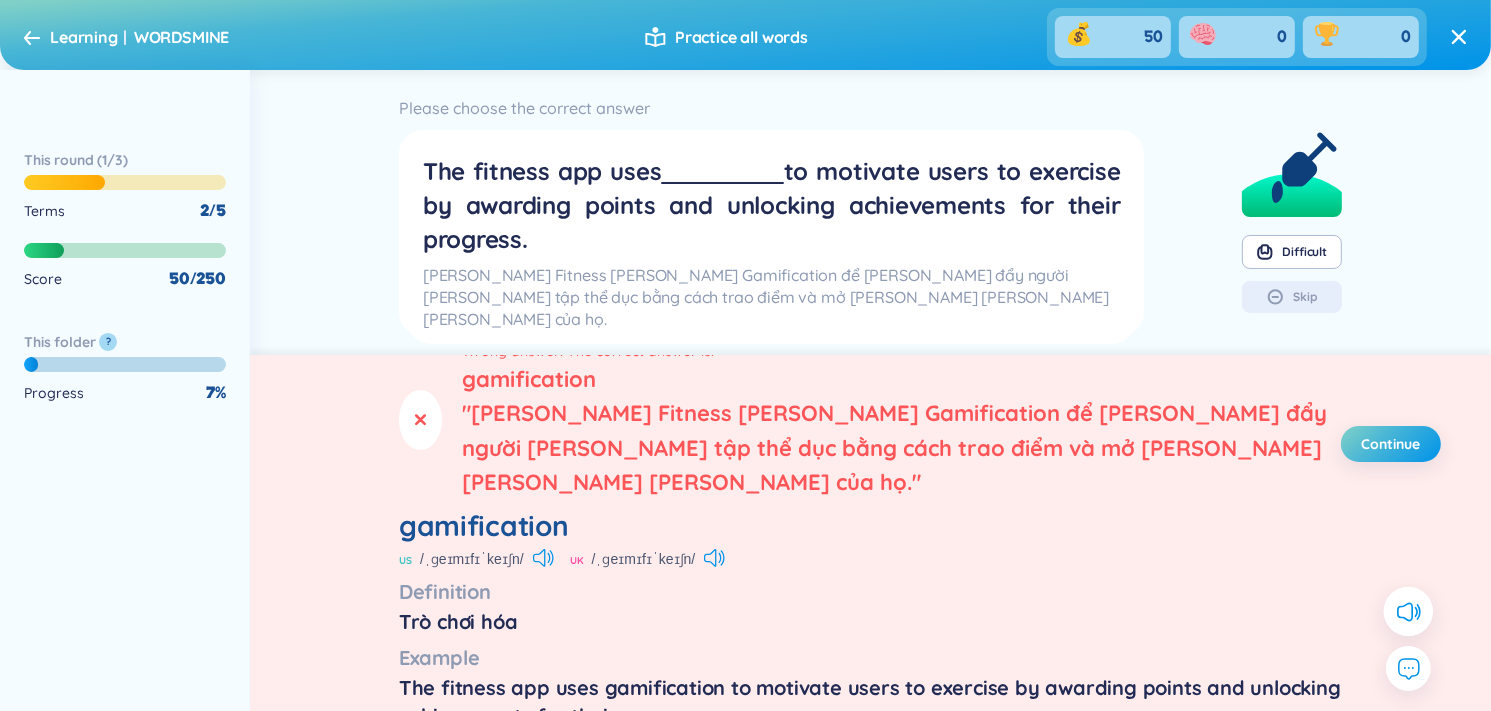 scroll, scrollTop: 68, scrollLeft: 0, axis: vertical 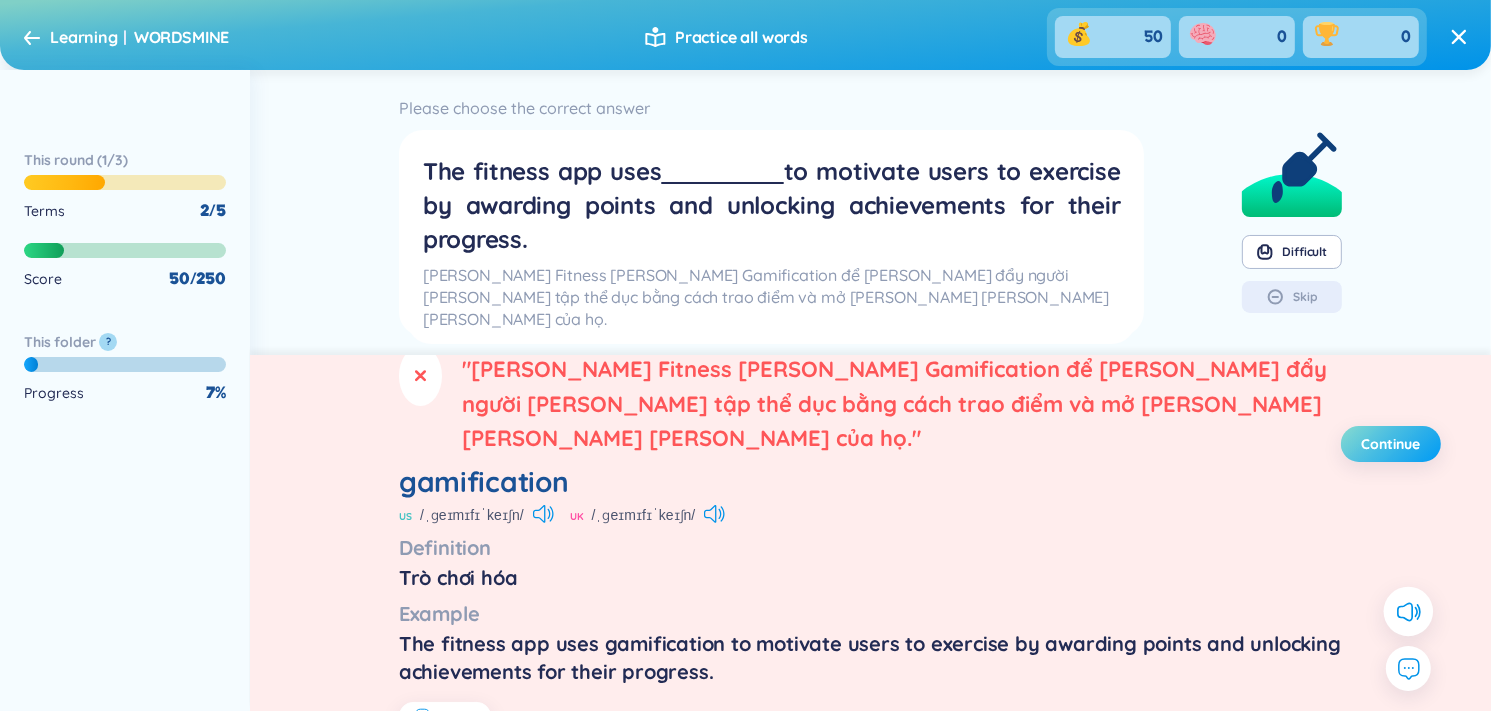 click on "Continue" at bounding box center [1391, 444] 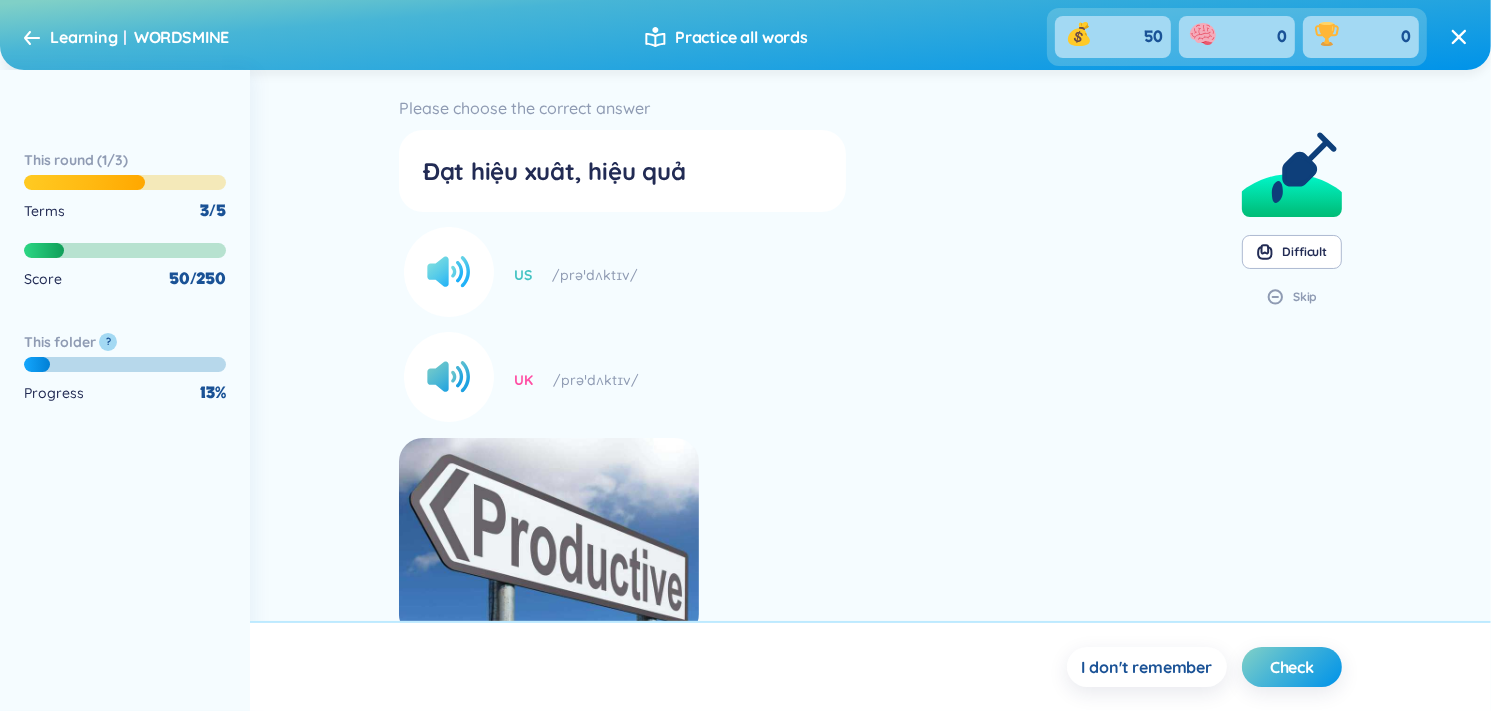 click 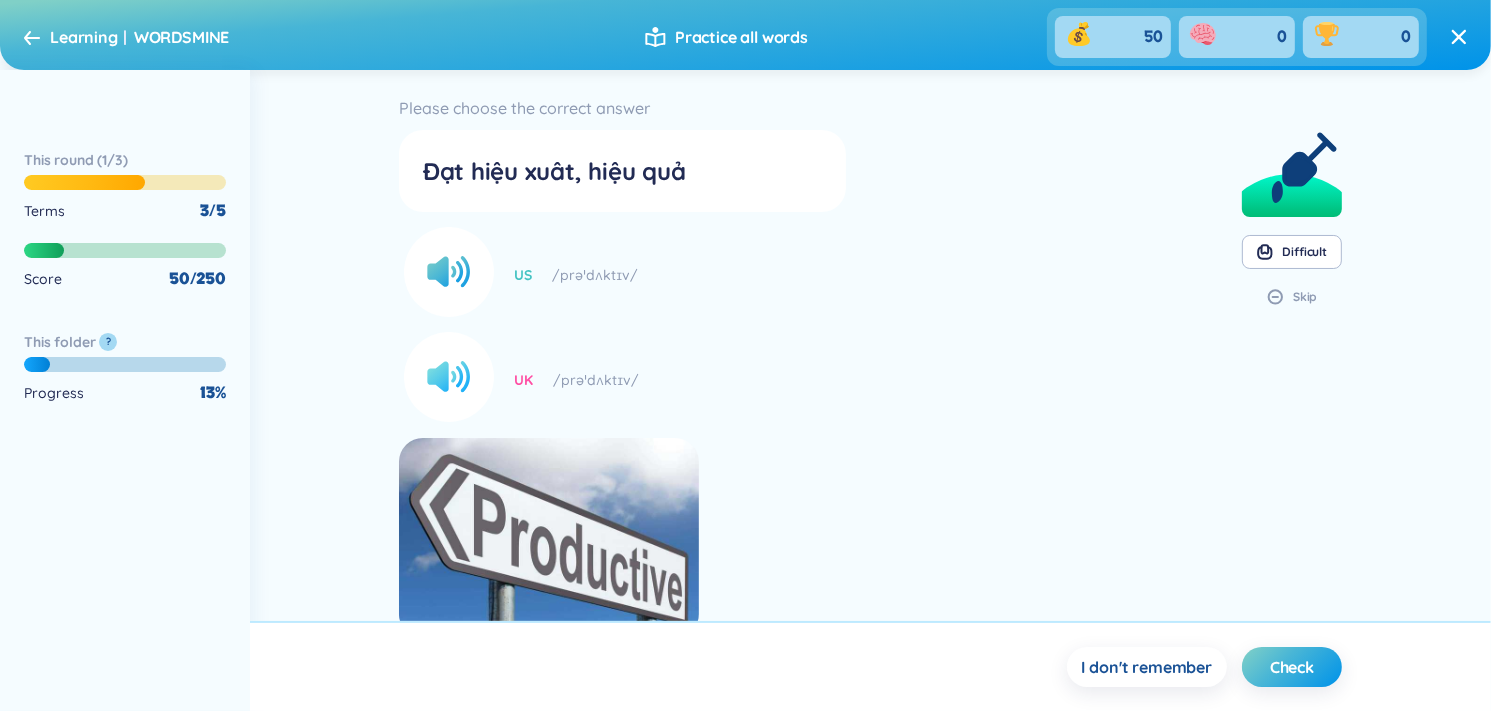 click 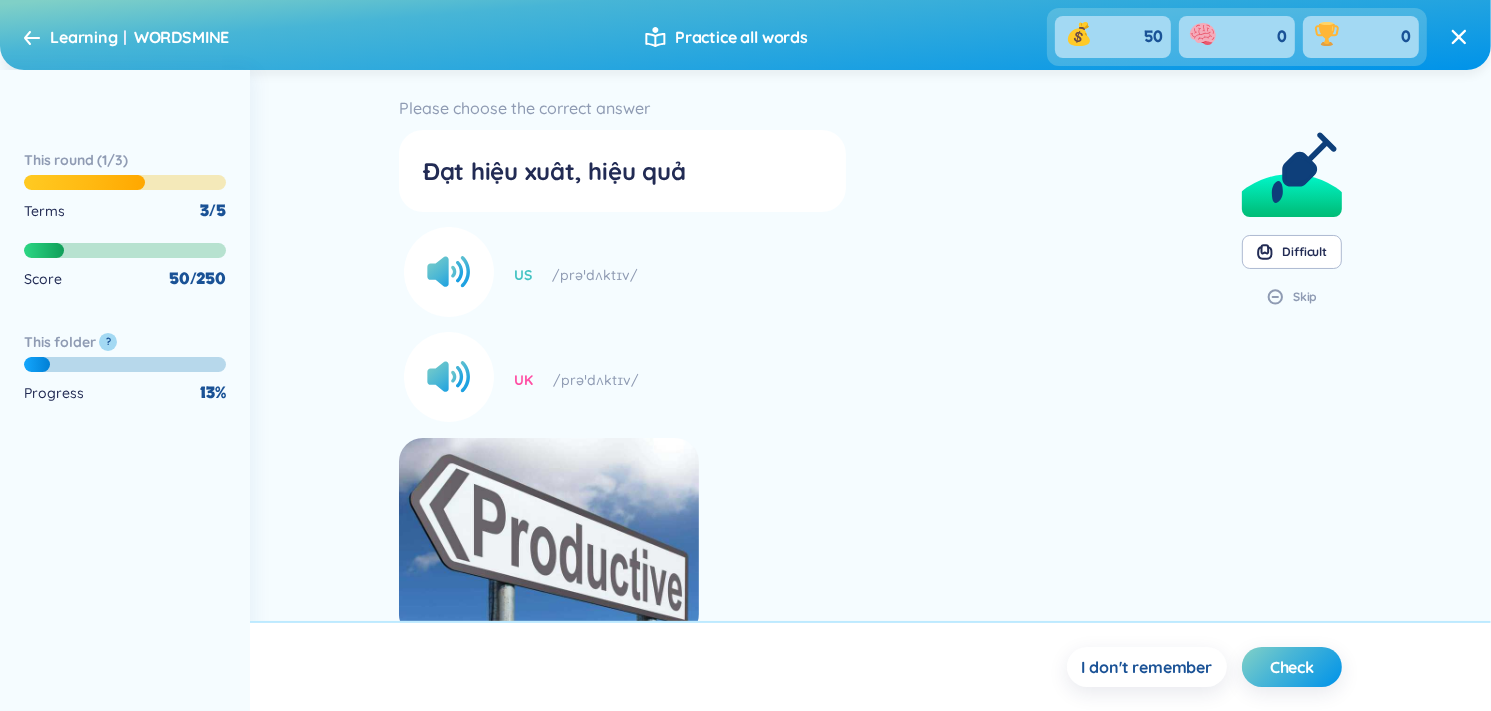 scroll, scrollTop: 357, scrollLeft: 0, axis: vertical 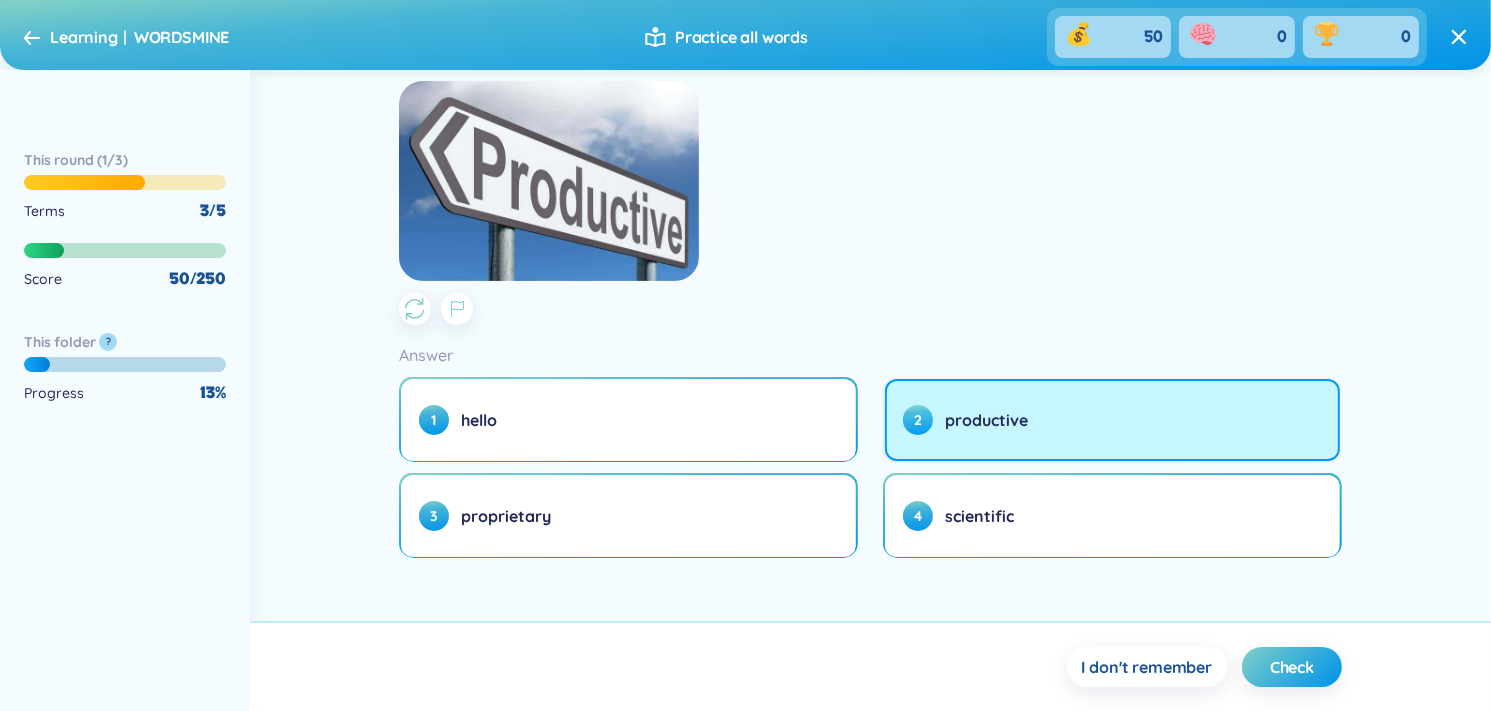 click on "2 productive" at bounding box center [1112, 420] 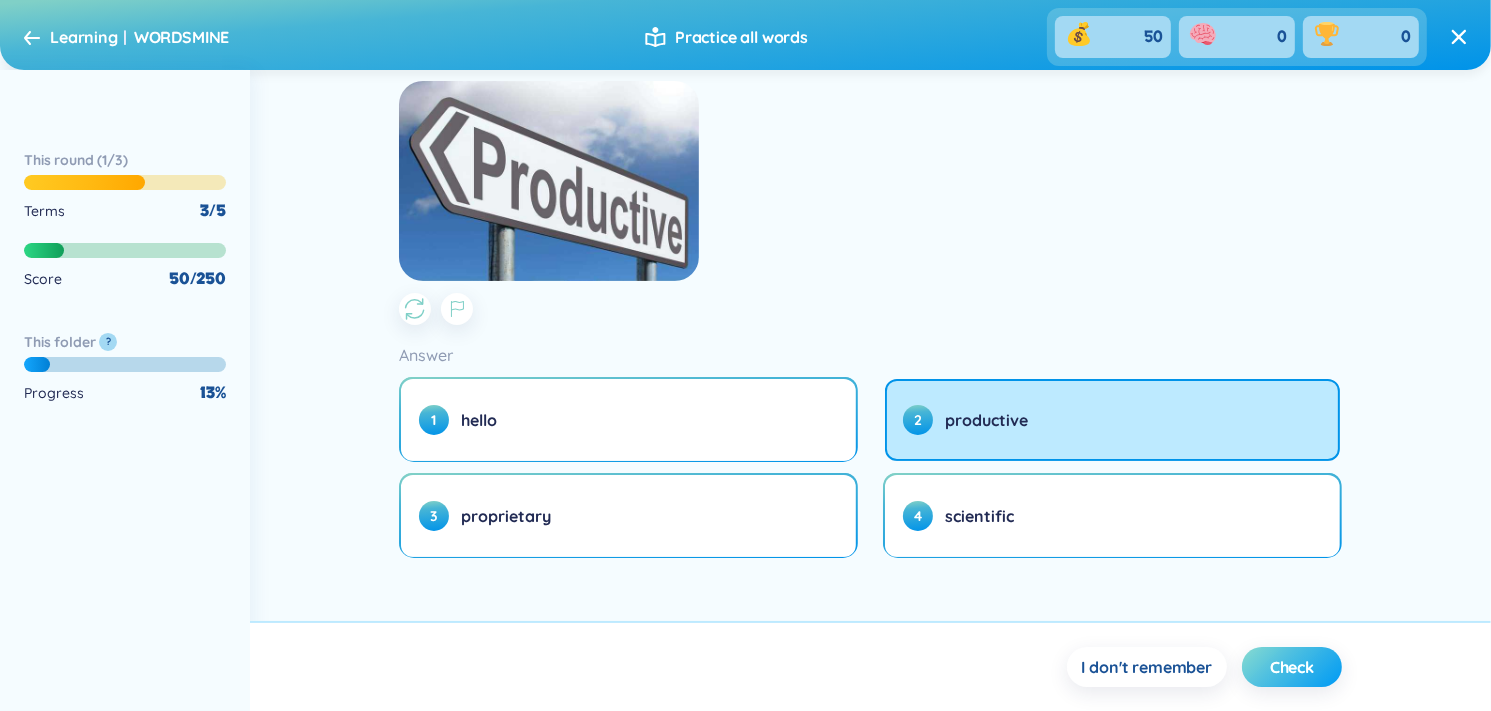 click on "Check" at bounding box center (1292, 667) 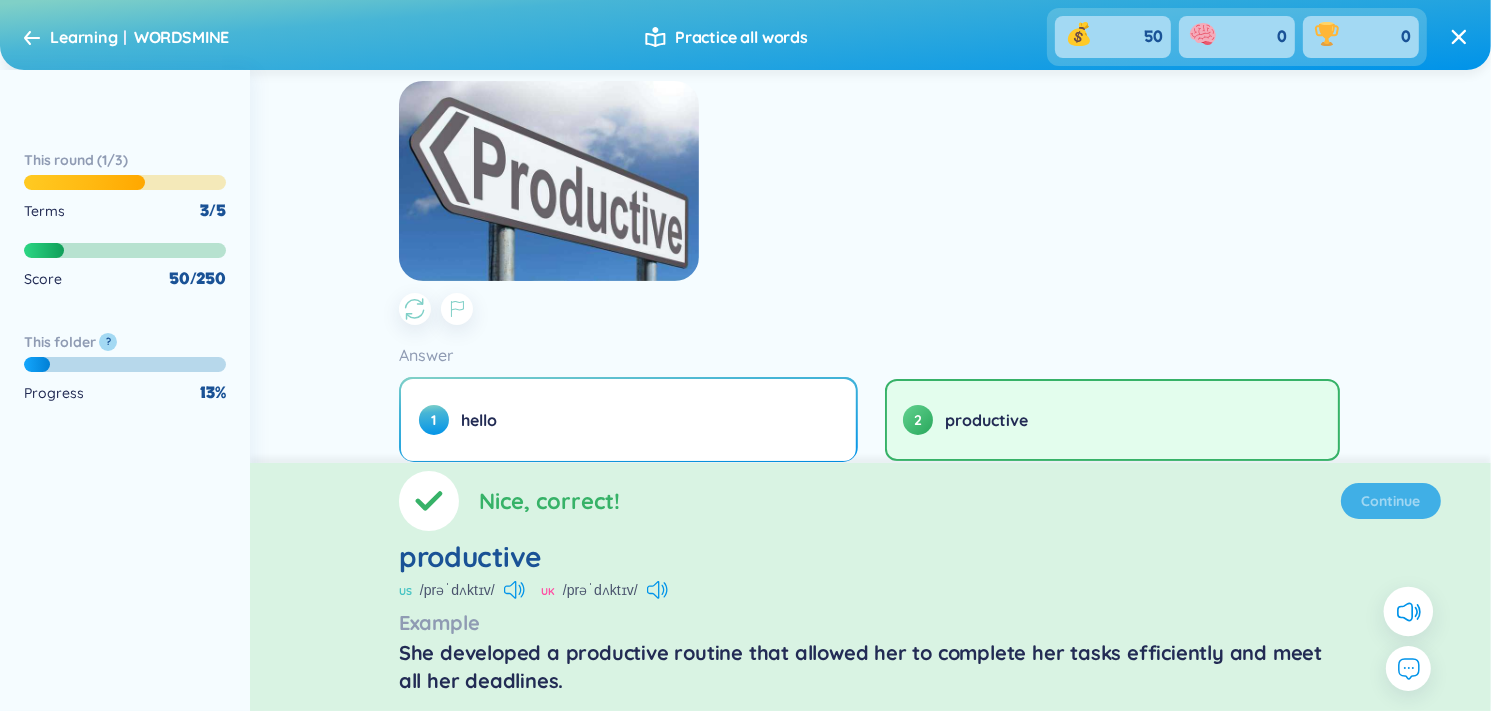 scroll, scrollTop: 0, scrollLeft: 0, axis: both 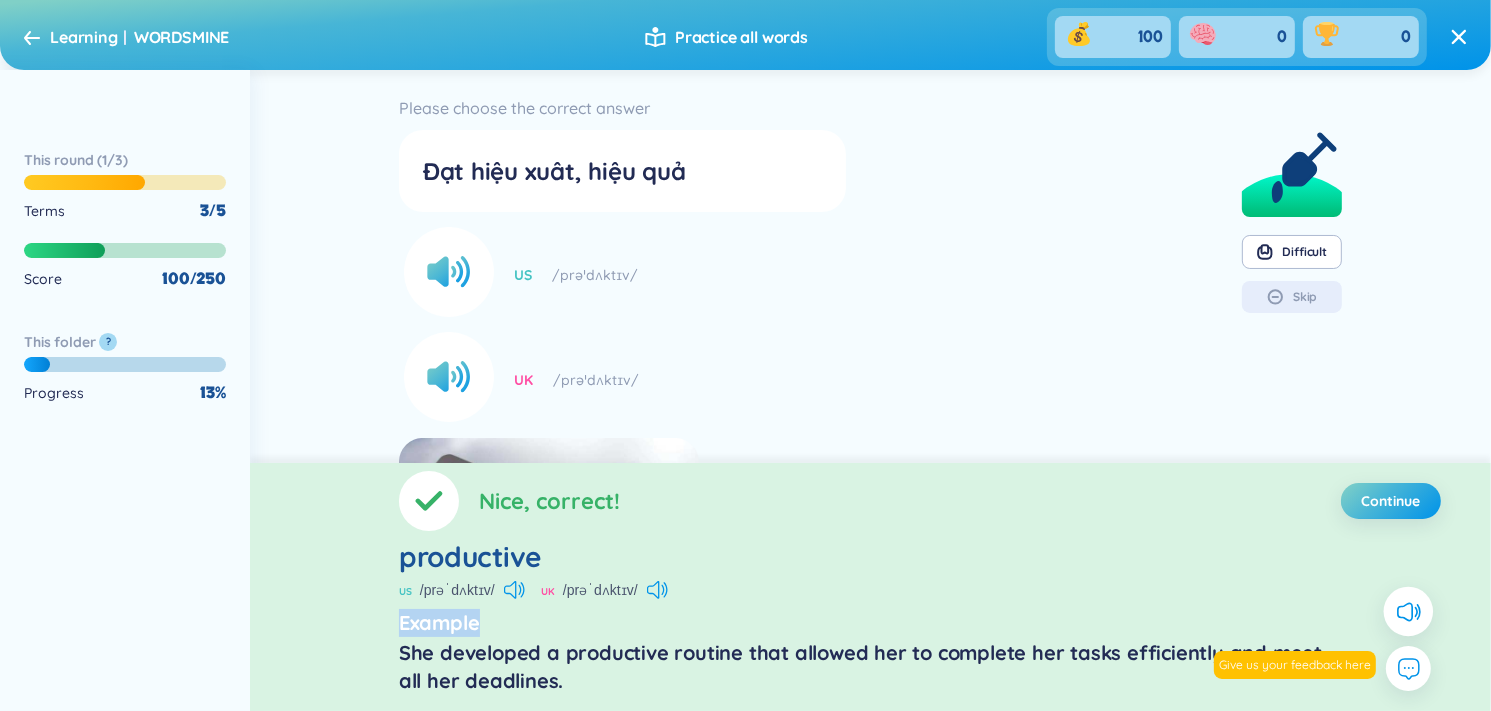 drag, startPoint x: 1043, startPoint y: 615, endPoint x: 841, endPoint y: 575, distance: 205.92232 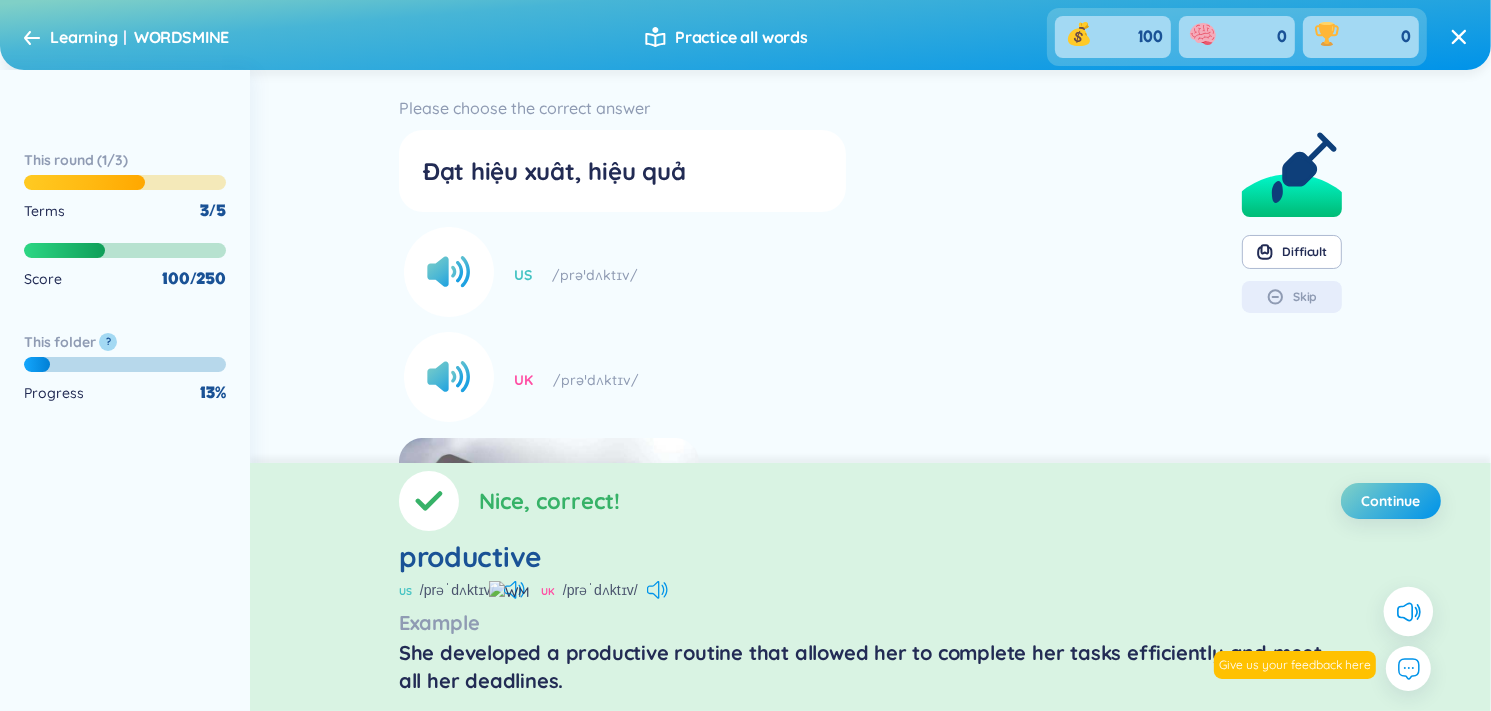 click on "productive US /prəˈdʌktɪv/ UK /prəˈdʌktɪv/ Example She developed a productive routine that allowed her to complete her tasks efficiently and meet all her deadlines." at bounding box center [870, 621] 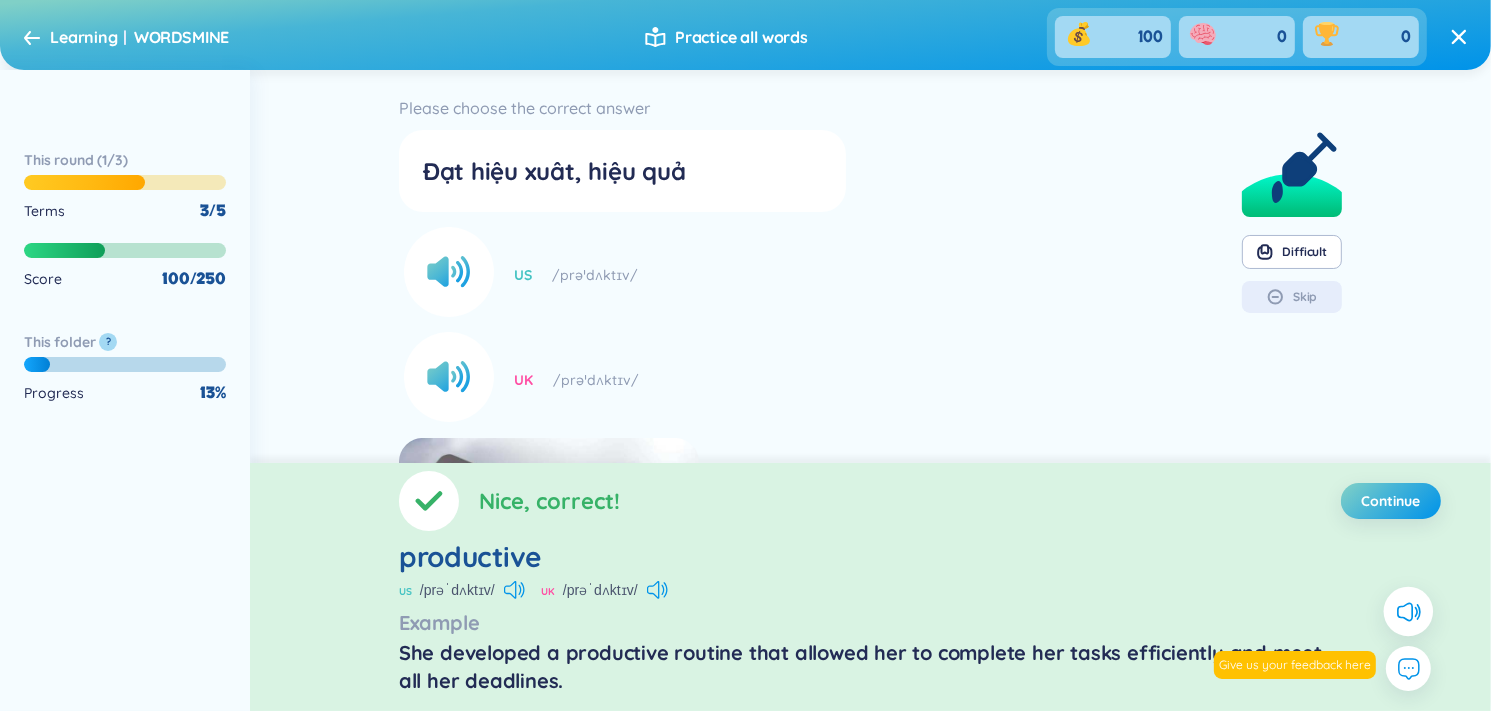 click on "She developed a productive routine that allowed her to complete her tasks efficiently and meet all her deadlines." at bounding box center [870, 667] 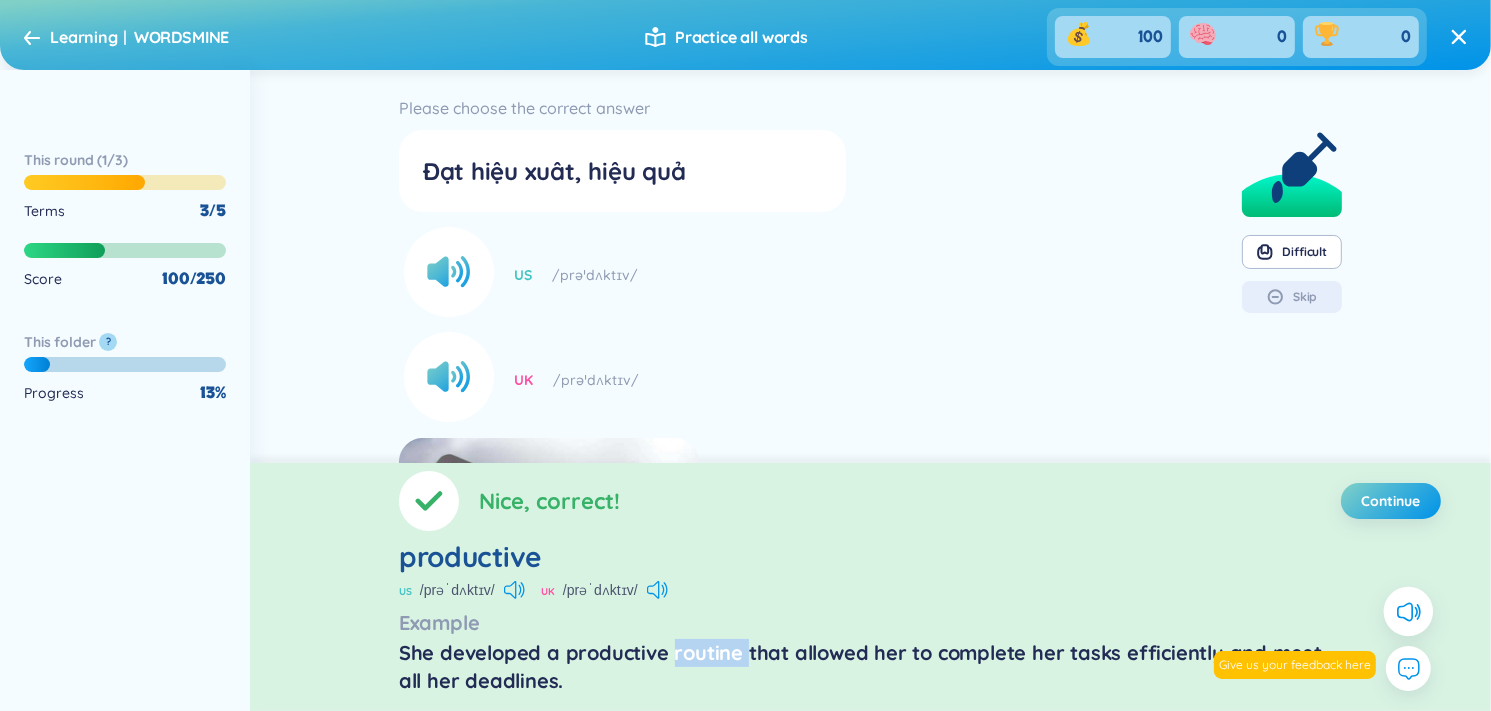 click on "She developed a productive routine that allowed her to complete her tasks efficiently and meet all her deadlines." at bounding box center [870, 667] 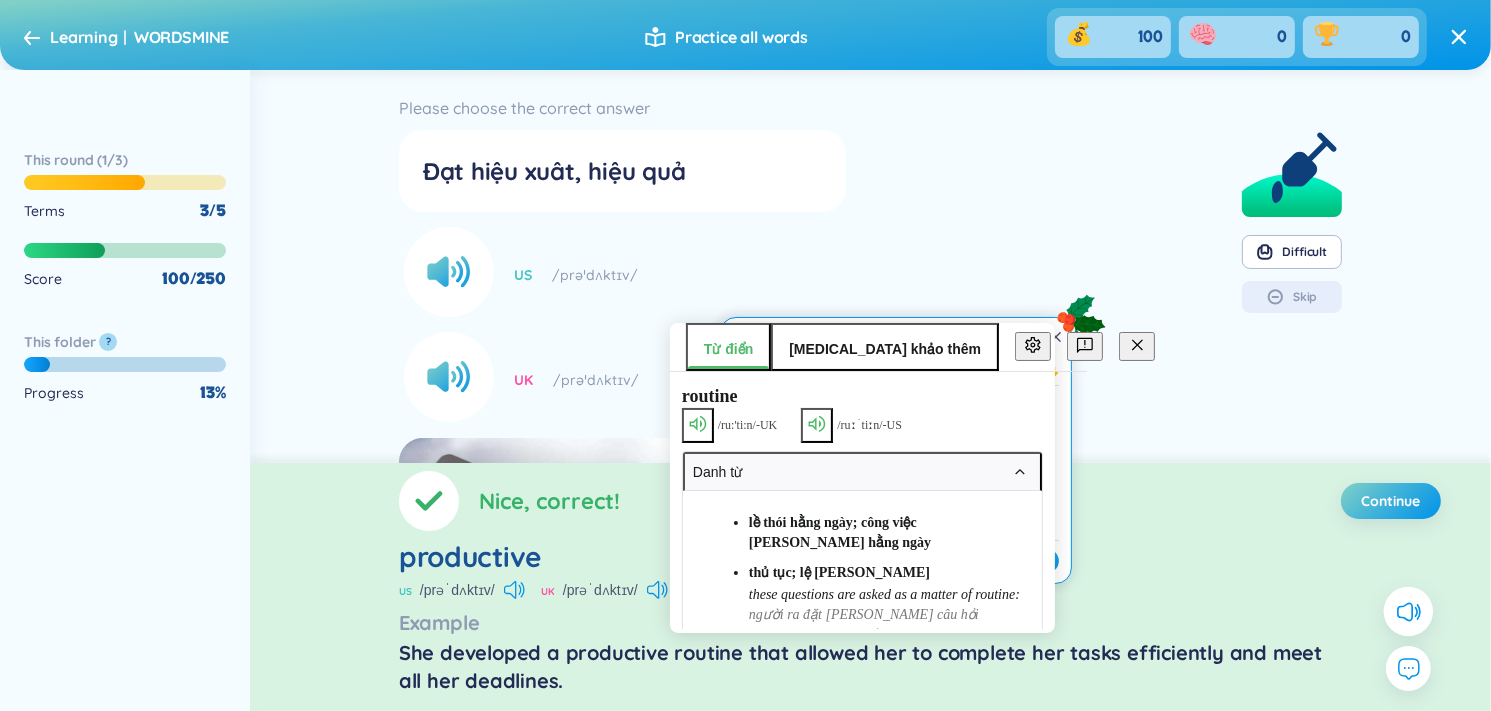 click on "Nice, correct! Continue productive US /prəˈdʌktɪv/ UK /prəˈdʌktɪv/ Example She developed a productive routine that allowed her to complete her tasks efficiently and meet all her deadlines." at bounding box center (870, 587) 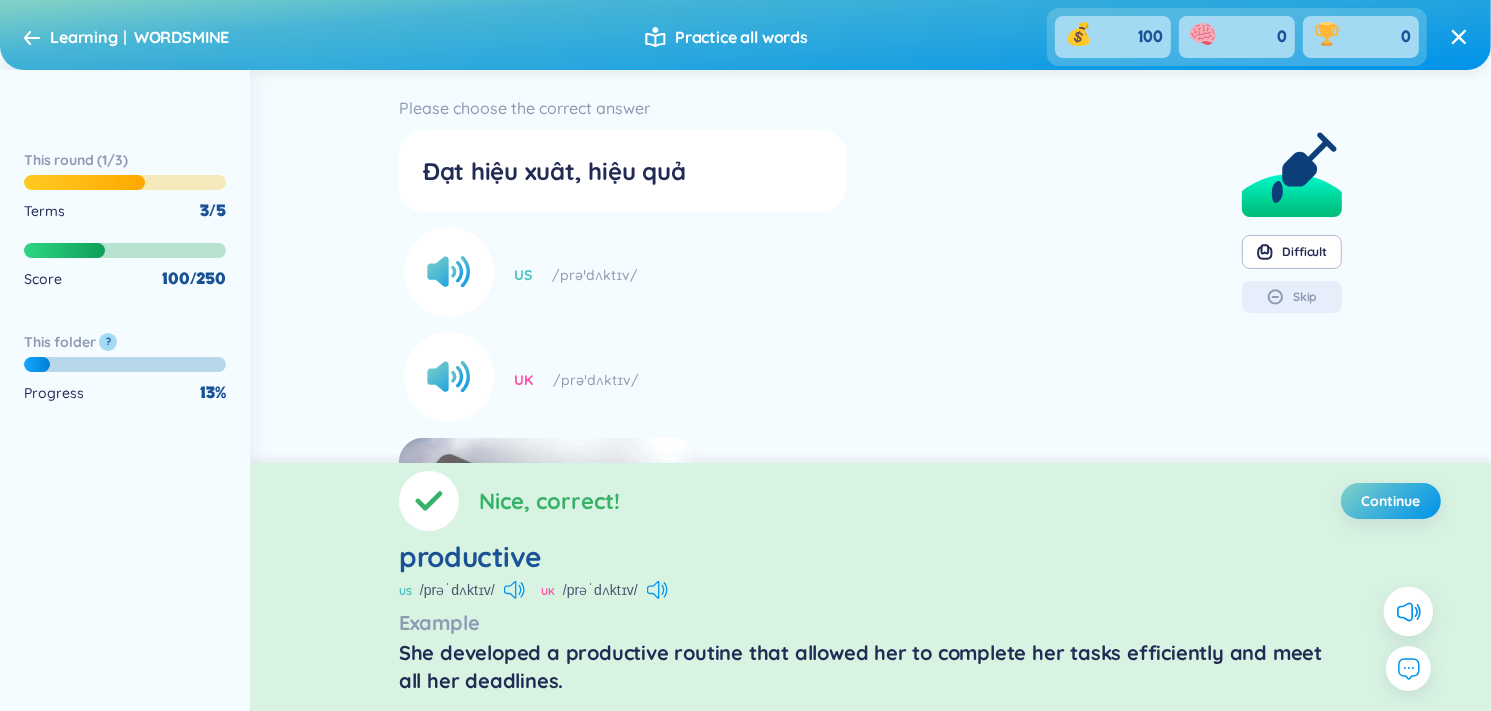 click on "She developed a productive routine that allowed her to complete her tasks efficiently and meet all her deadlines." at bounding box center (870, 667) 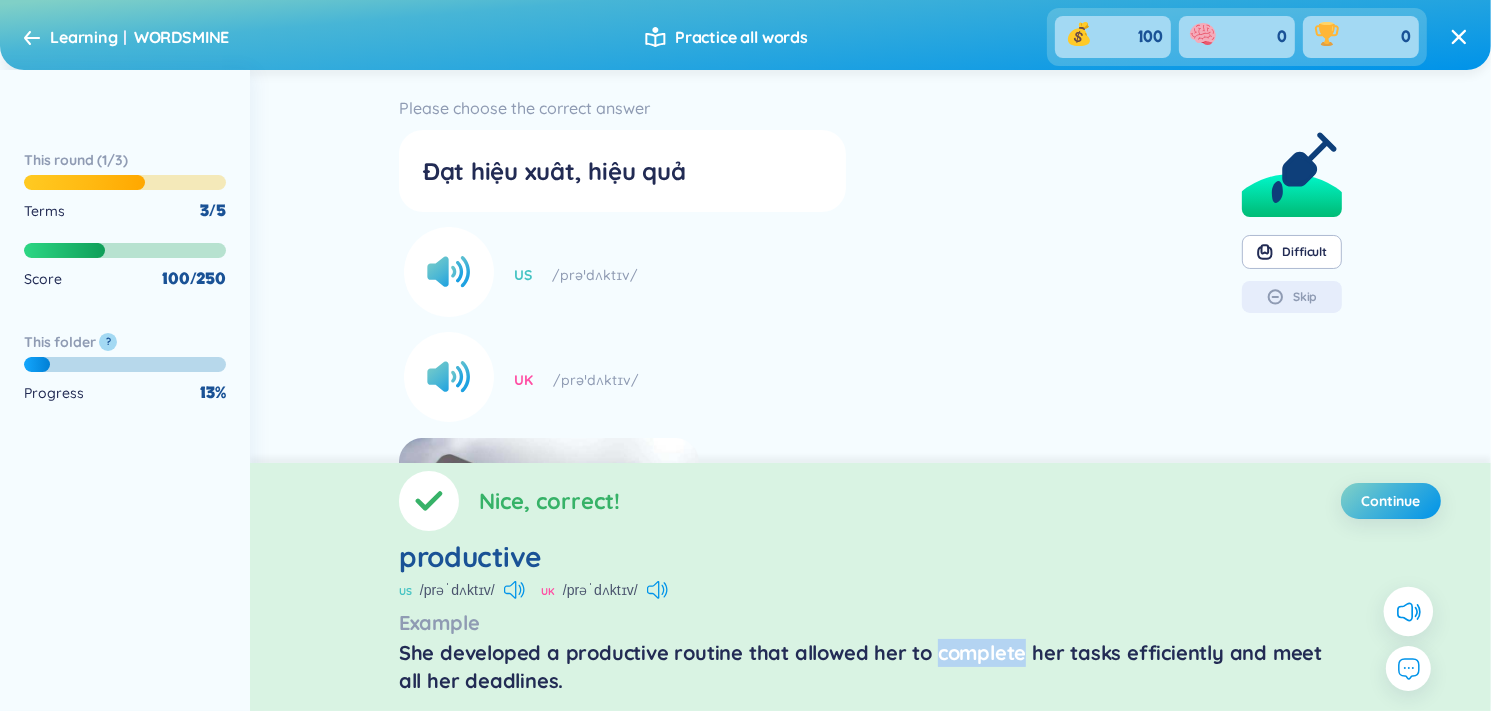 click on "She developed a productive routine that allowed her to complete her tasks efficiently and meet all her deadlines." at bounding box center [870, 667] 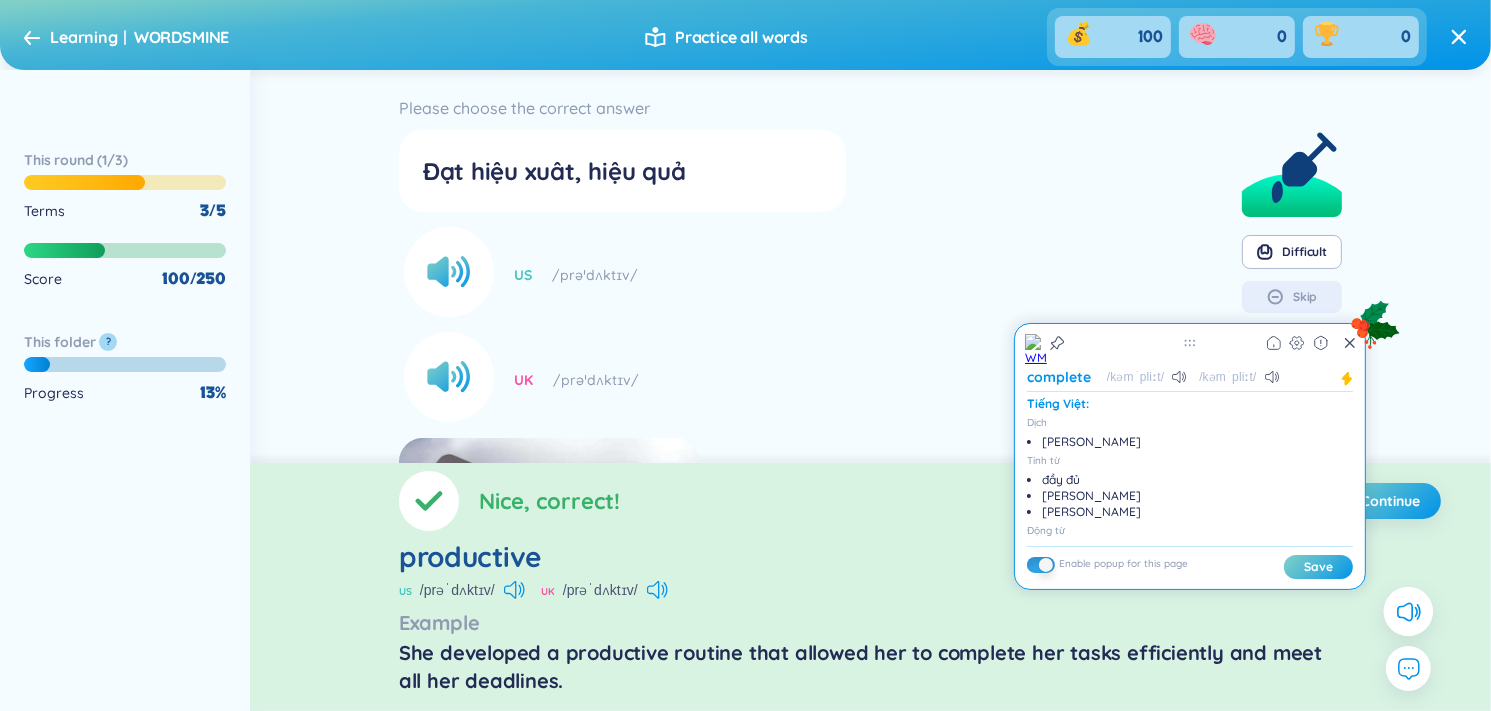 click on "She developed a productive routine that allowed her to complete her tasks efficiently and meet all her deadlines." at bounding box center (870, 667) 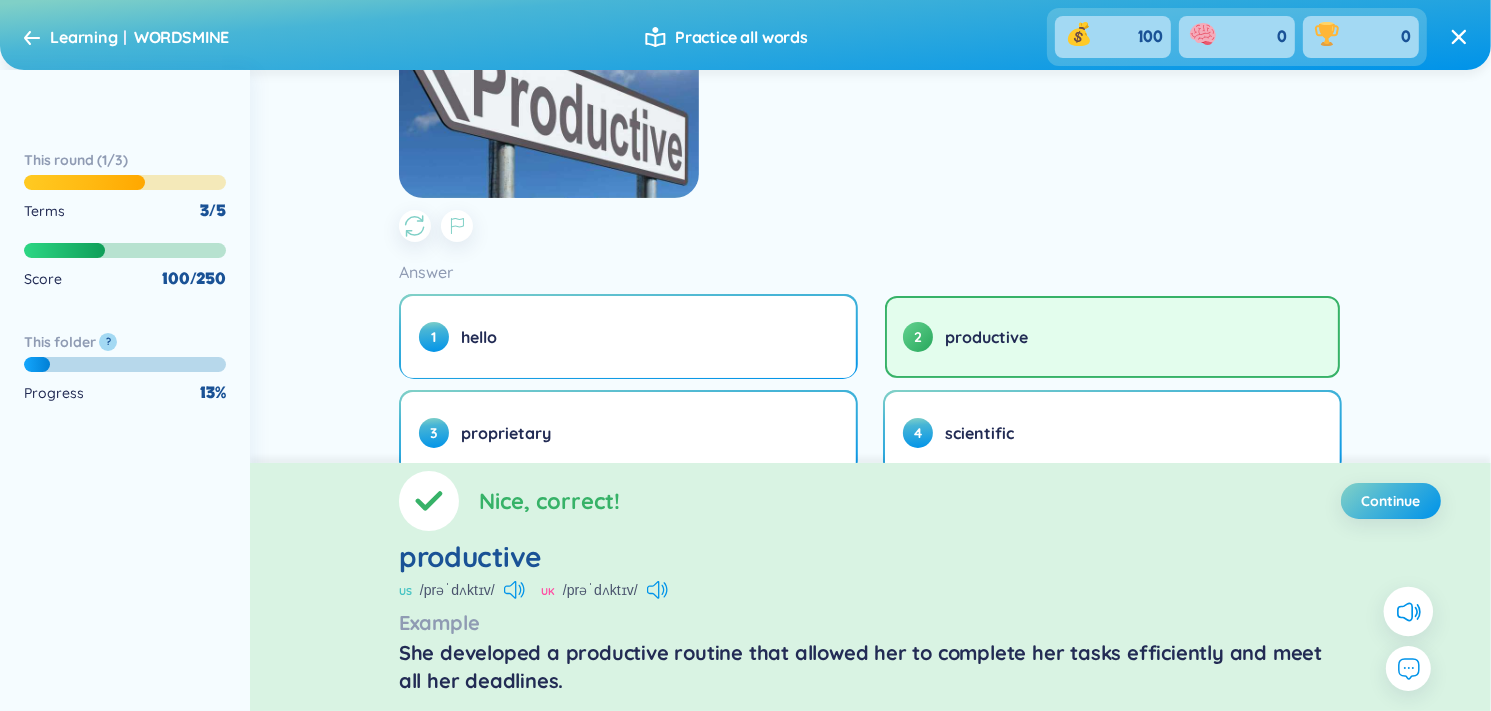 scroll, scrollTop: 0, scrollLeft: 0, axis: both 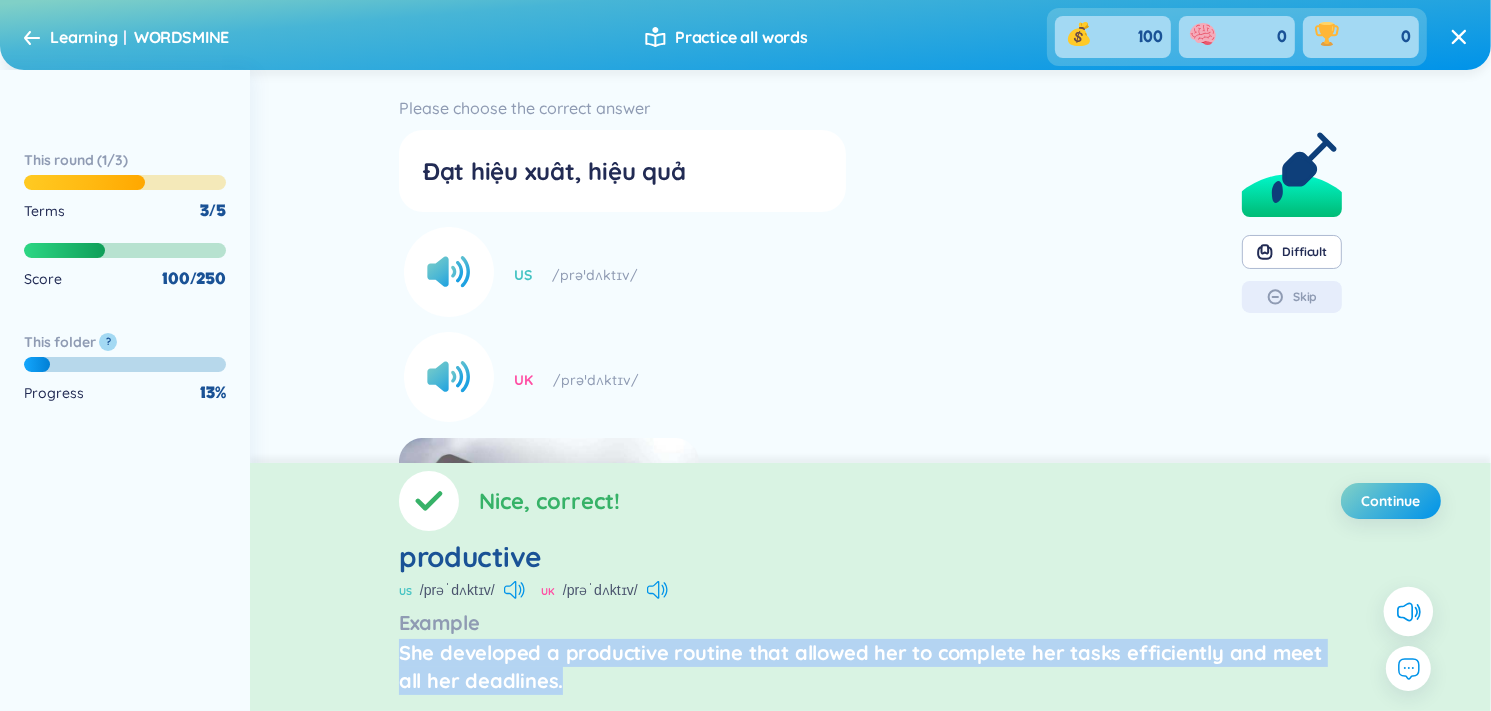 drag, startPoint x: 394, startPoint y: 650, endPoint x: 633, endPoint y: 695, distance: 243.19951 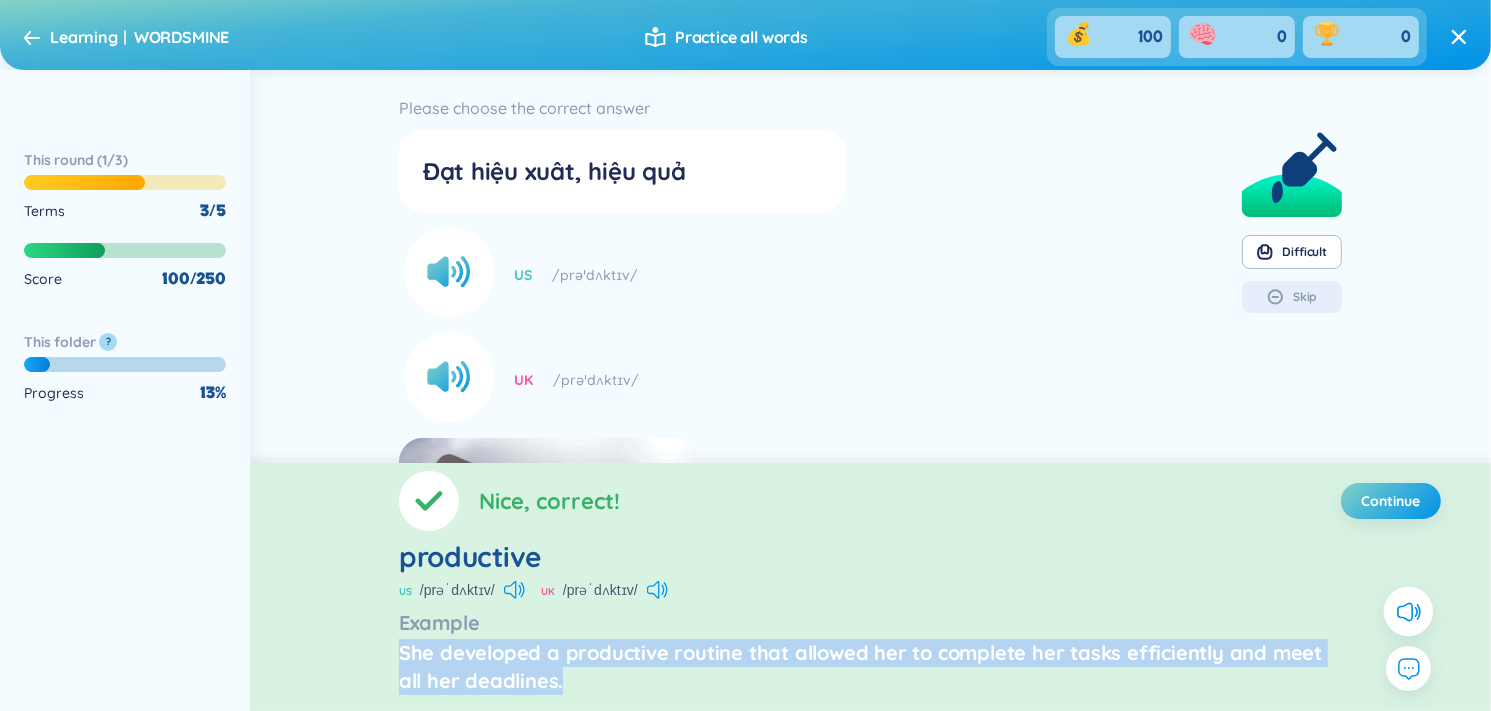click on "Nice, correct! Continue productive US /prəˈdʌktɪv/ UK /prəˈdʌktɪv/ Example She developed a productive routine that allowed her to complete her tasks efficiently and meet all her deadlines." at bounding box center (870, 587) 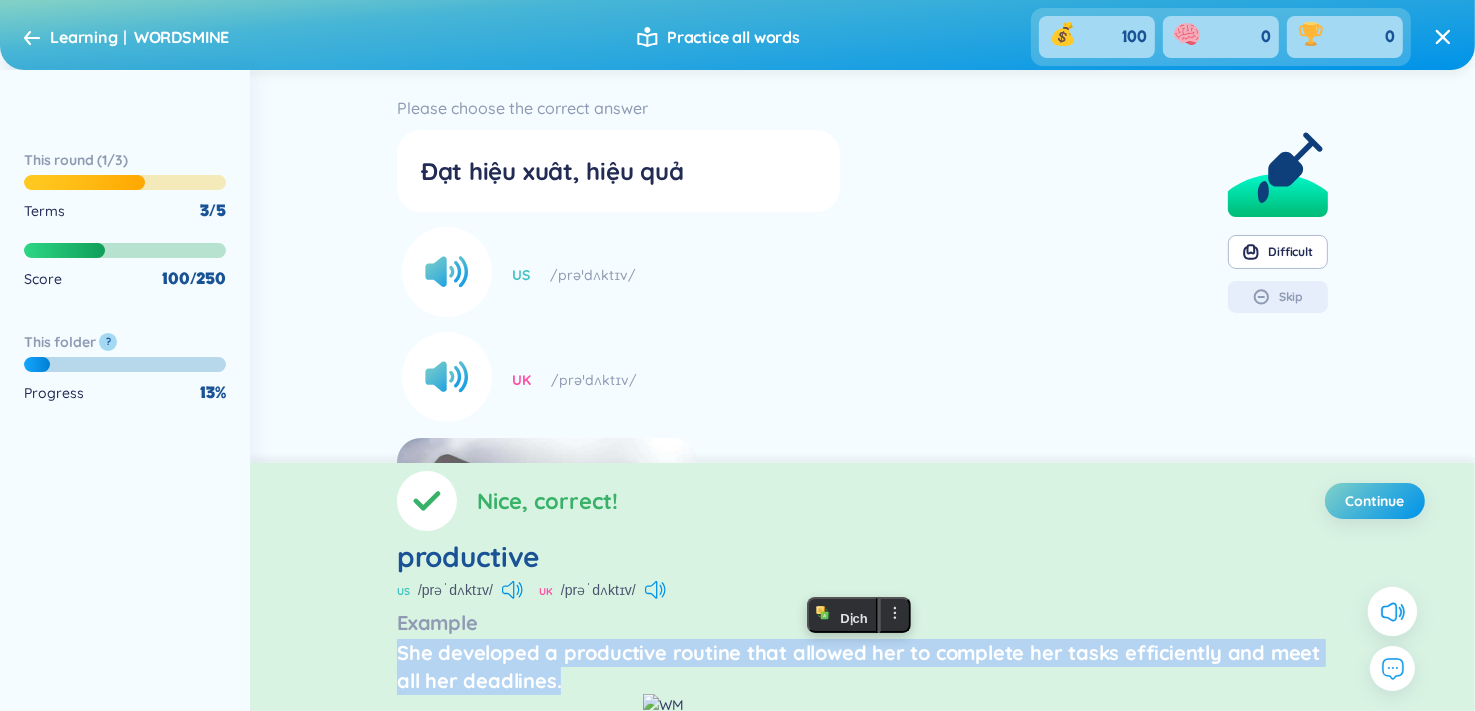 click at bounding box center [663, 705] 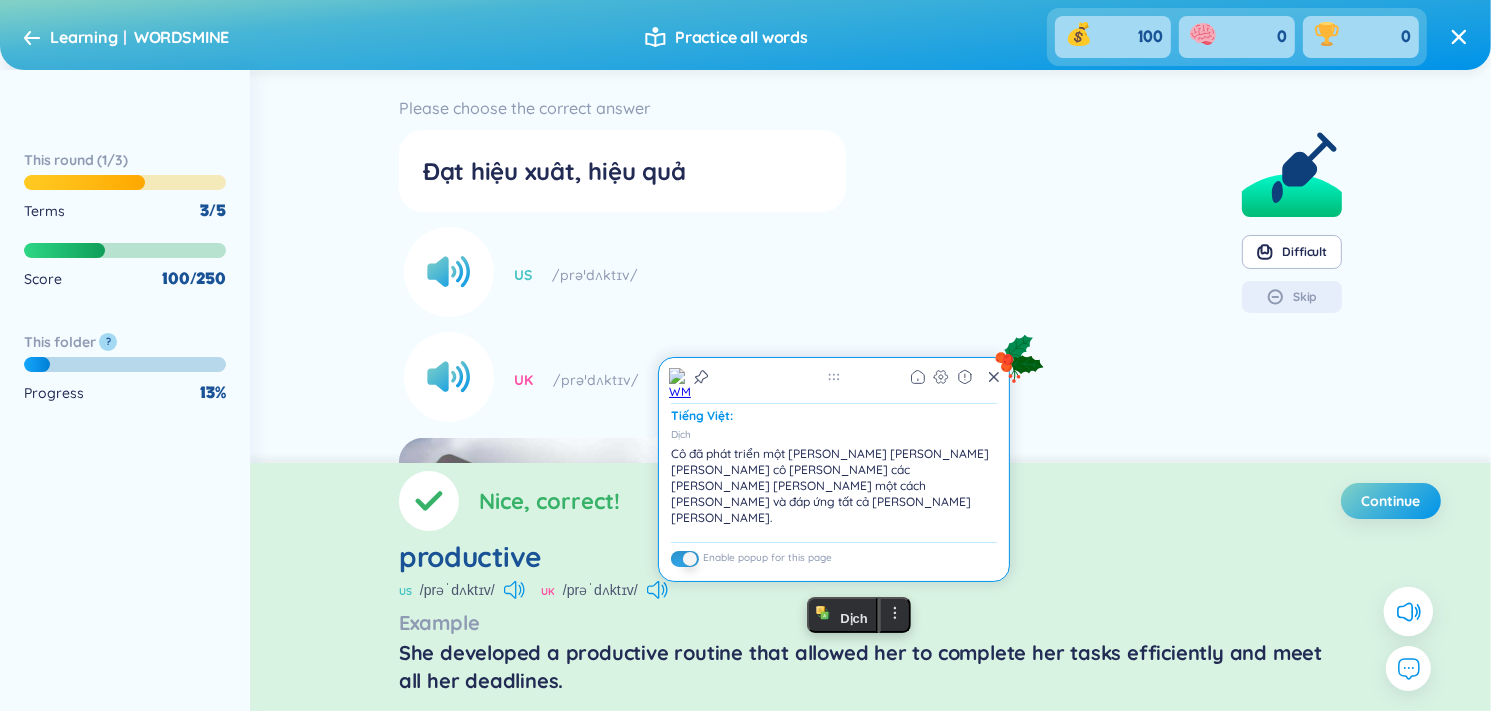 click on "productive" at bounding box center (870, 557) 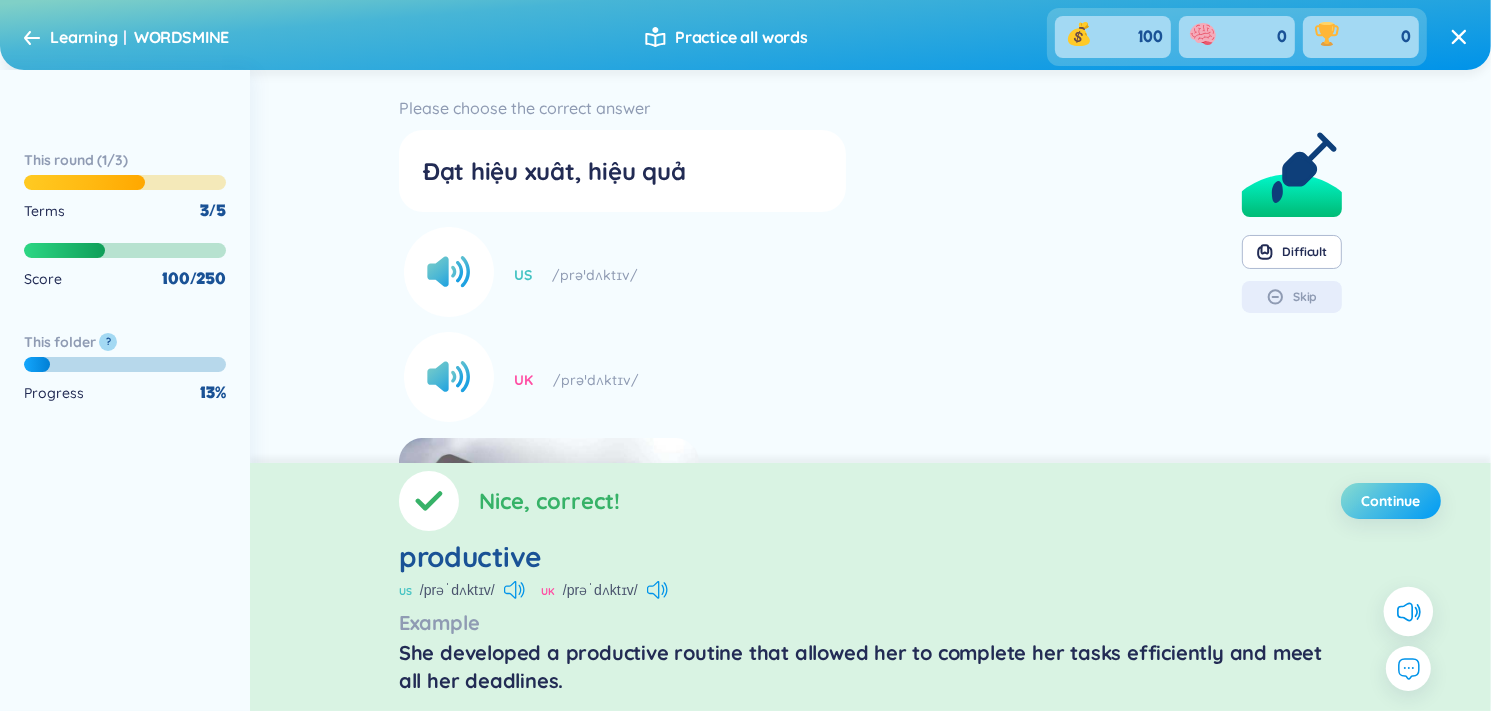 click on "Continue" at bounding box center (1391, 501) 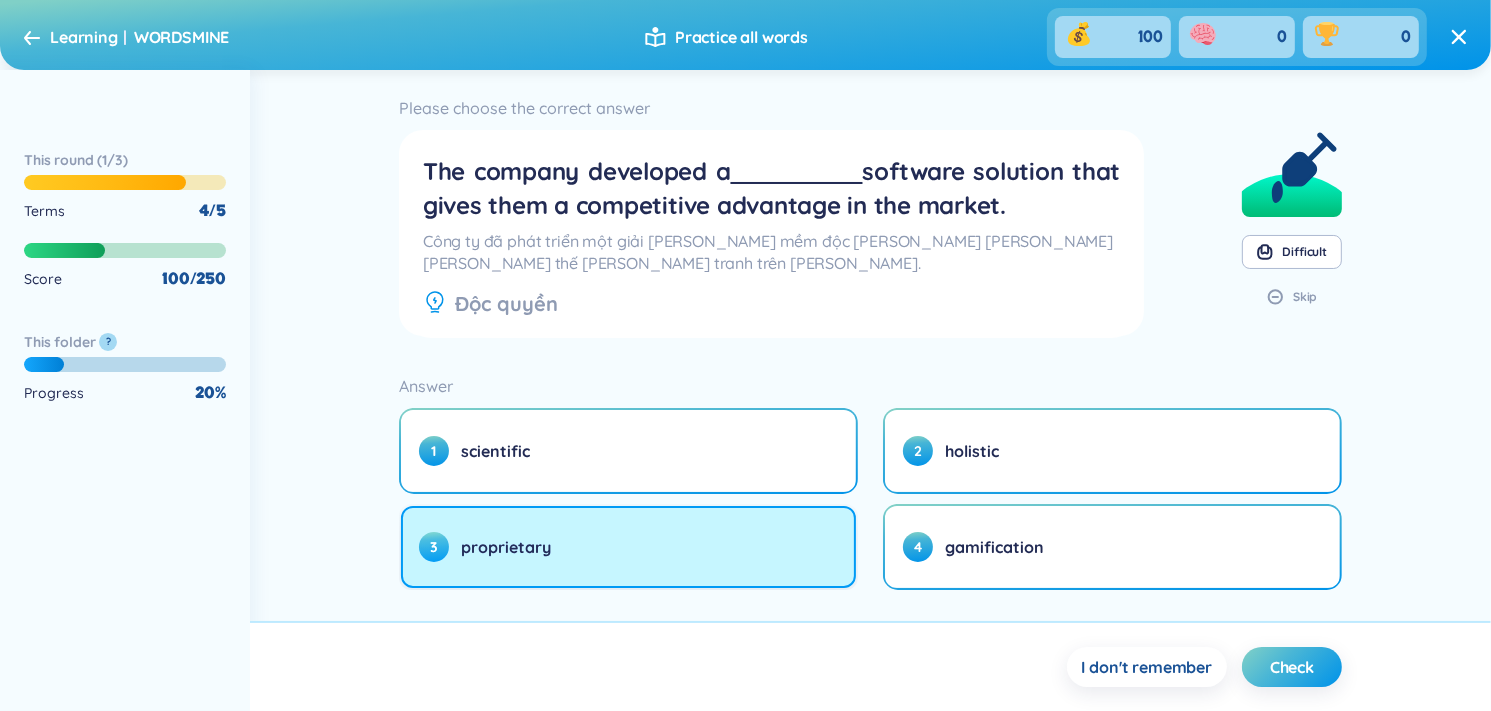 click on "3 proprietary" at bounding box center [628, 547] 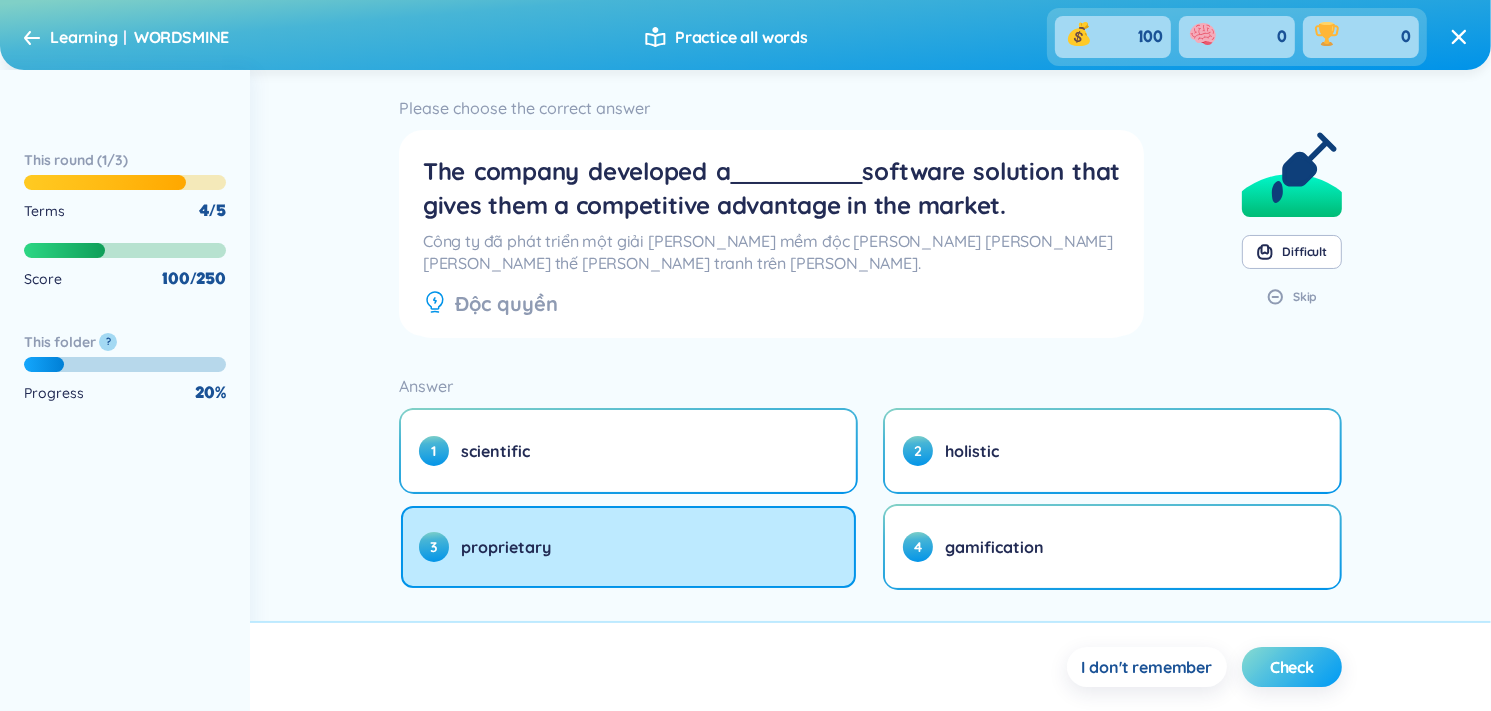 click on "Check" at bounding box center (1292, 667) 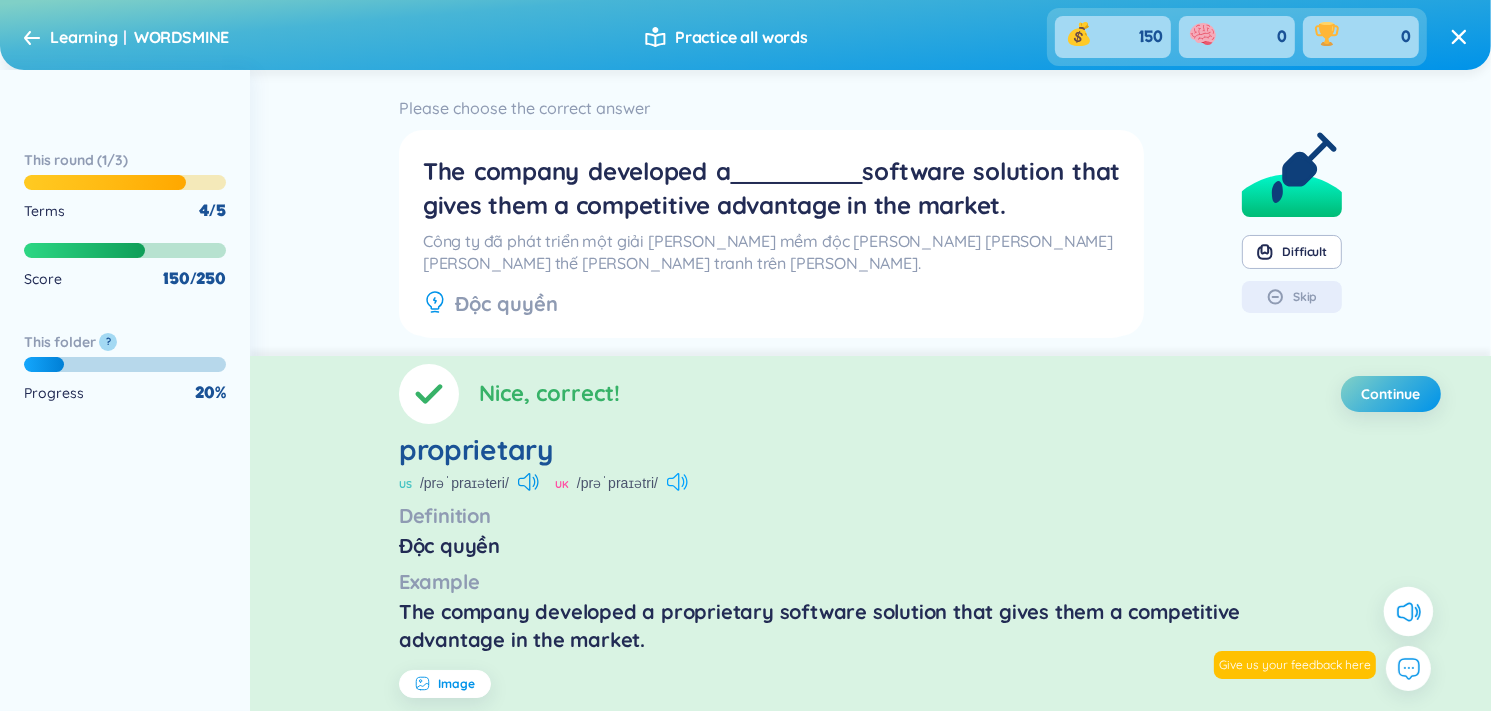 click 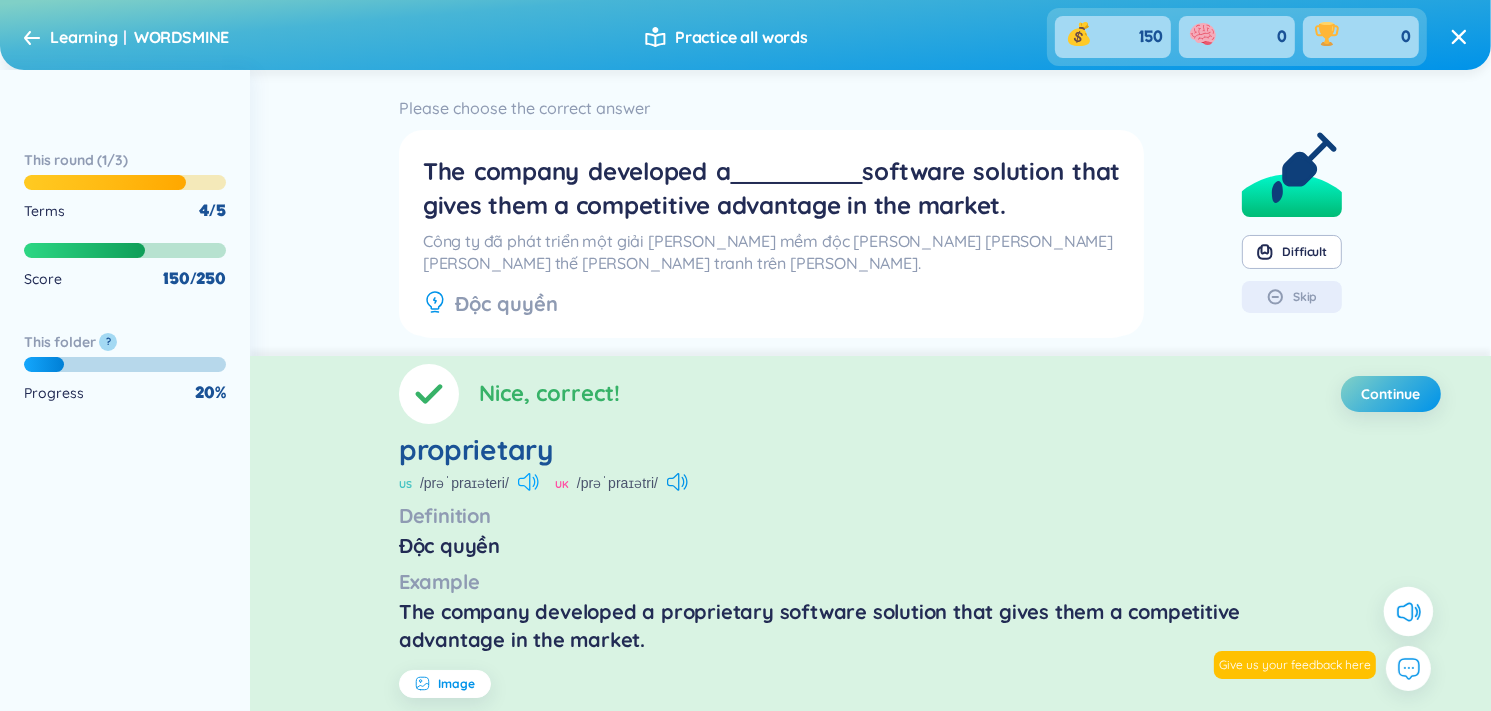 click 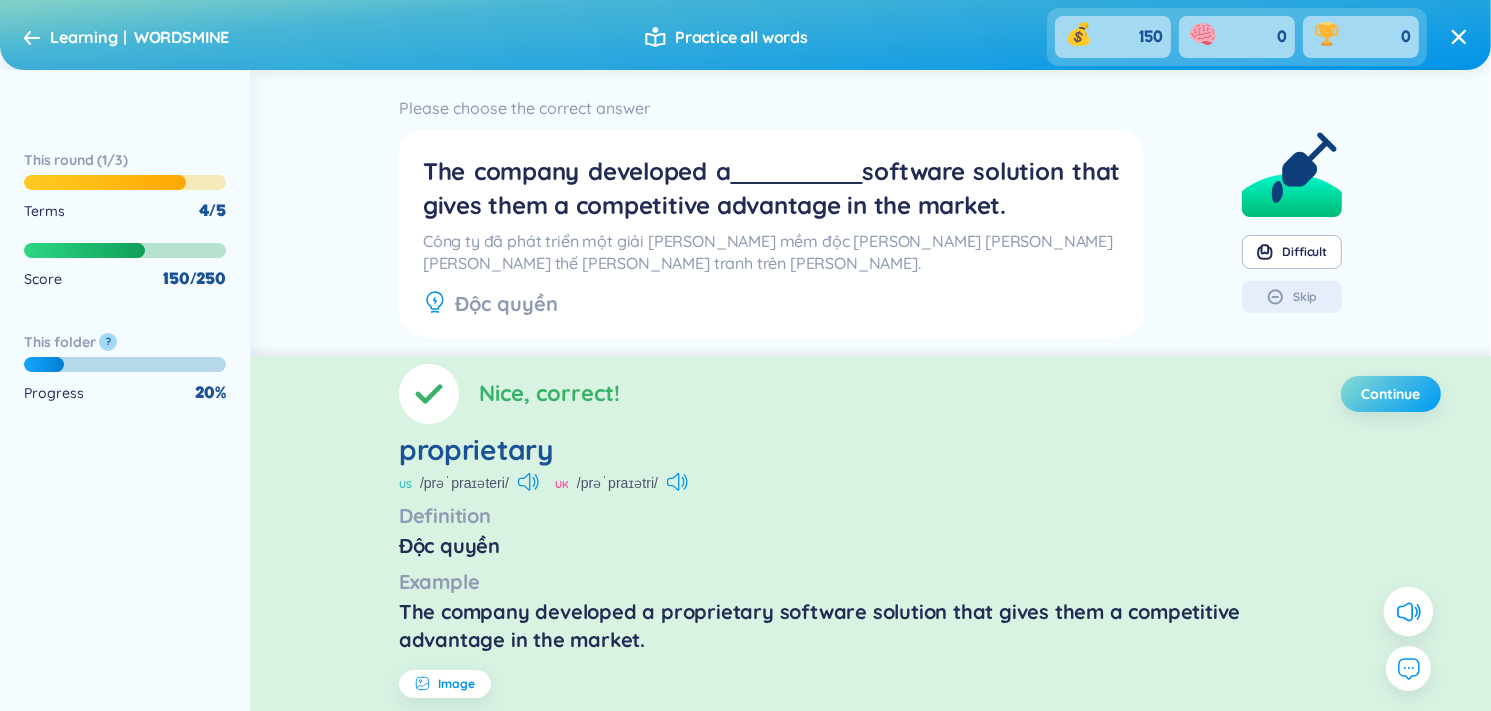 click on "Continue" at bounding box center (1391, 394) 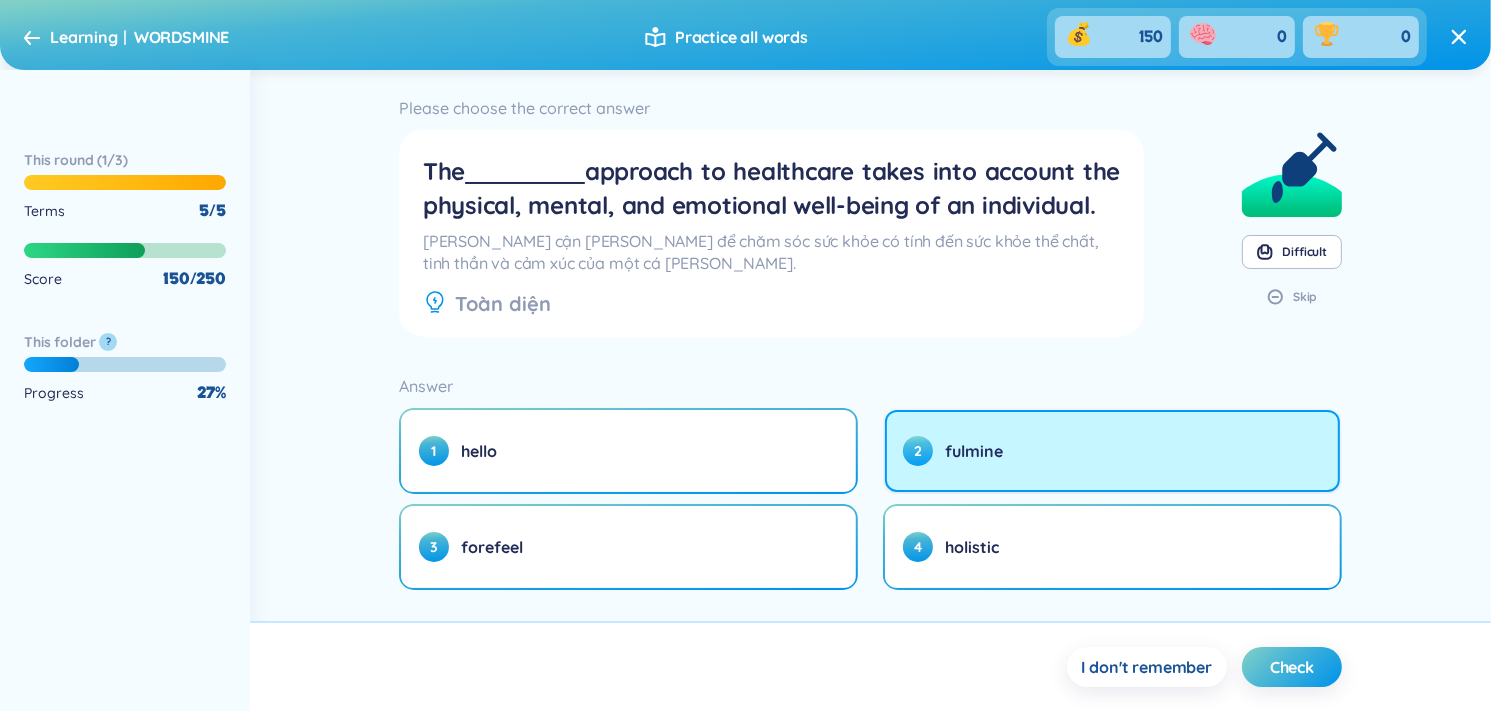 click on "fulmine" at bounding box center (974, 451) 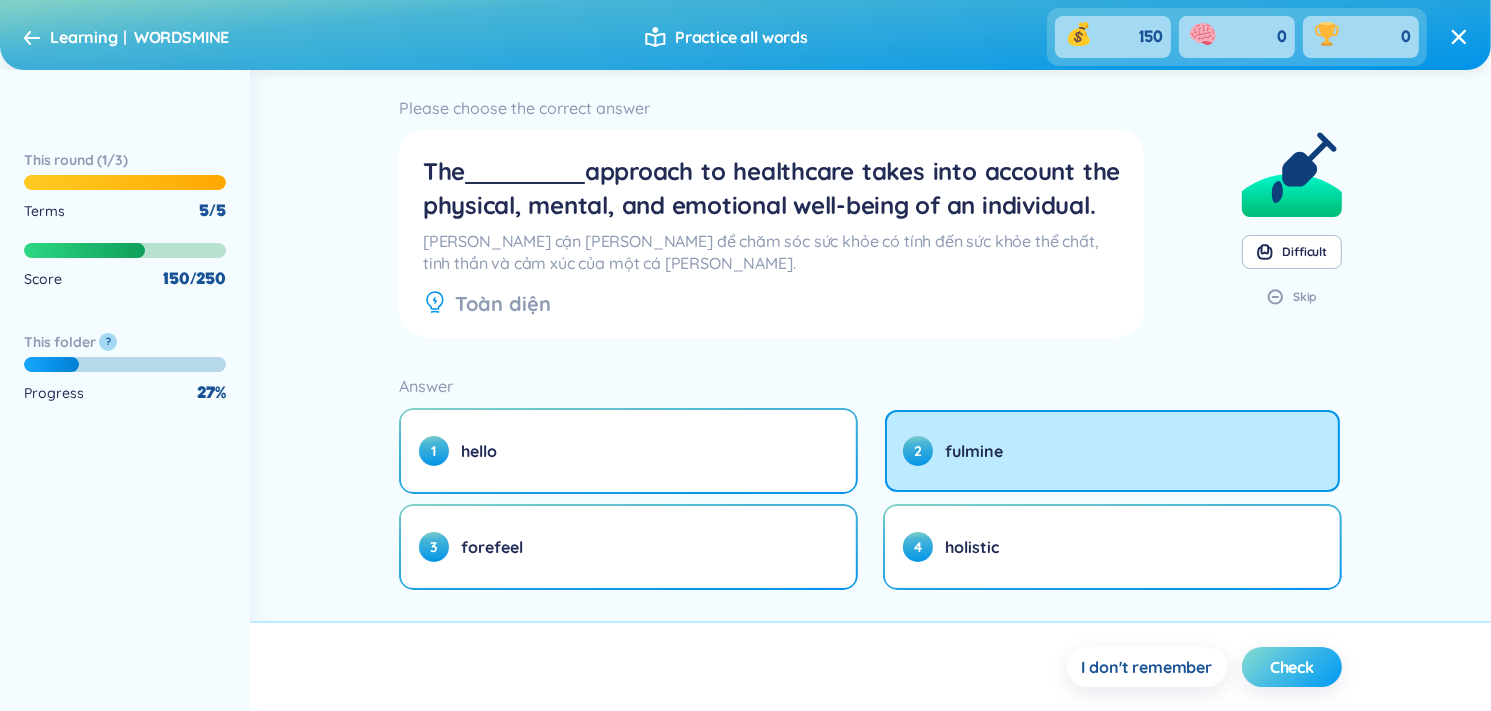 click on "Check" at bounding box center [1292, 667] 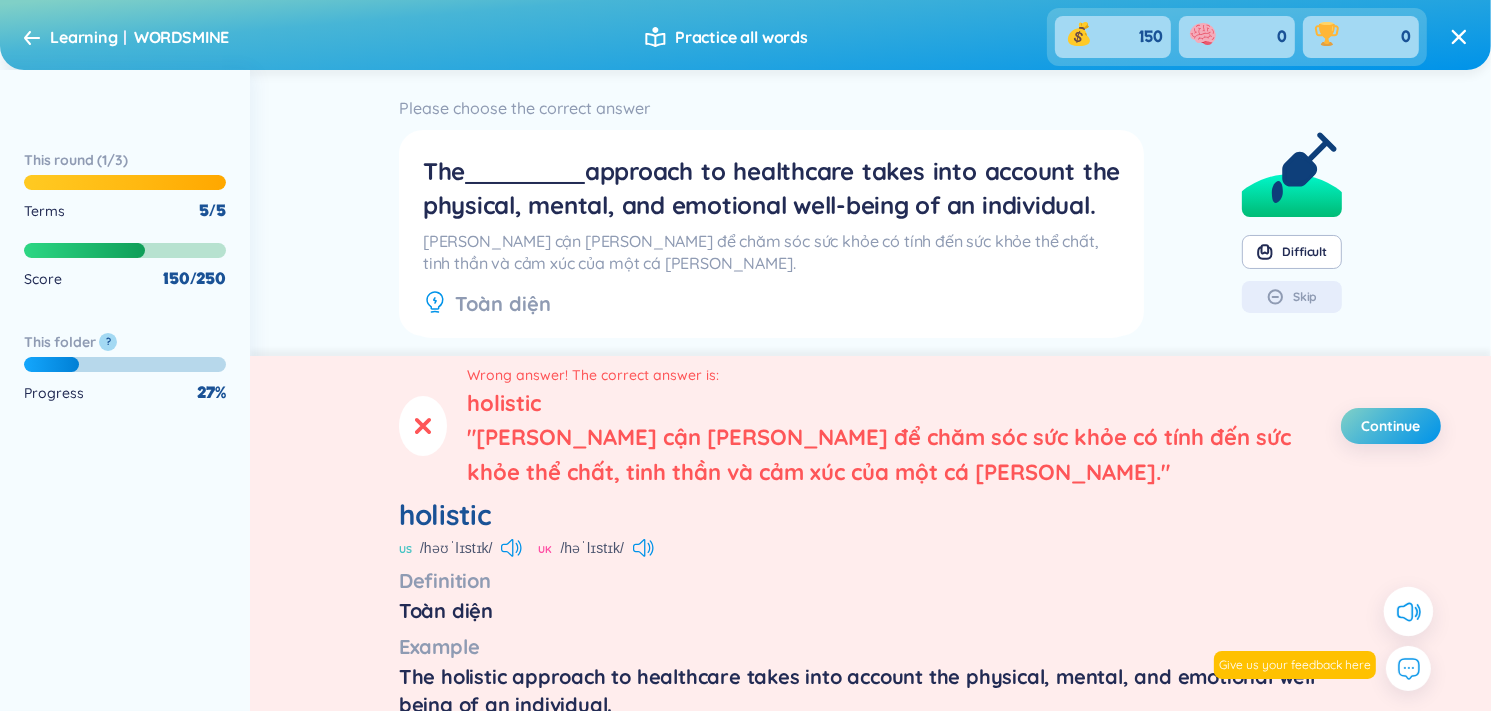 scroll, scrollTop: 68, scrollLeft: 0, axis: vertical 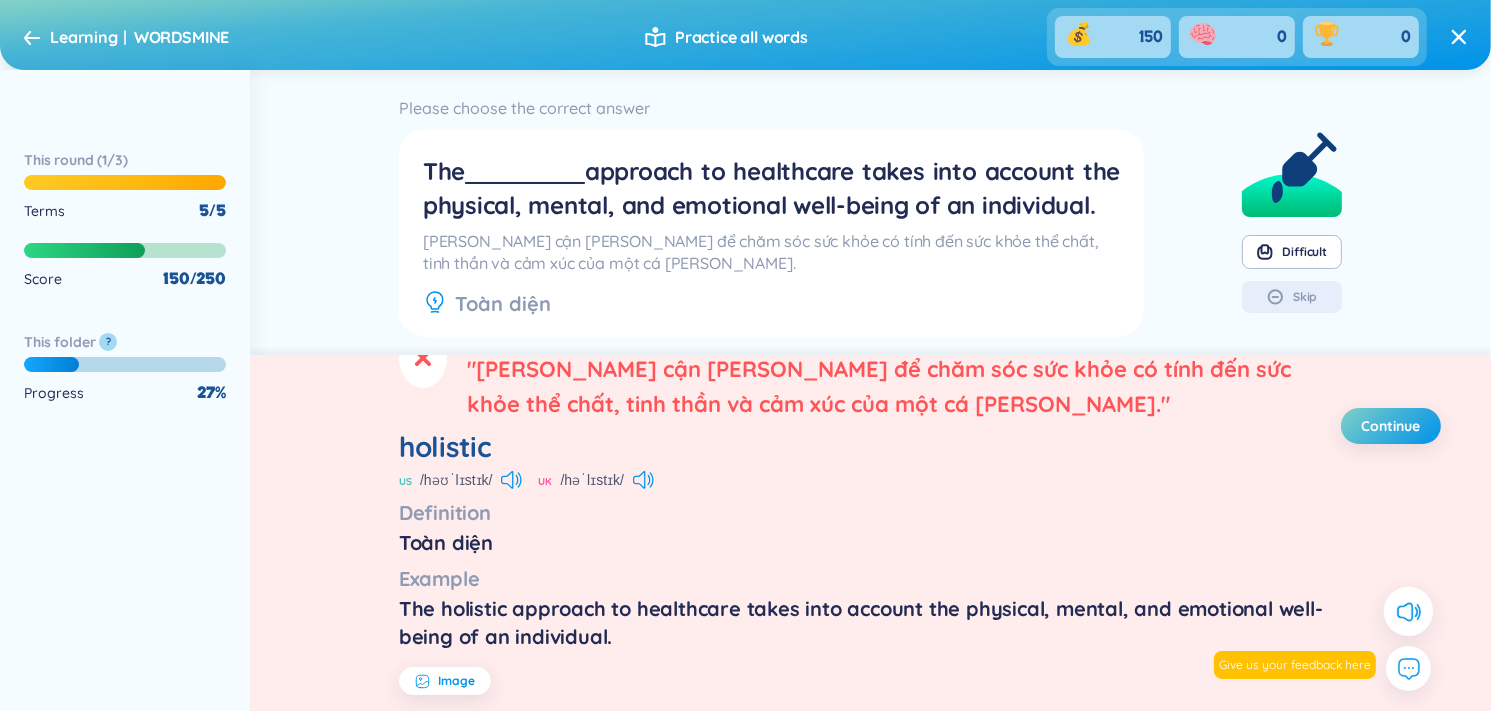 click on "The                   approach to healthcare takes into account the physical, mental, and emotional well-being of an individual." at bounding box center [772, 188] 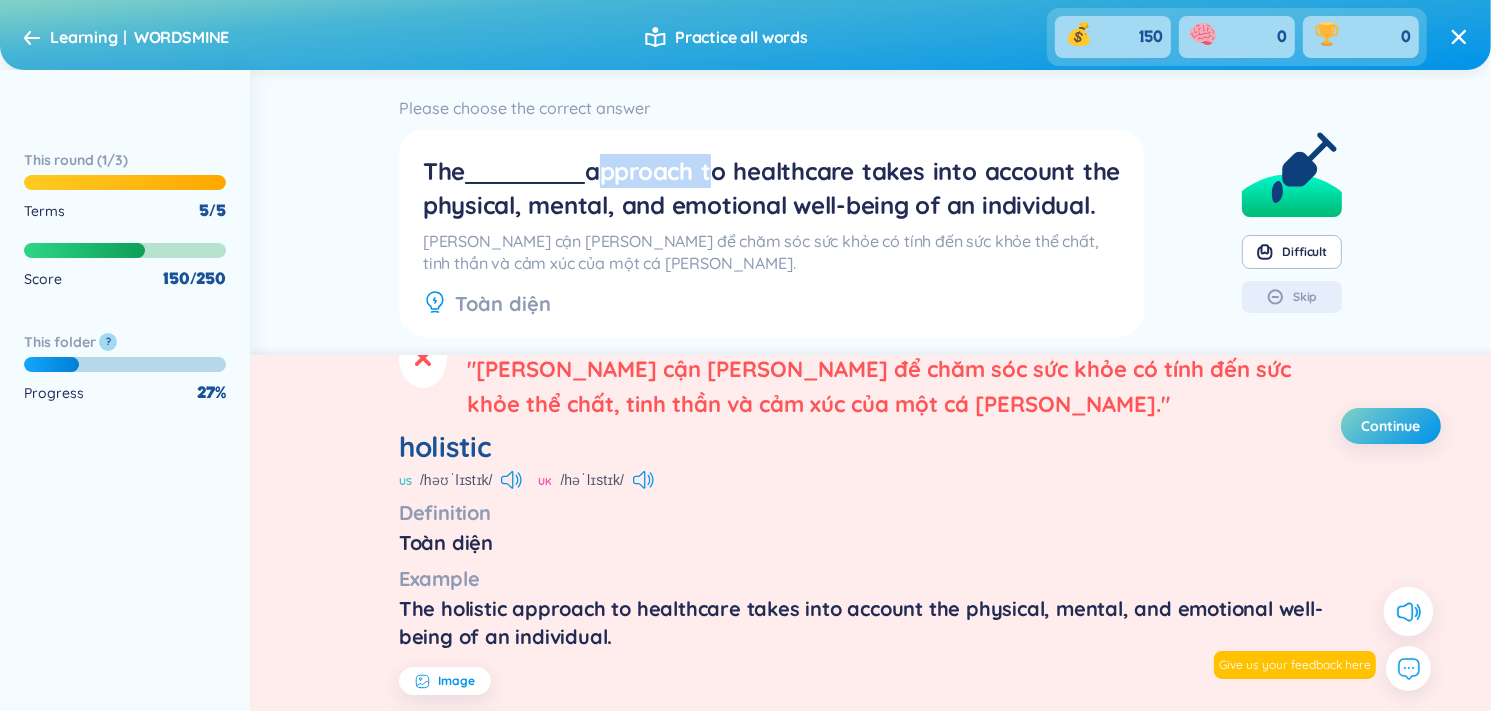 click on "The                   approach to healthcare takes into account the physical, mental, and emotional well-being of an individual." at bounding box center [772, 188] 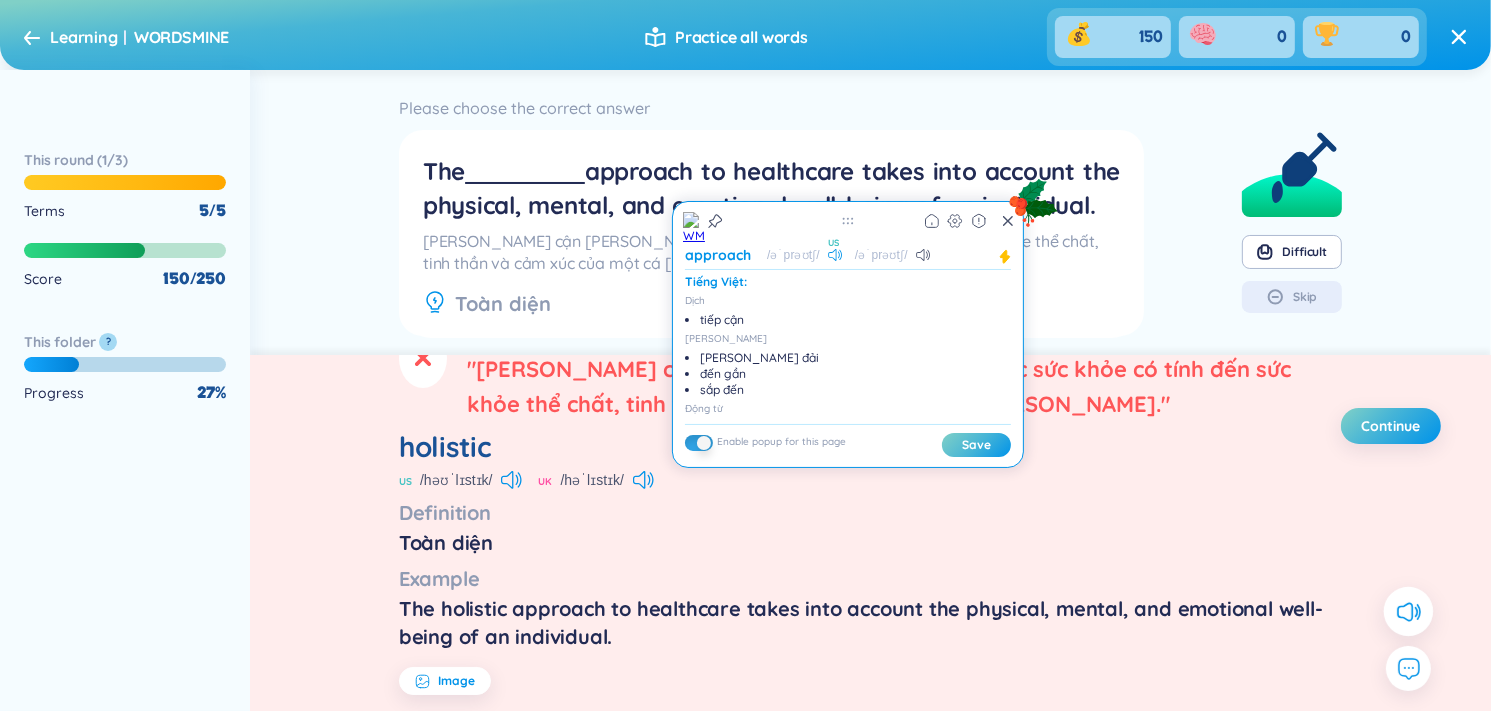 click 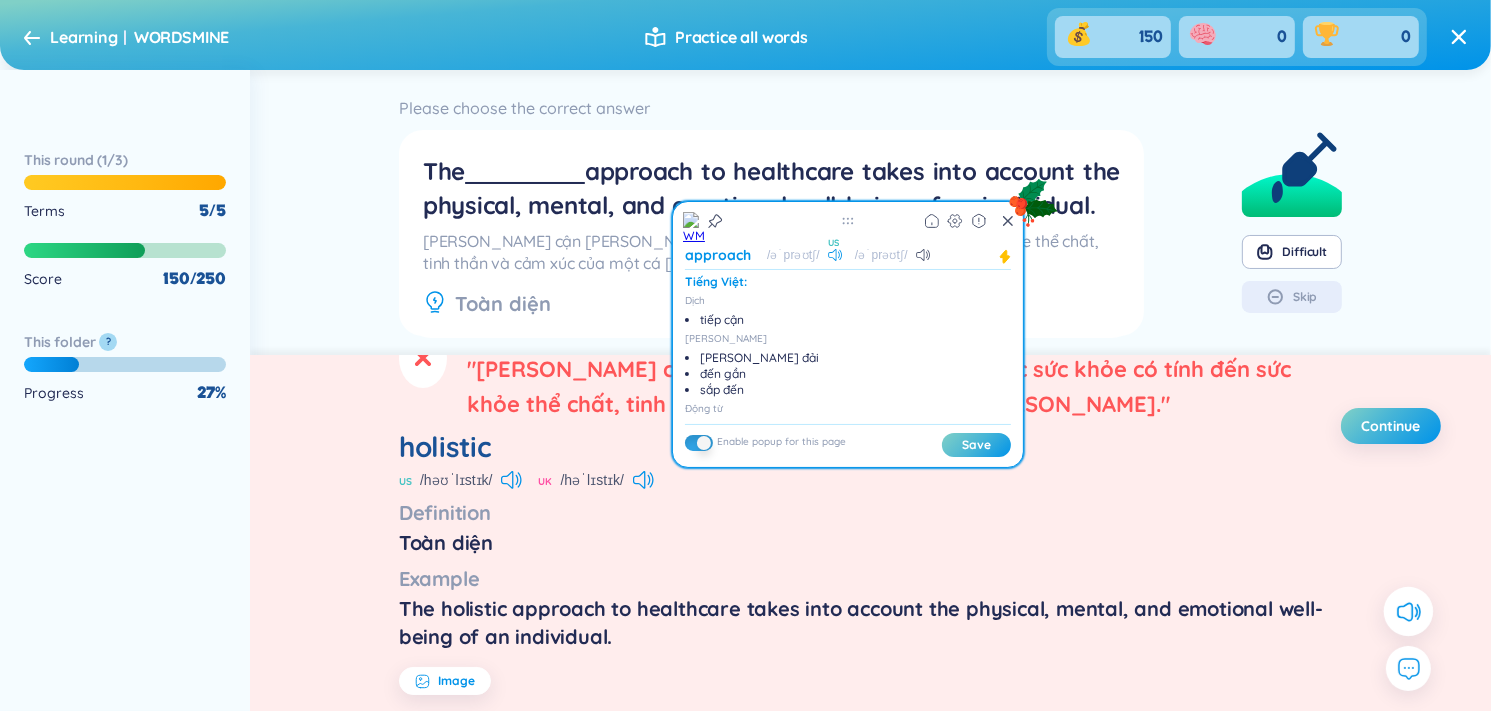 click 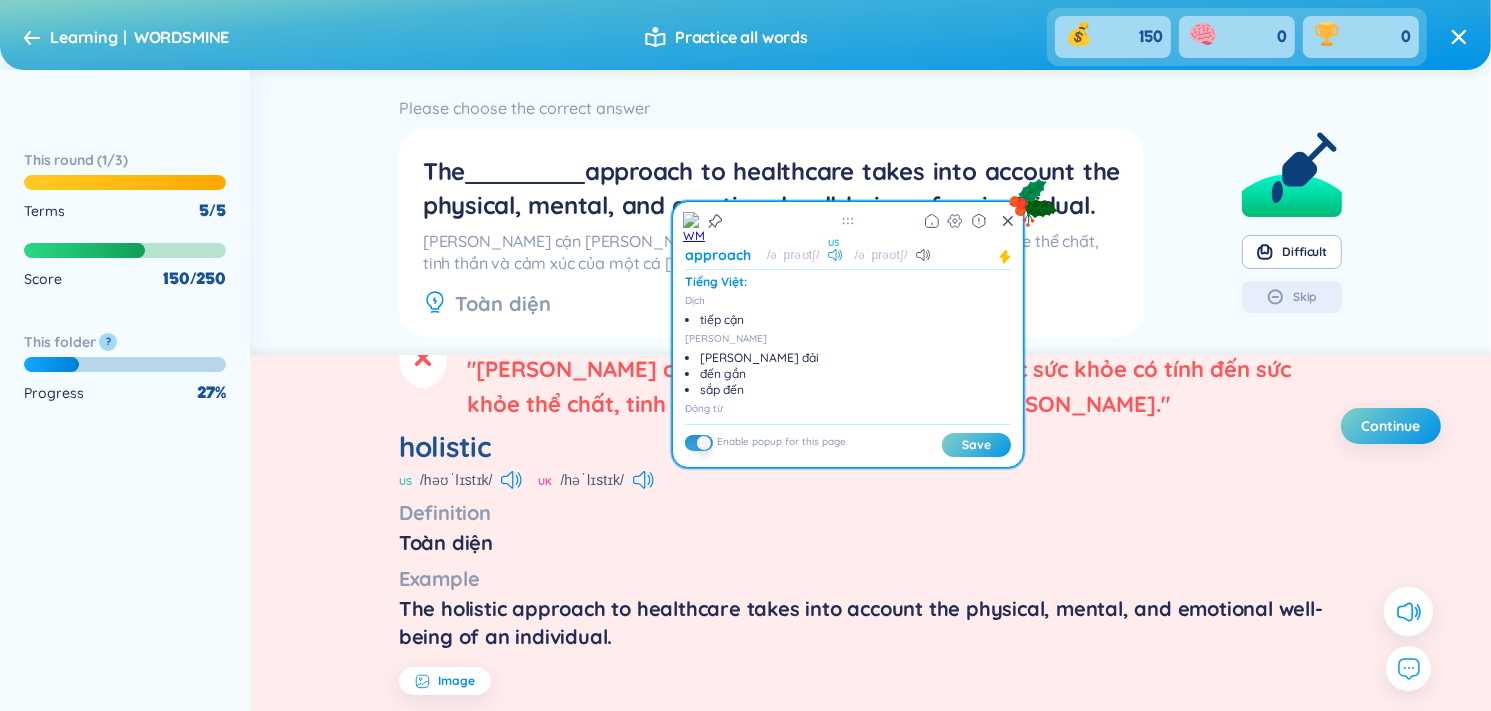 click 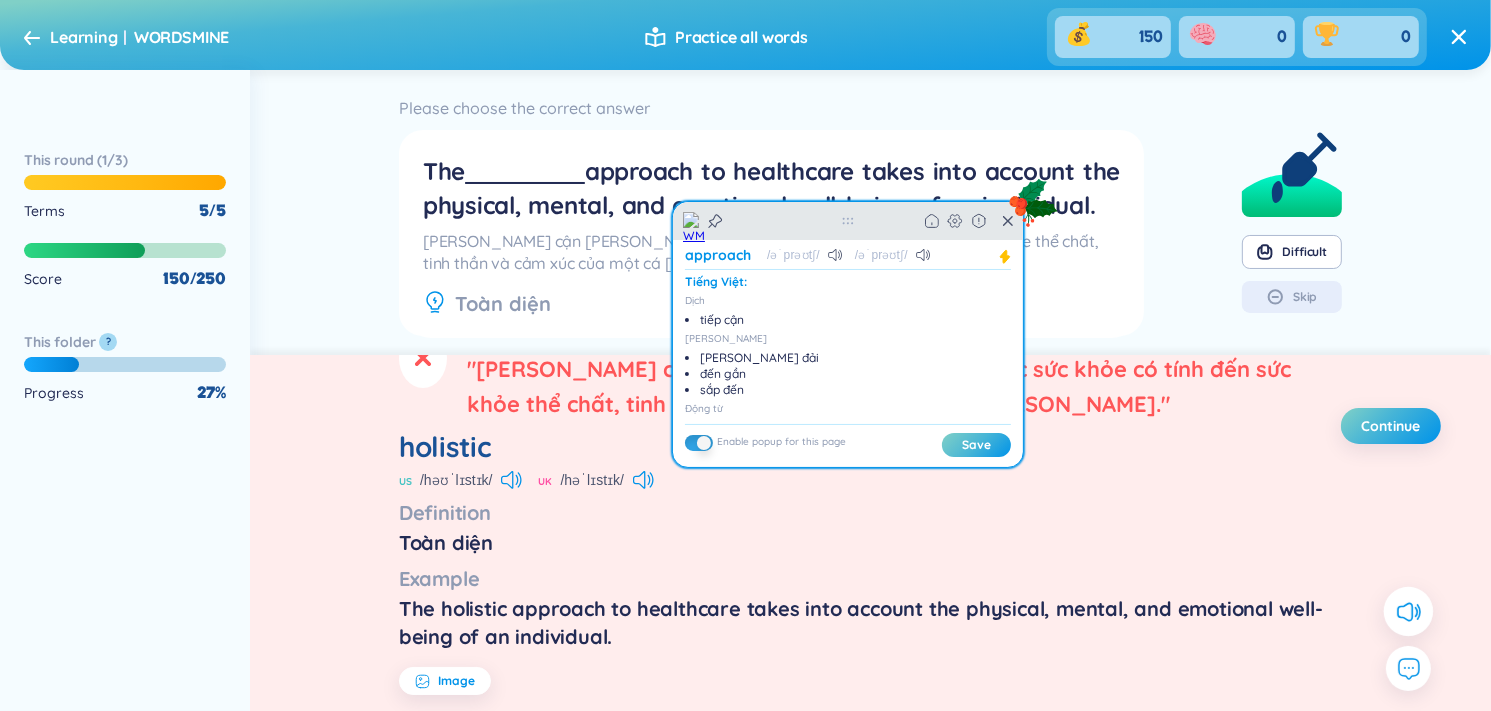 click 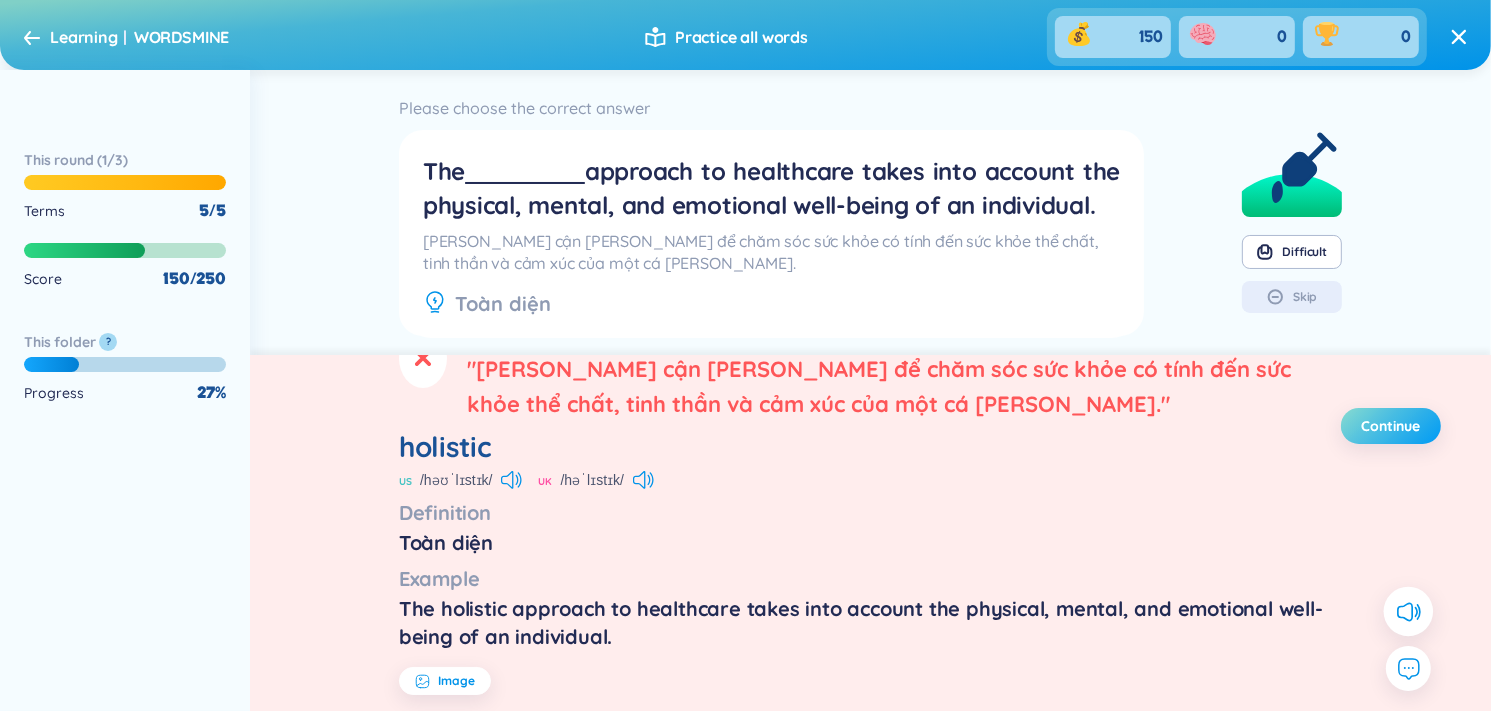 click on "Continue" at bounding box center [1391, 426] 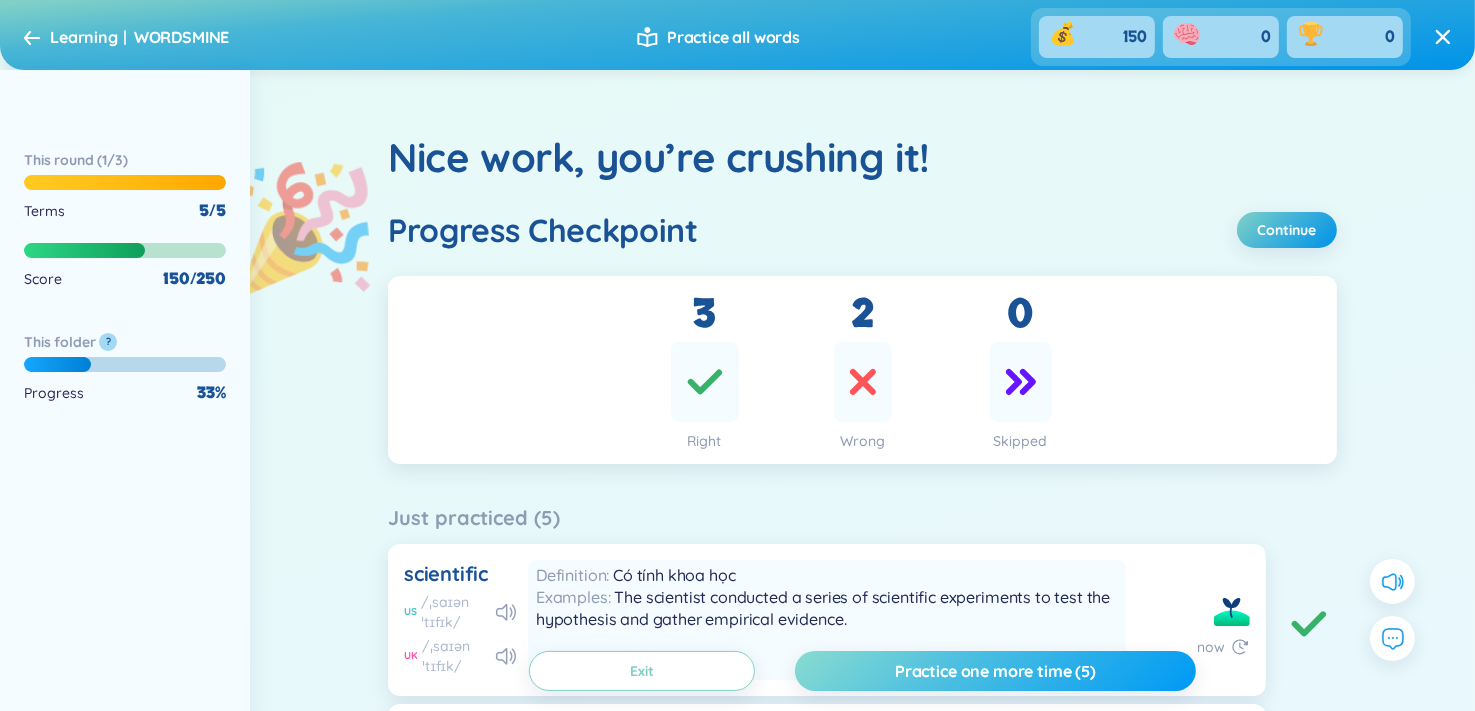 click on "Practice one more time (5)" at bounding box center (995, 671) 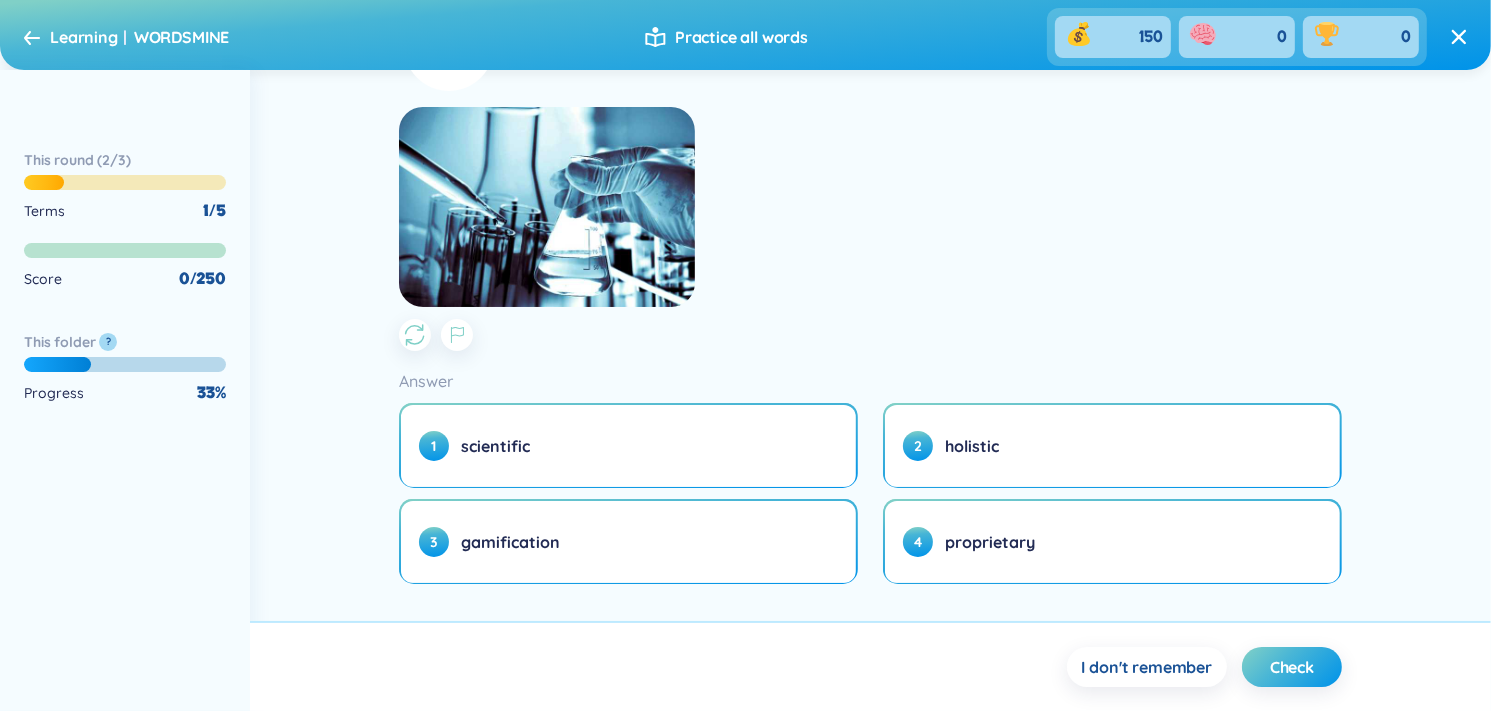 scroll, scrollTop: 357, scrollLeft: 0, axis: vertical 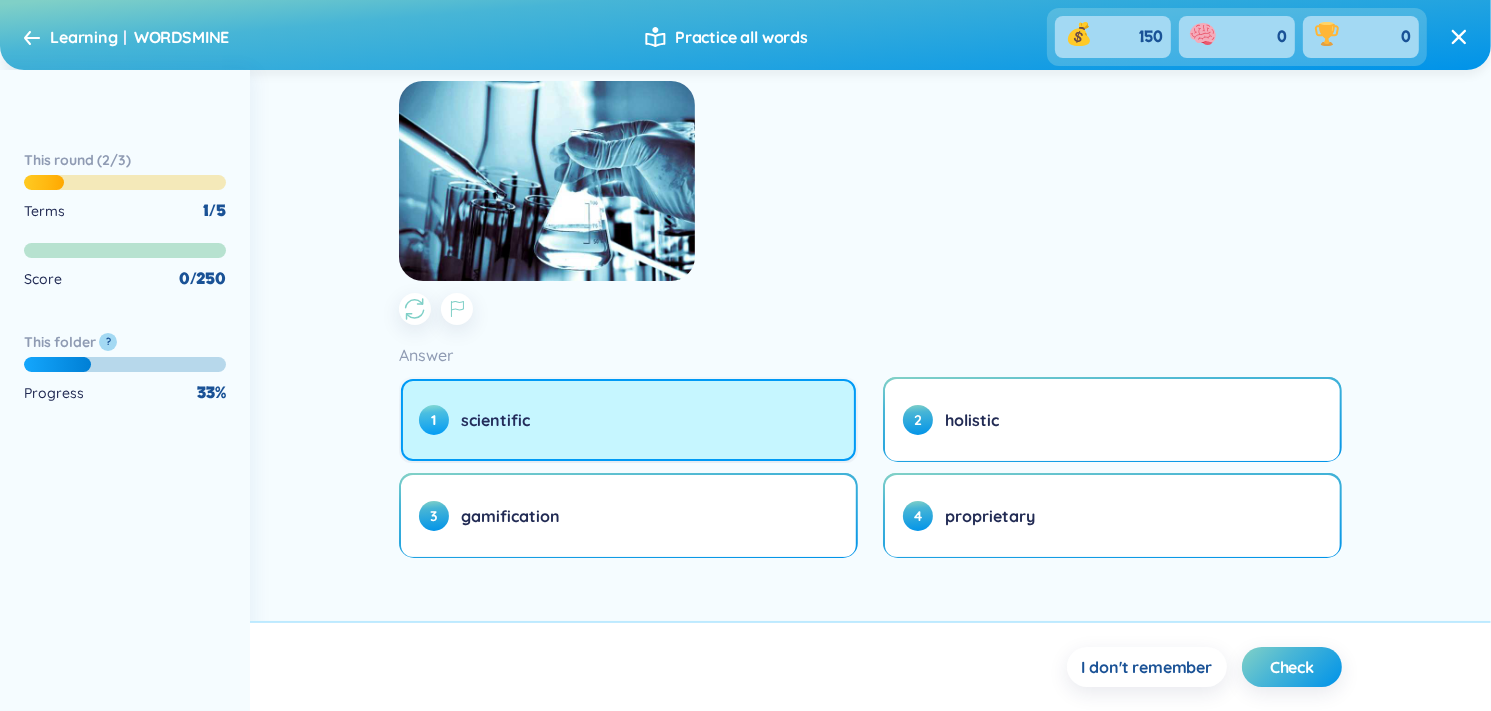 click on "1 scientific" at bounding box center (628, 420) 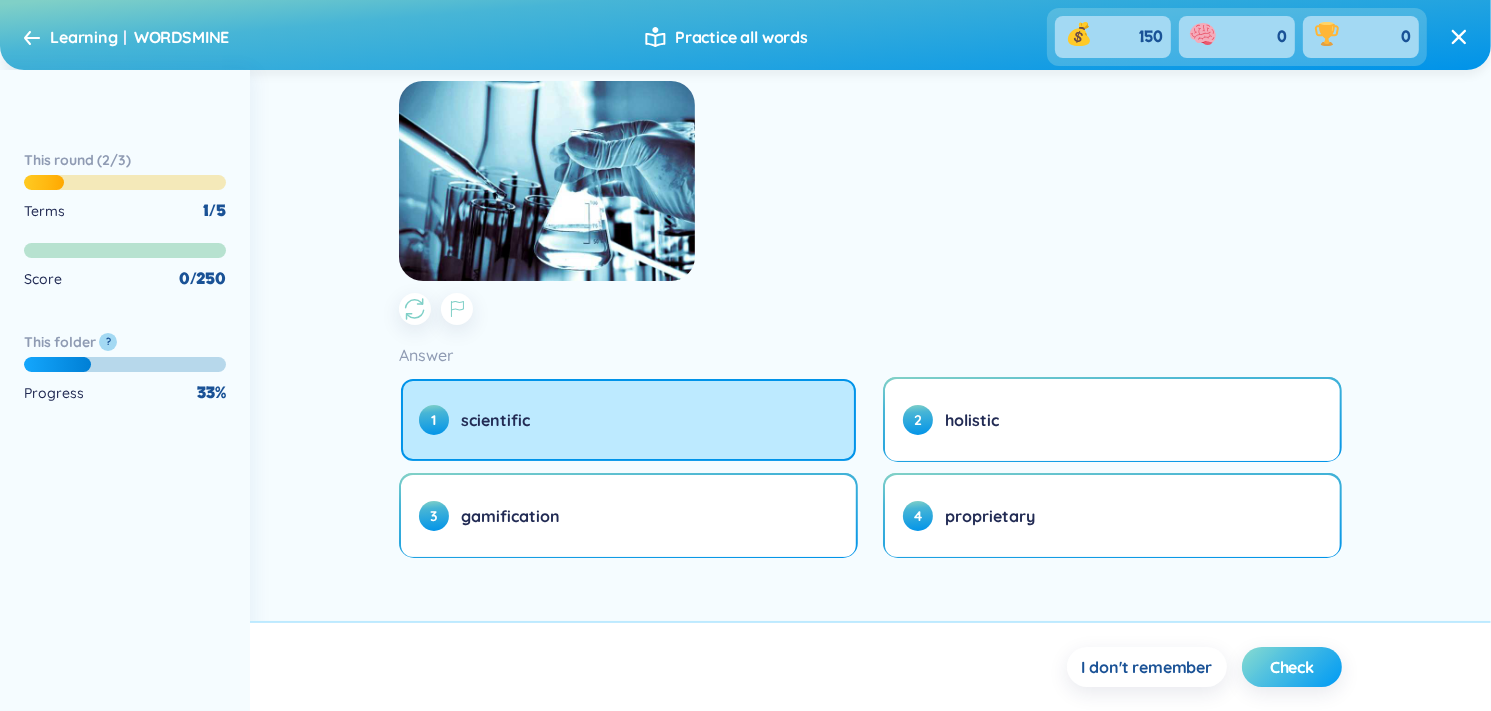 click on "Check" at bounding box center [1292, 667] 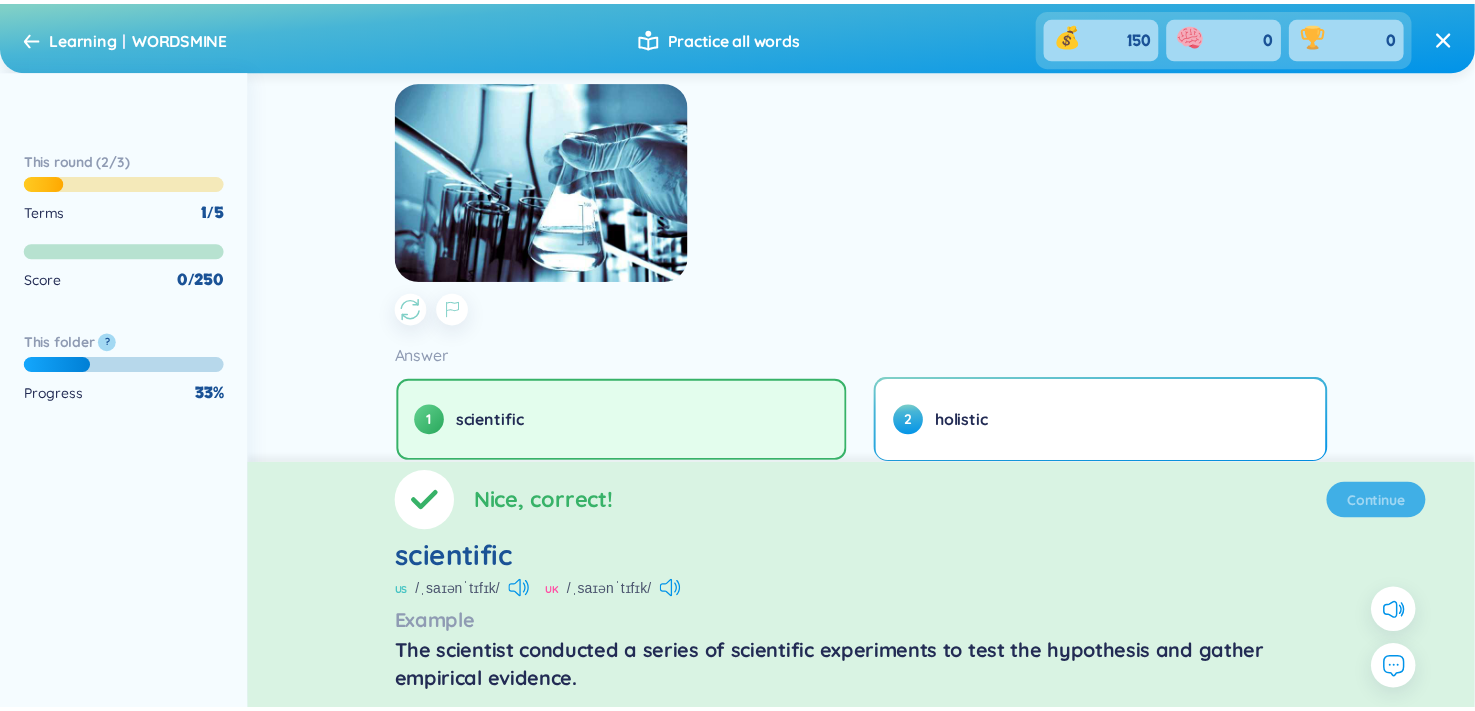 scroll, scrollTop: 0, scrollLeft: 0, axis: both 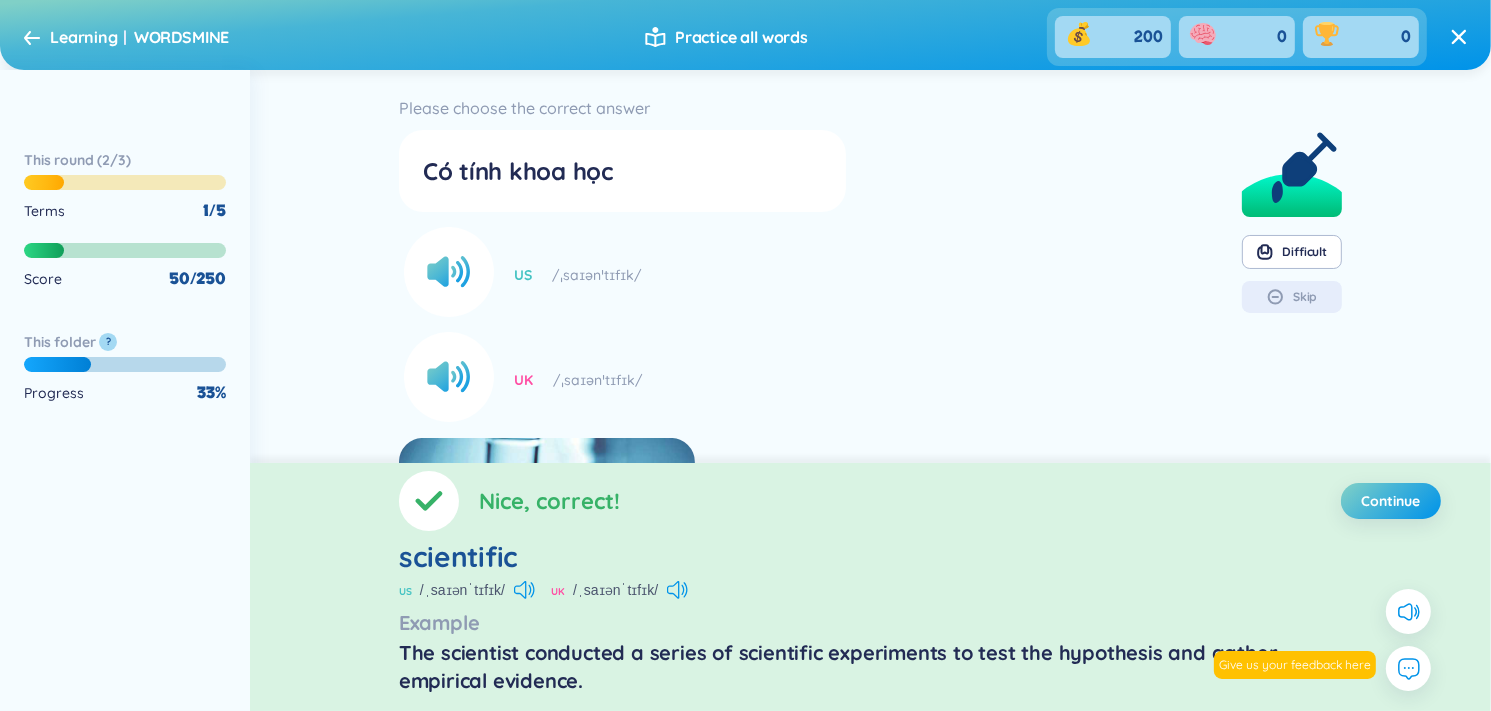 click on "Continue" at bounding box center (1391, 501) 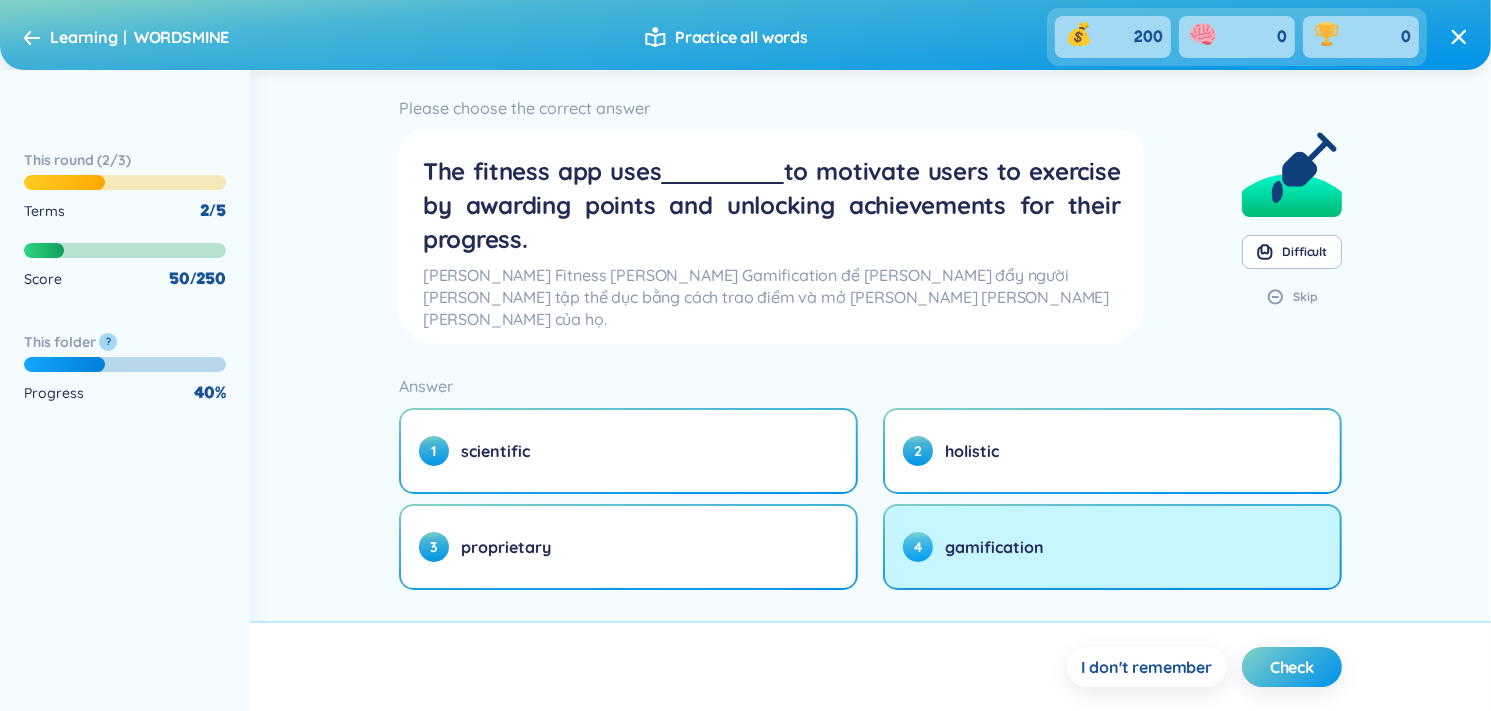 click on "4 gamification" at bounding box center (1112, 547) 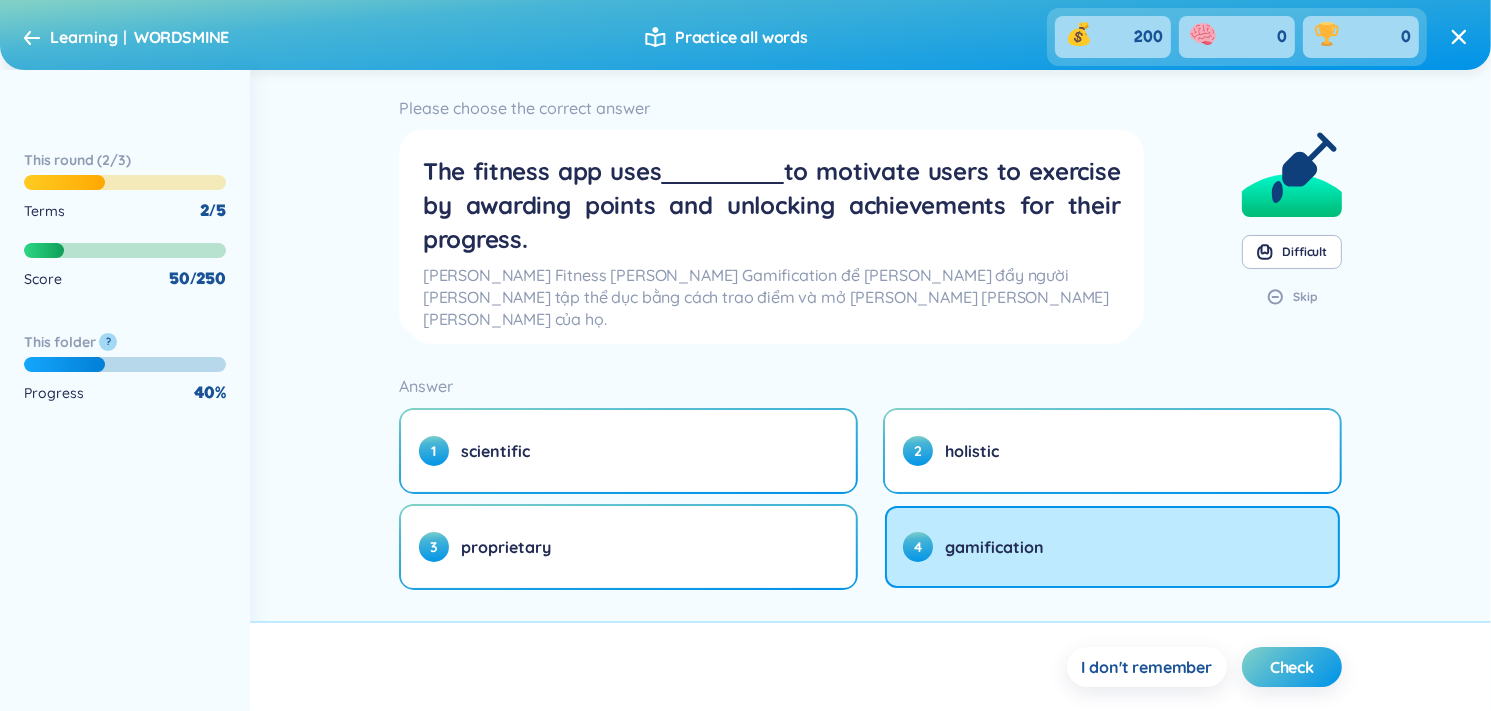 click on "Check" at bounding box center (1292, 667) 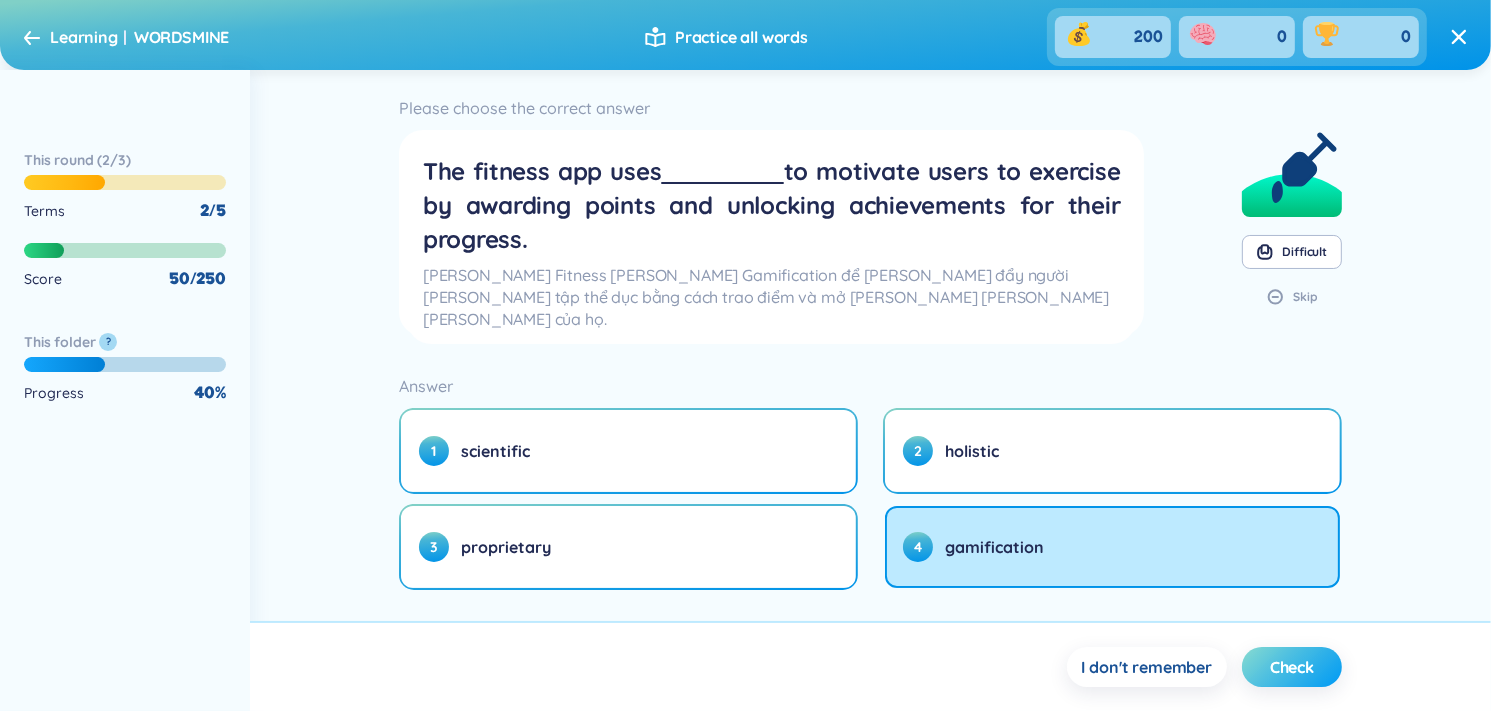 click on "Check" at bounding box center (1292, 667) 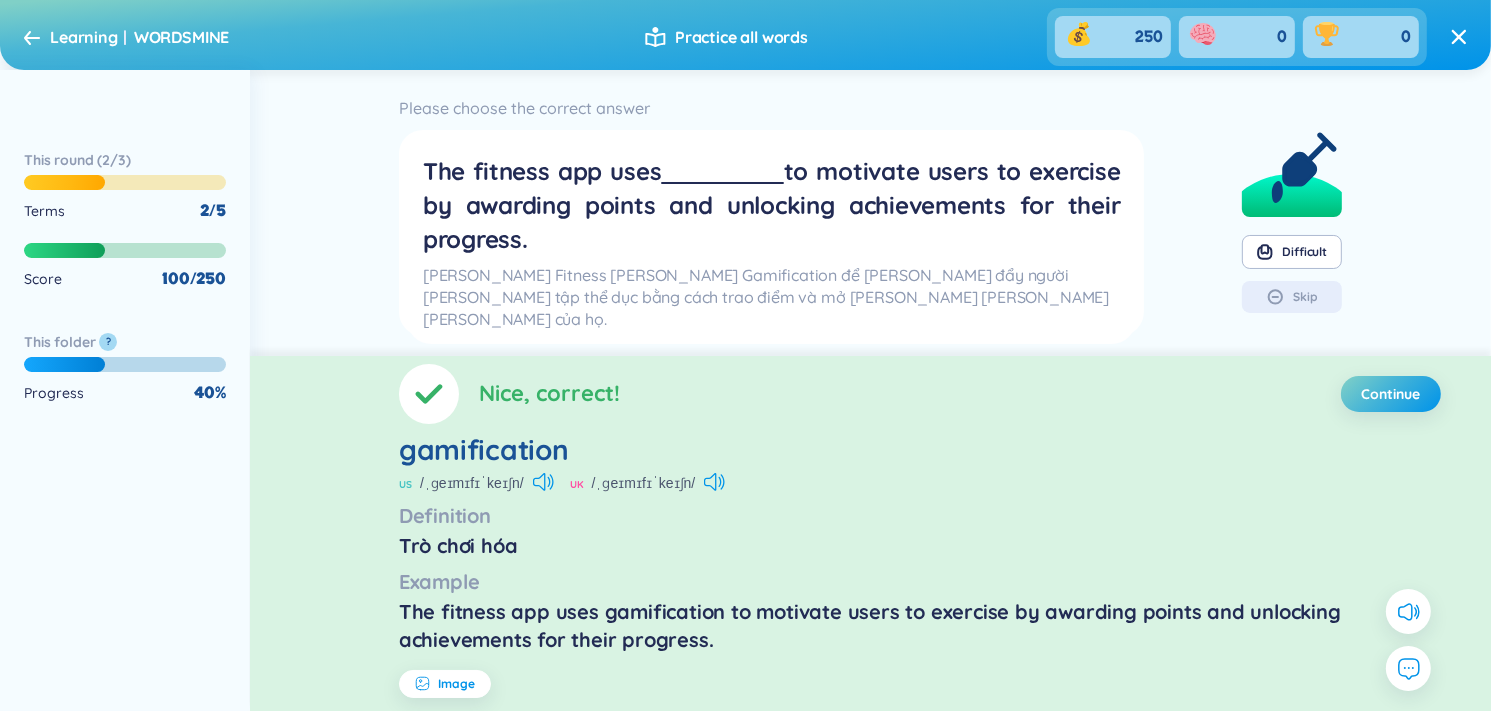 click on "US" at bounding box center (405, 485) 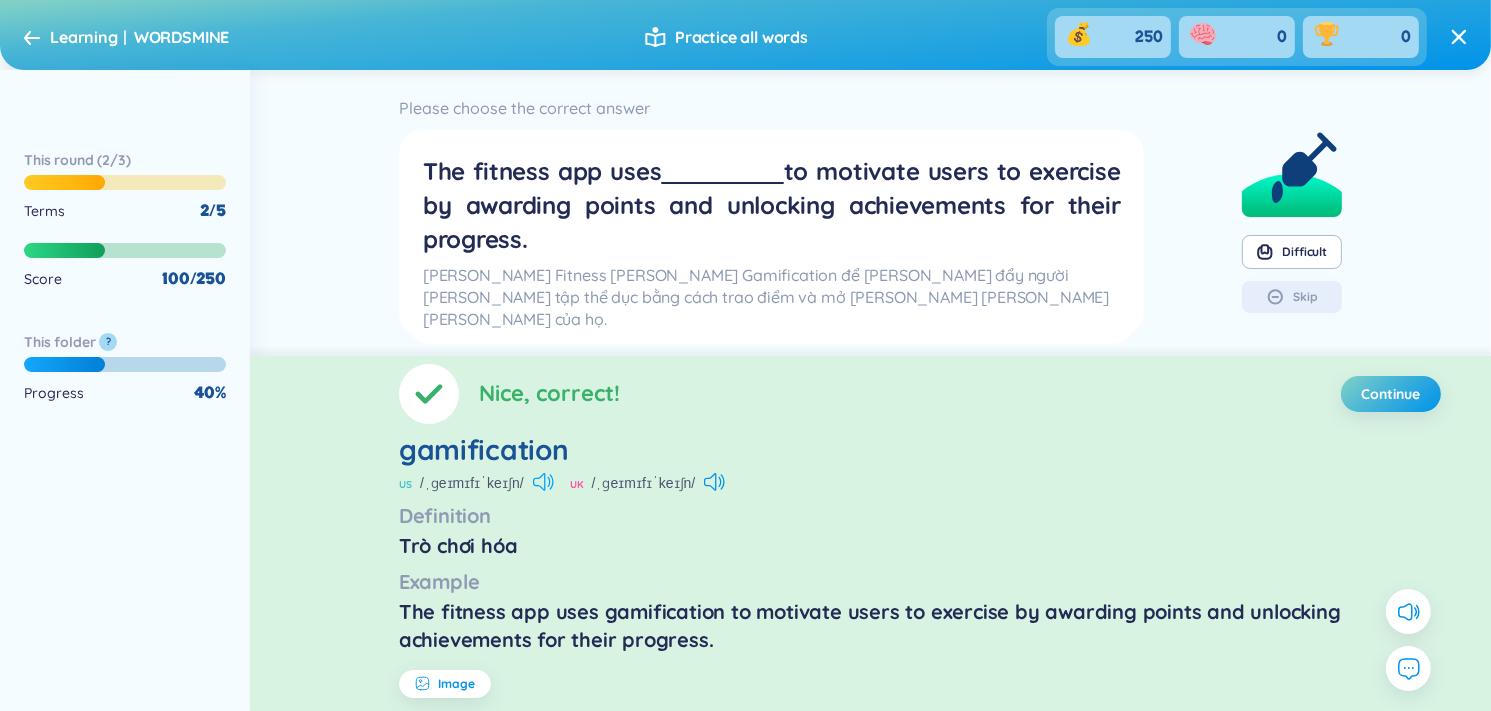 click 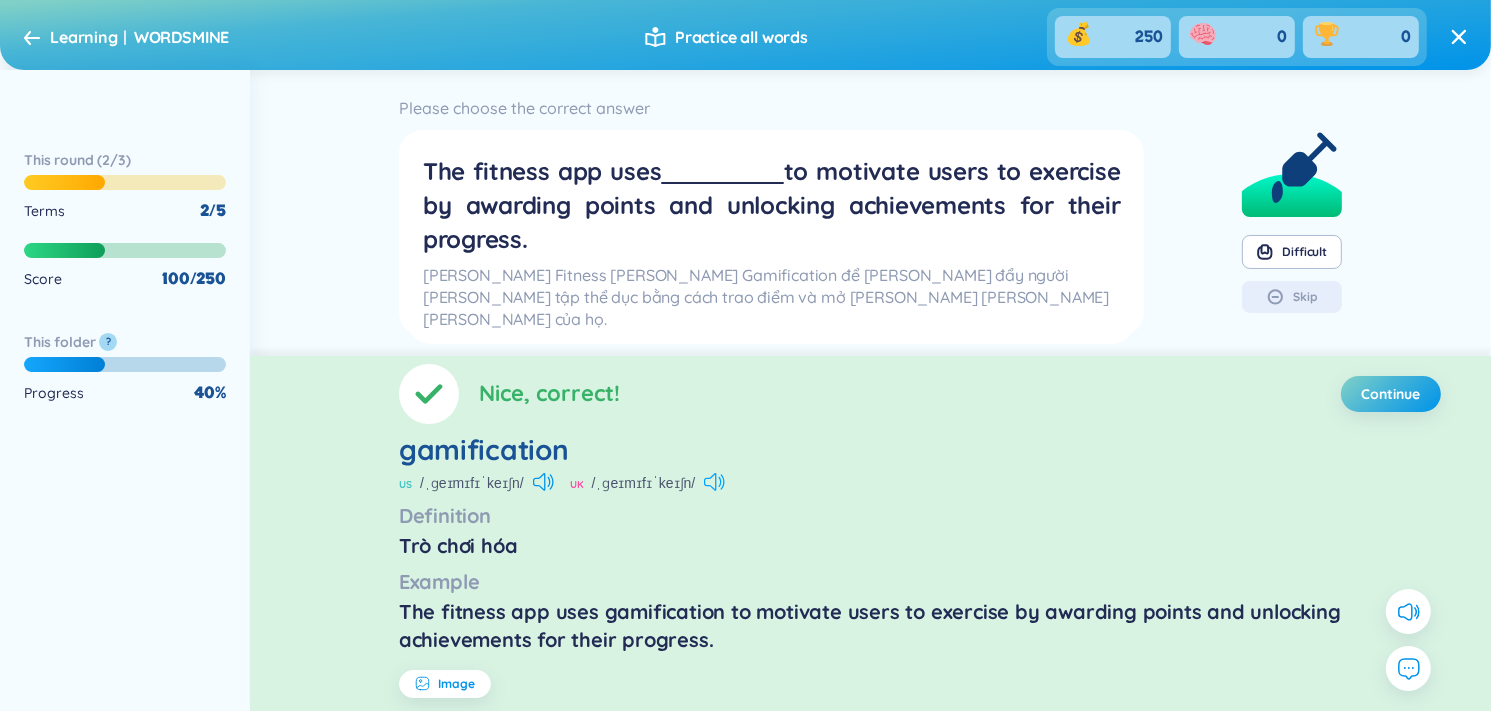 click 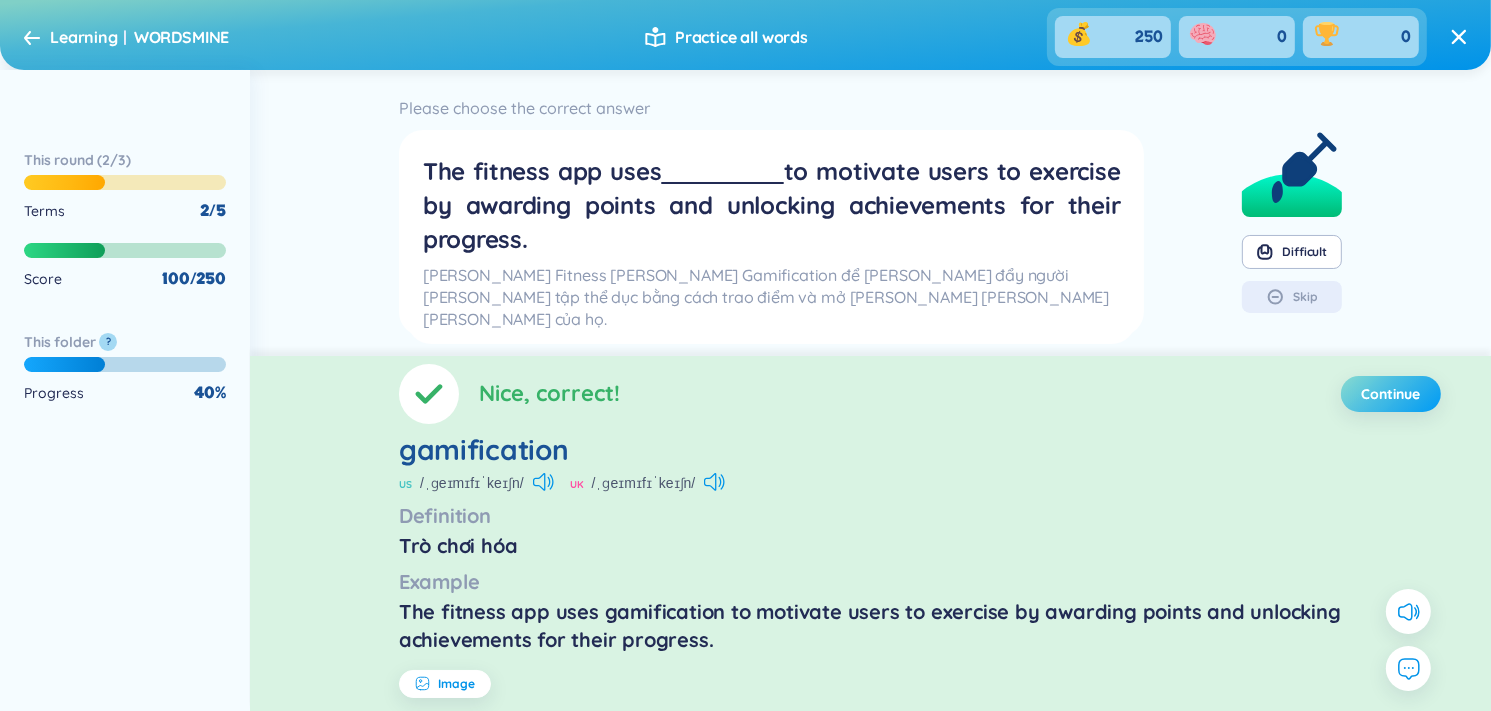 click on "Continue" at bounding box center (1391, 394) 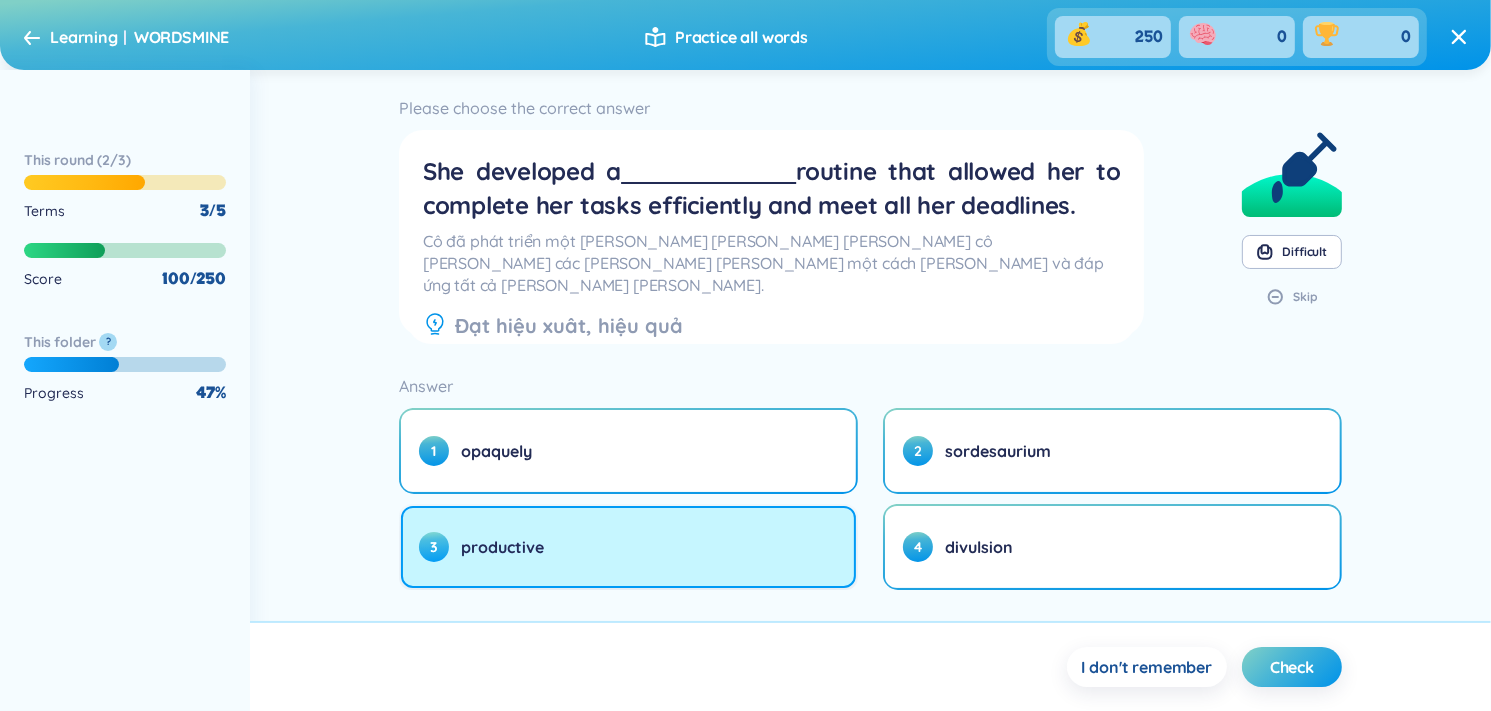click on "3 productive" at bounding box center [628, 547] 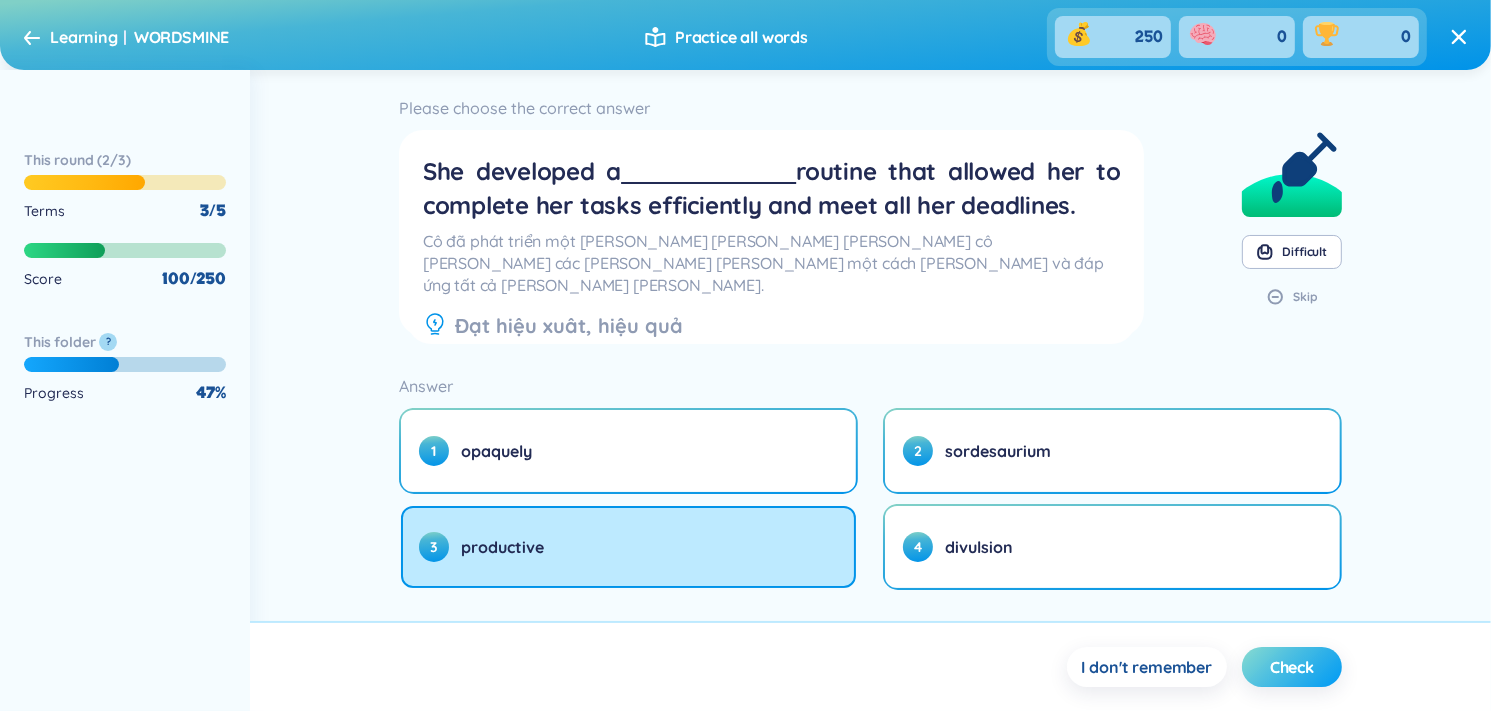 click on "Check" at bounding box center (1292, 667) 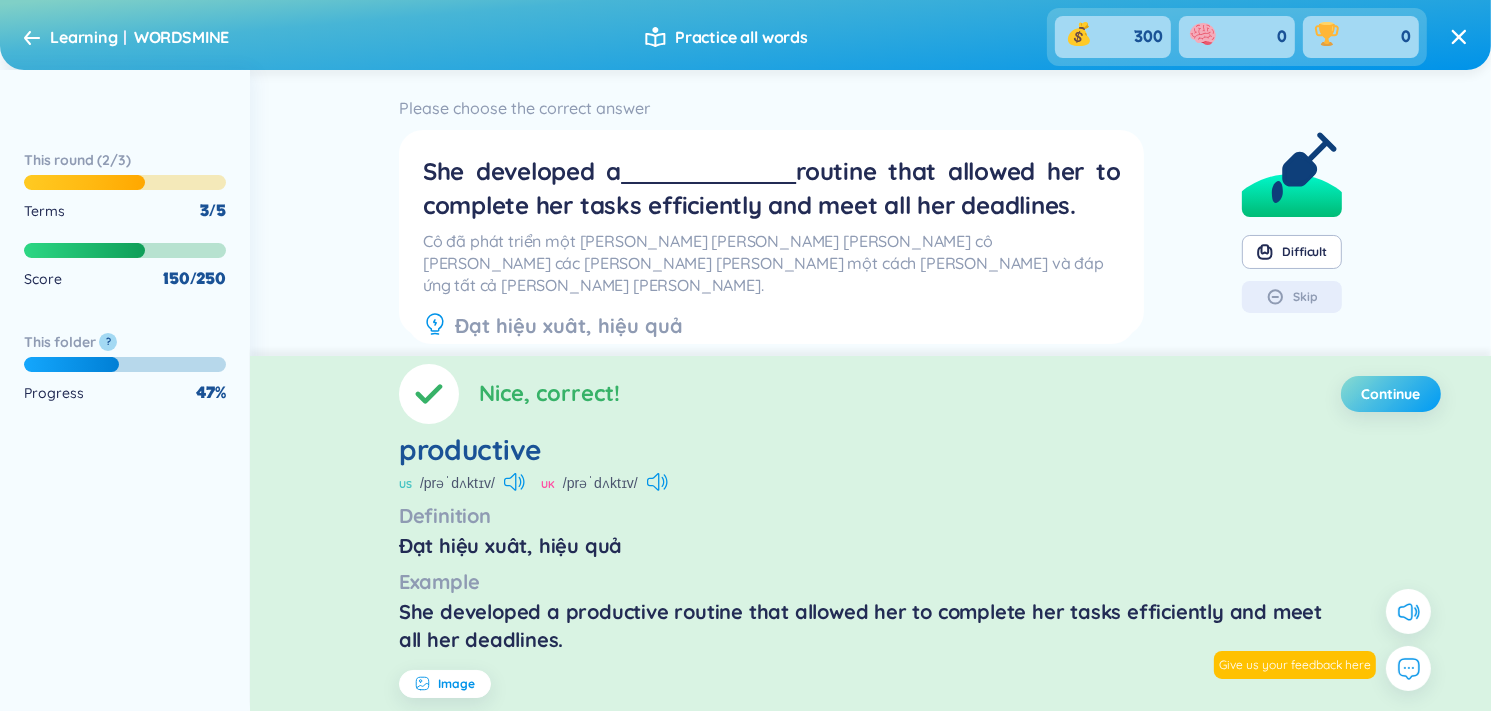 click on "Continue" at bounding box center (1391, 394) 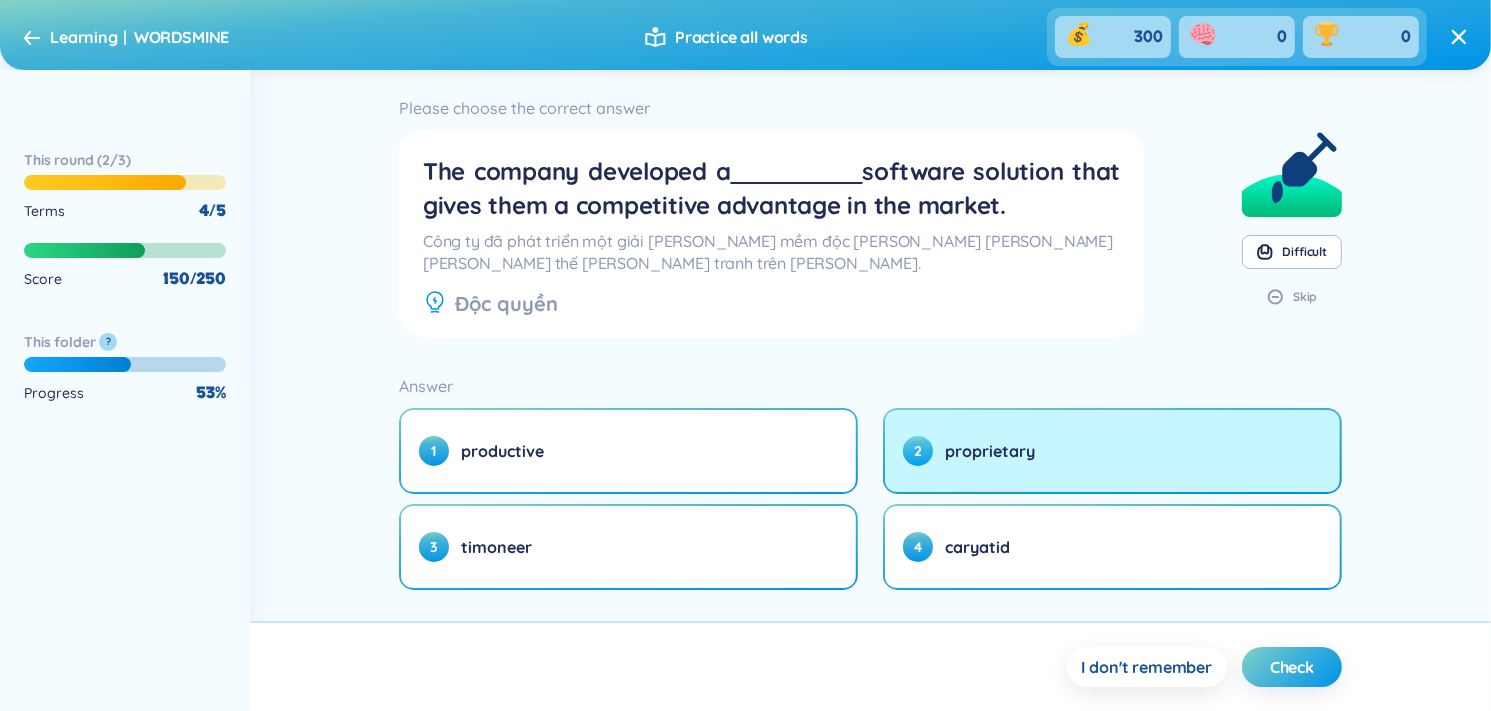 click on "proprietary" at bounding box center [990, 451] 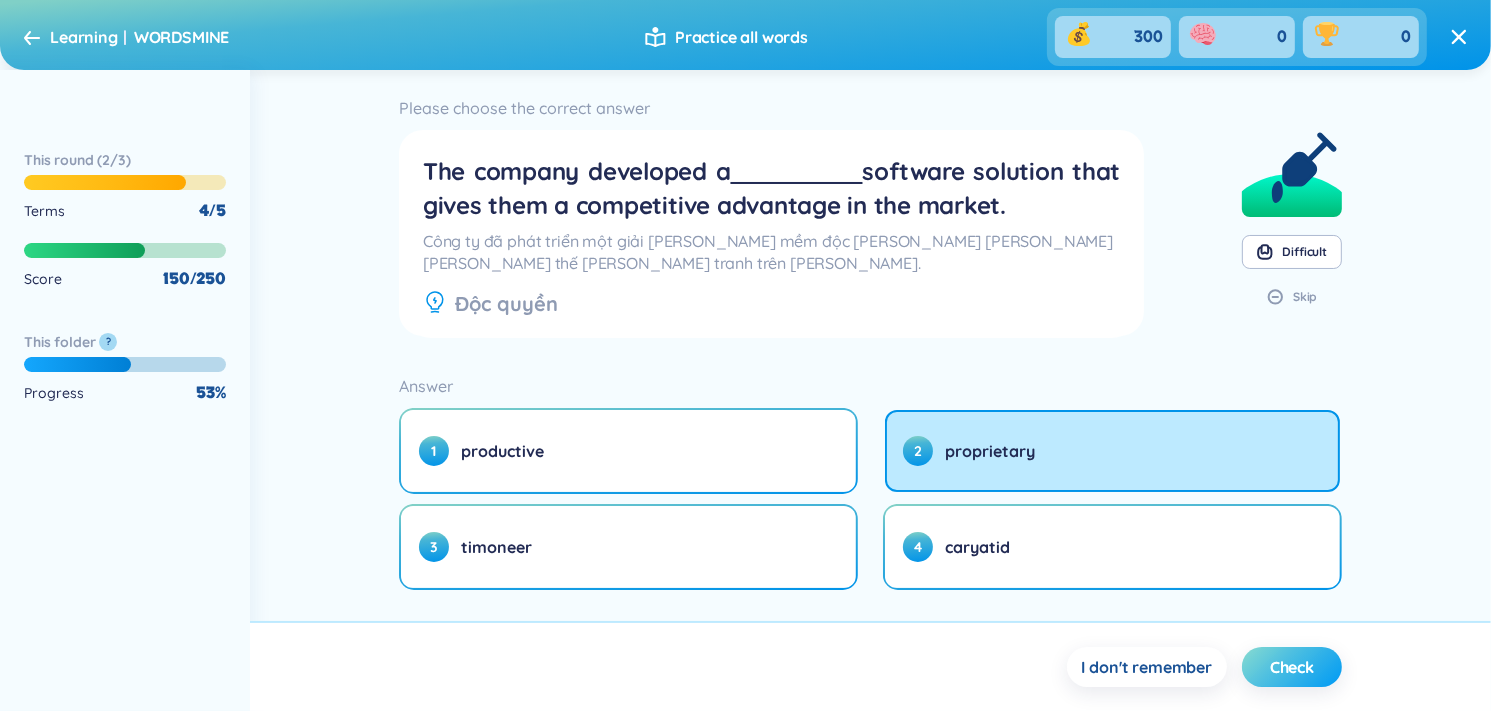 click on "Check" at bounding box center [1292, 667] 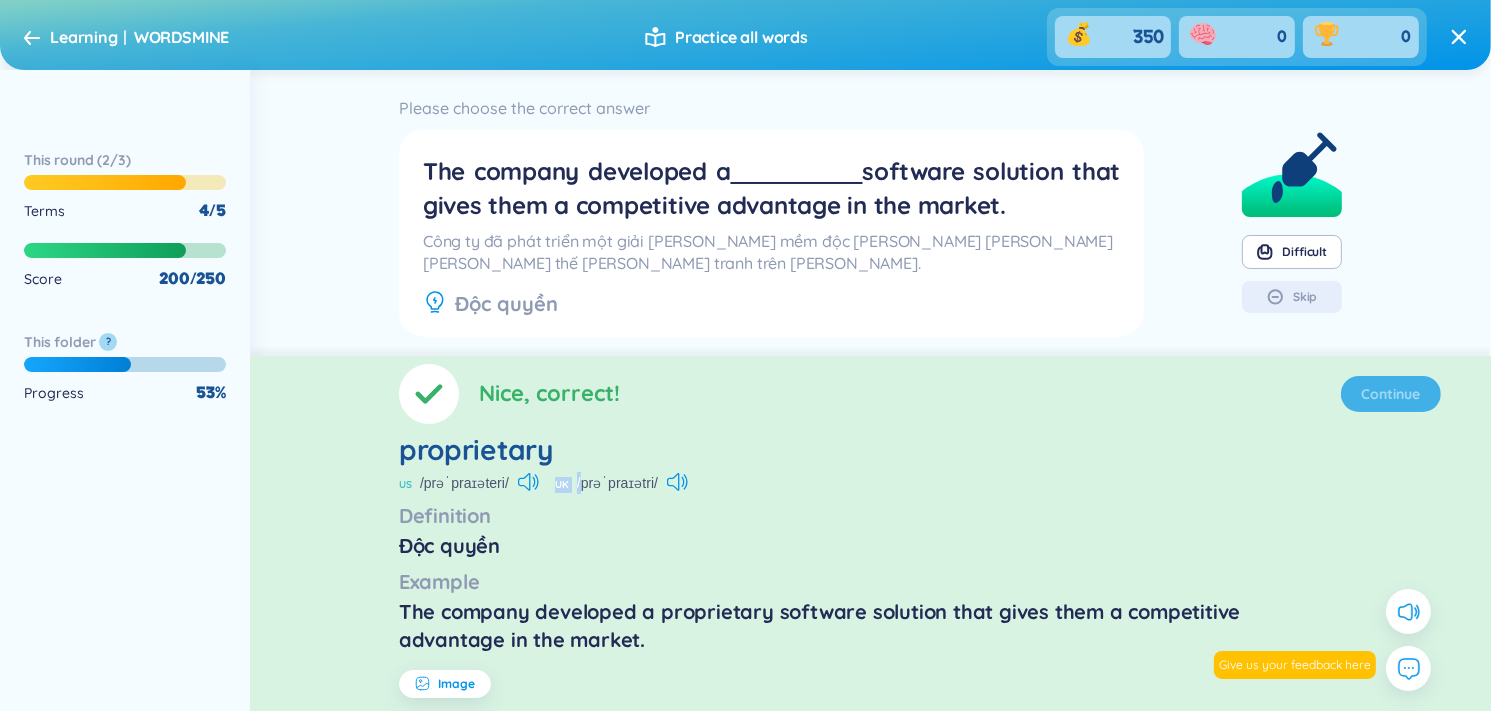 drag, startPoint x: 585, startPoint y: 488, endPoint x: 540, endPoint y: 487, distance: 45.01111 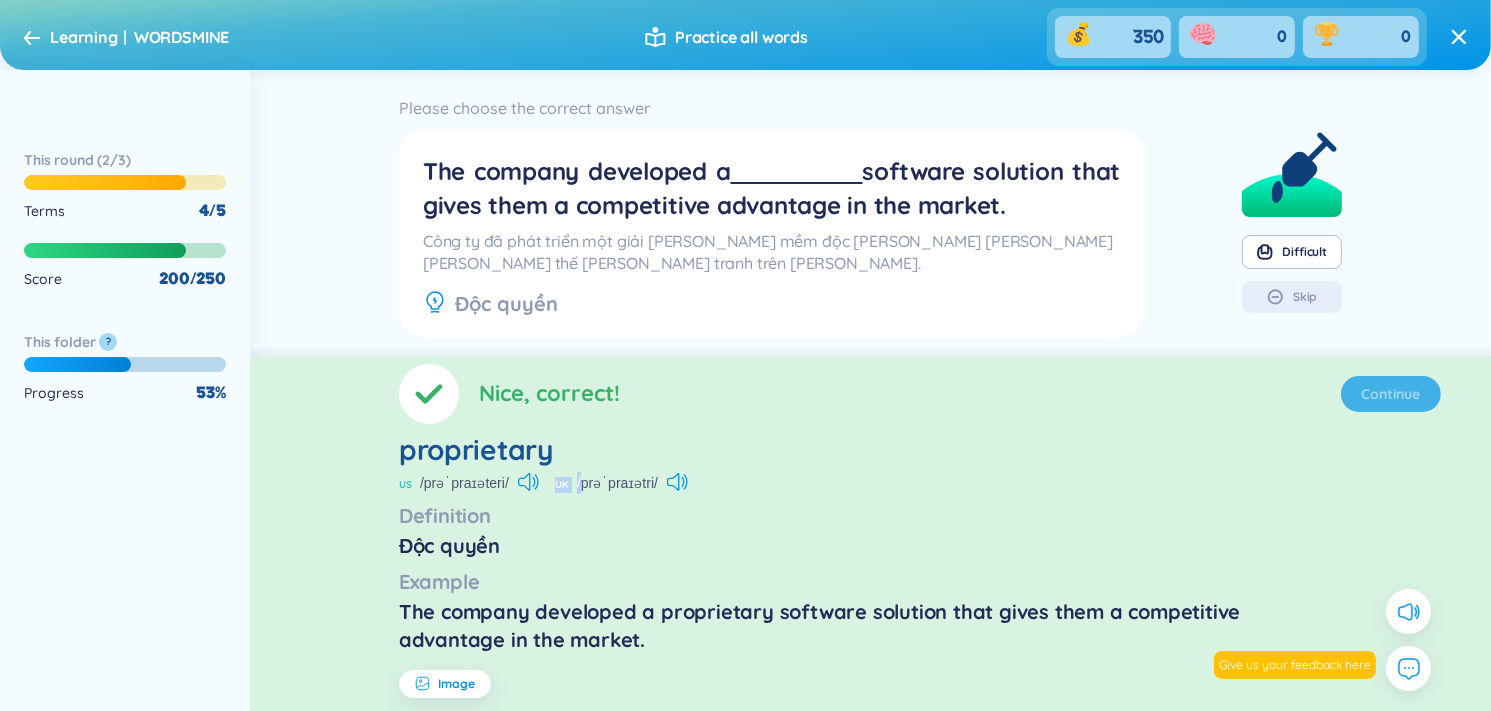 click on "US /prəˈpraɪəteri/ UK /prəˈpraɪətri/" at bounding box center (870, 485) 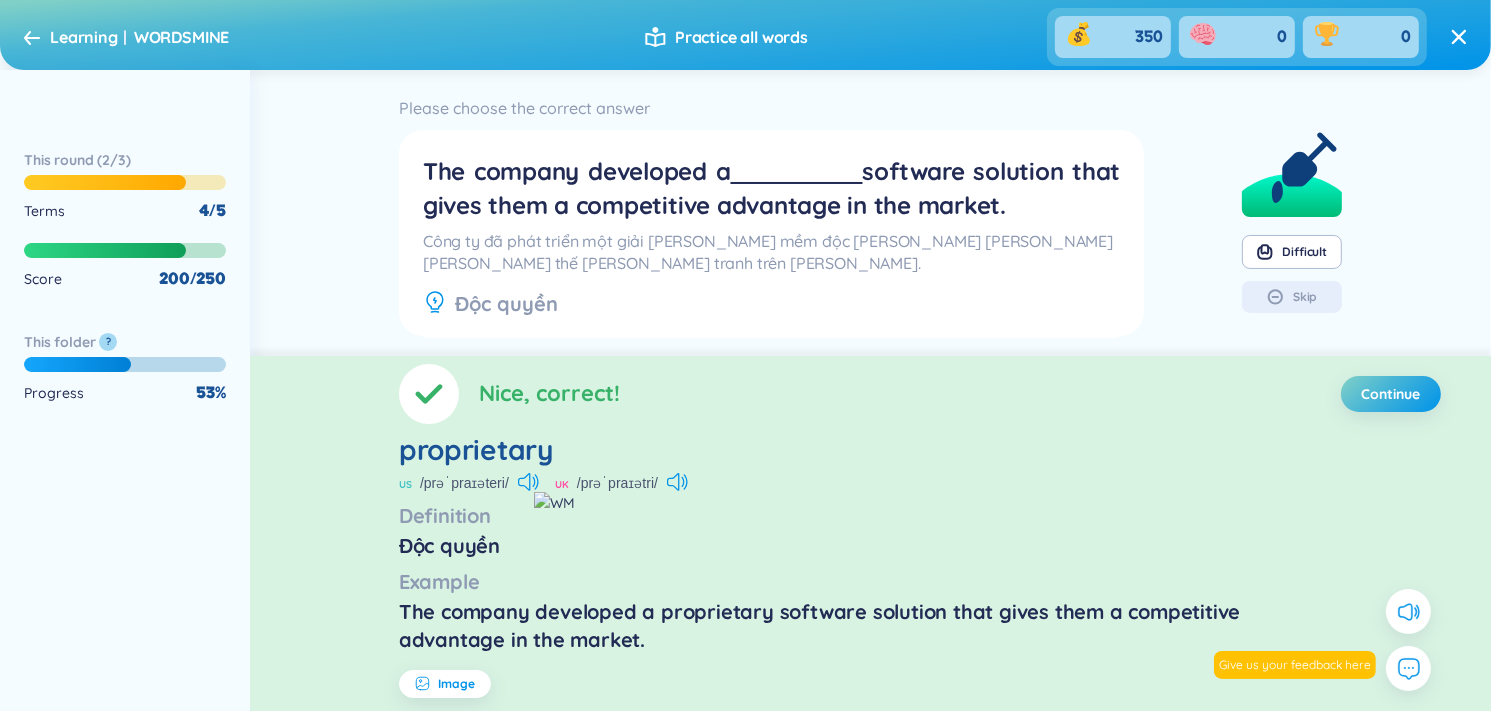 click on "US /prəˈpraɪəteri/ UK /prəˈpraɪətri/" at bounding box center (870, 485) 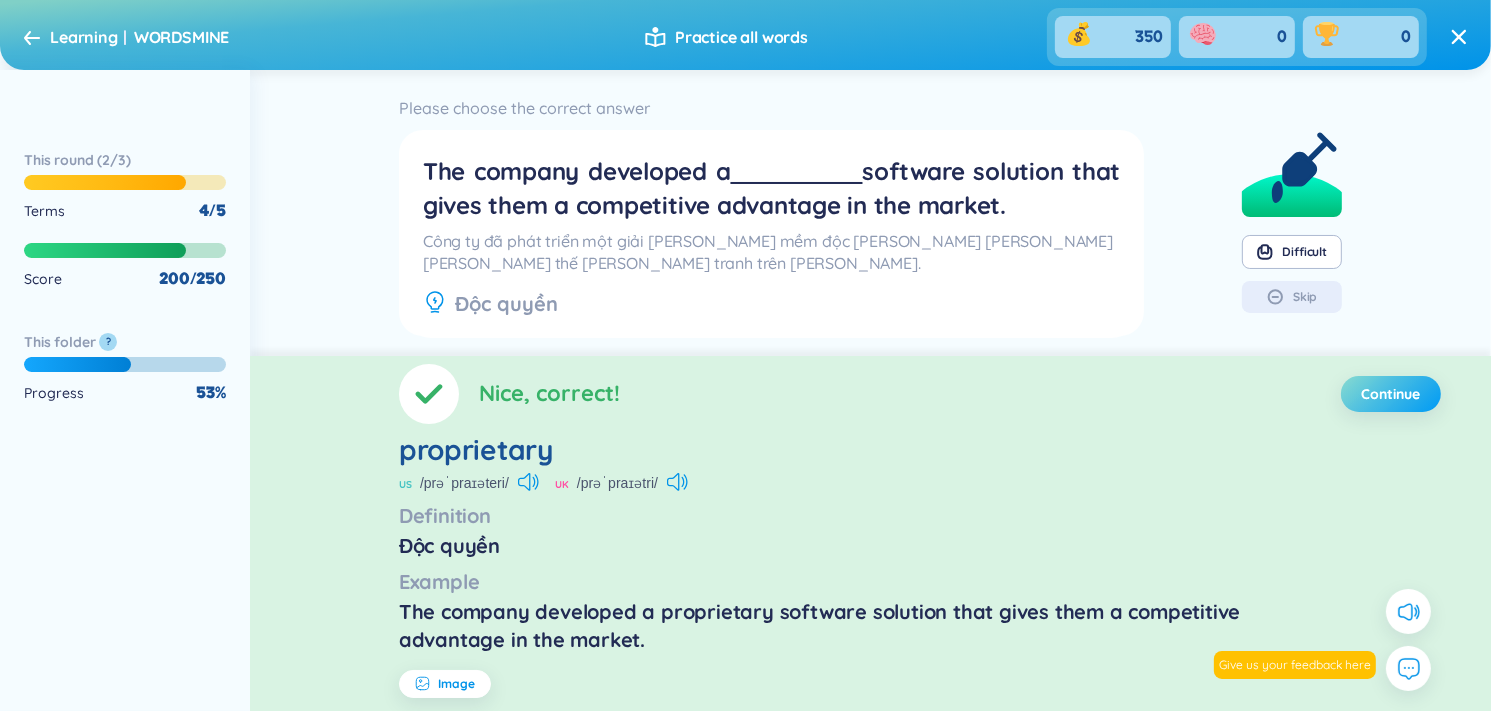 click on "Continue" at bounding box center (1391, 394) 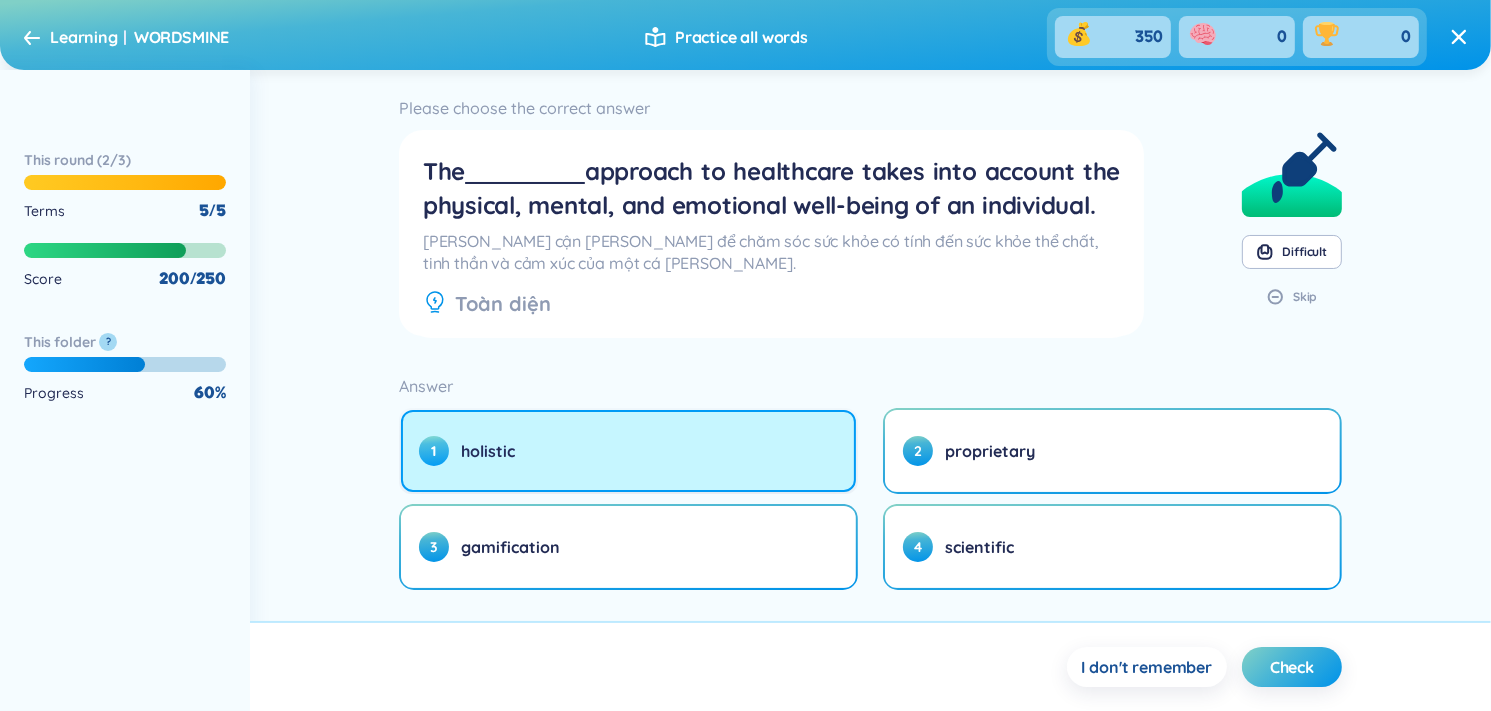 click on "1 holistic" at bounding box center [628, 451] 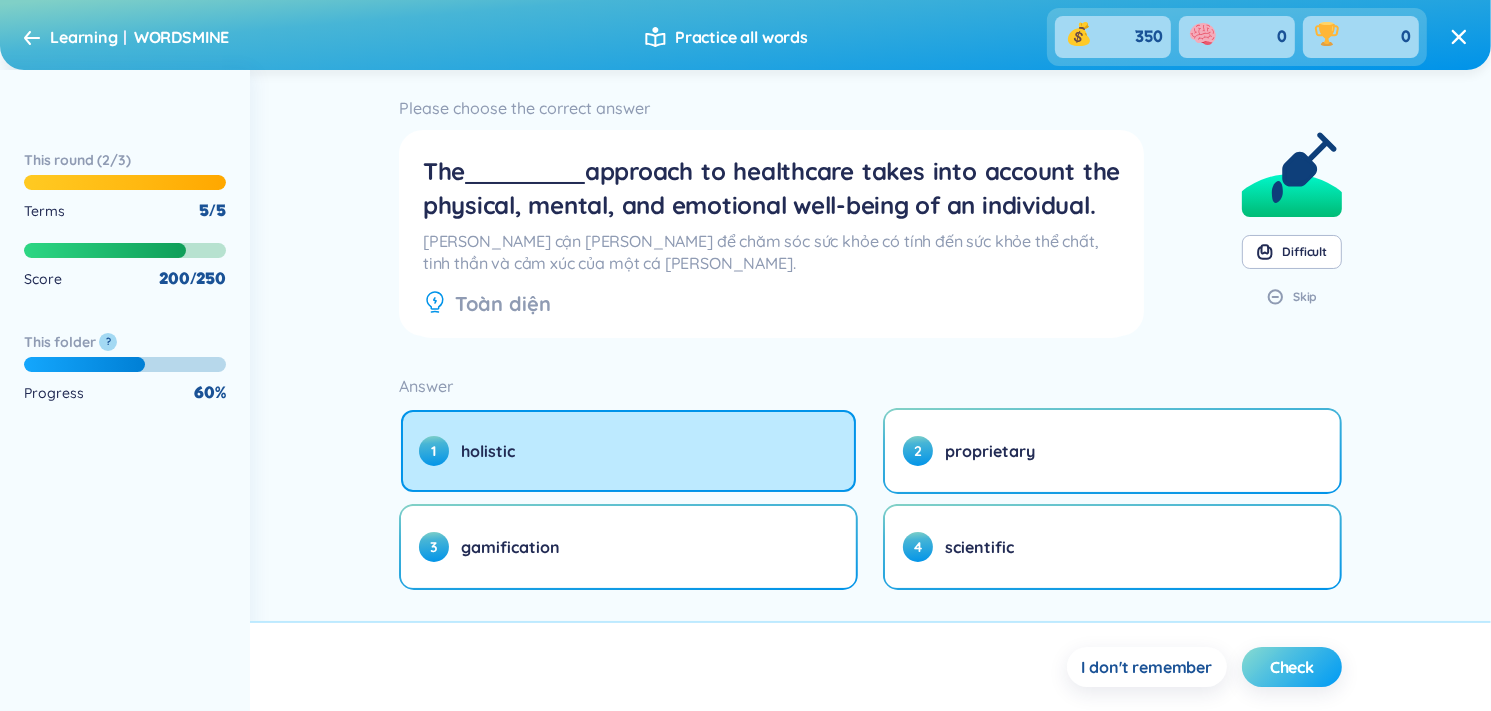 click on "Check" at bounding box center [1292, 667] 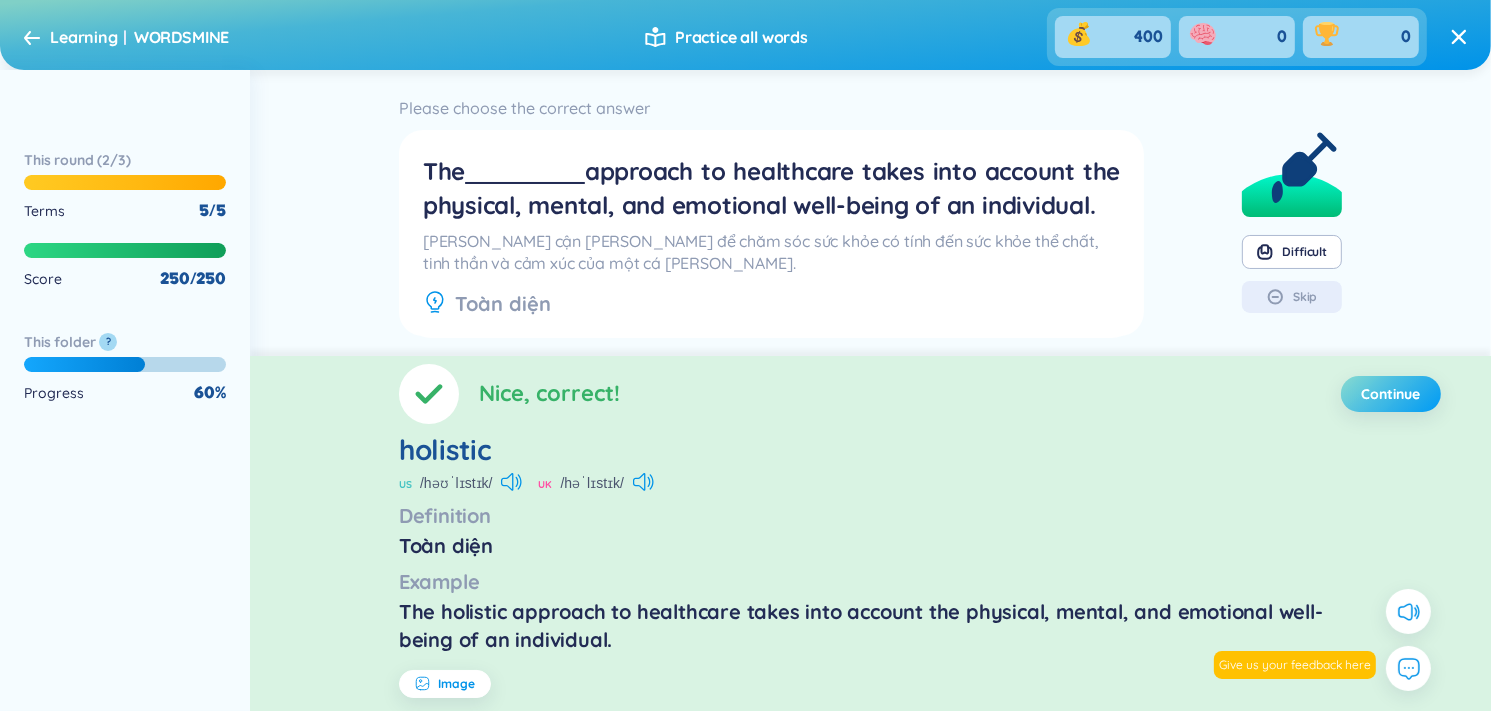 click on "Continue" at bounding box center (1391, 394) 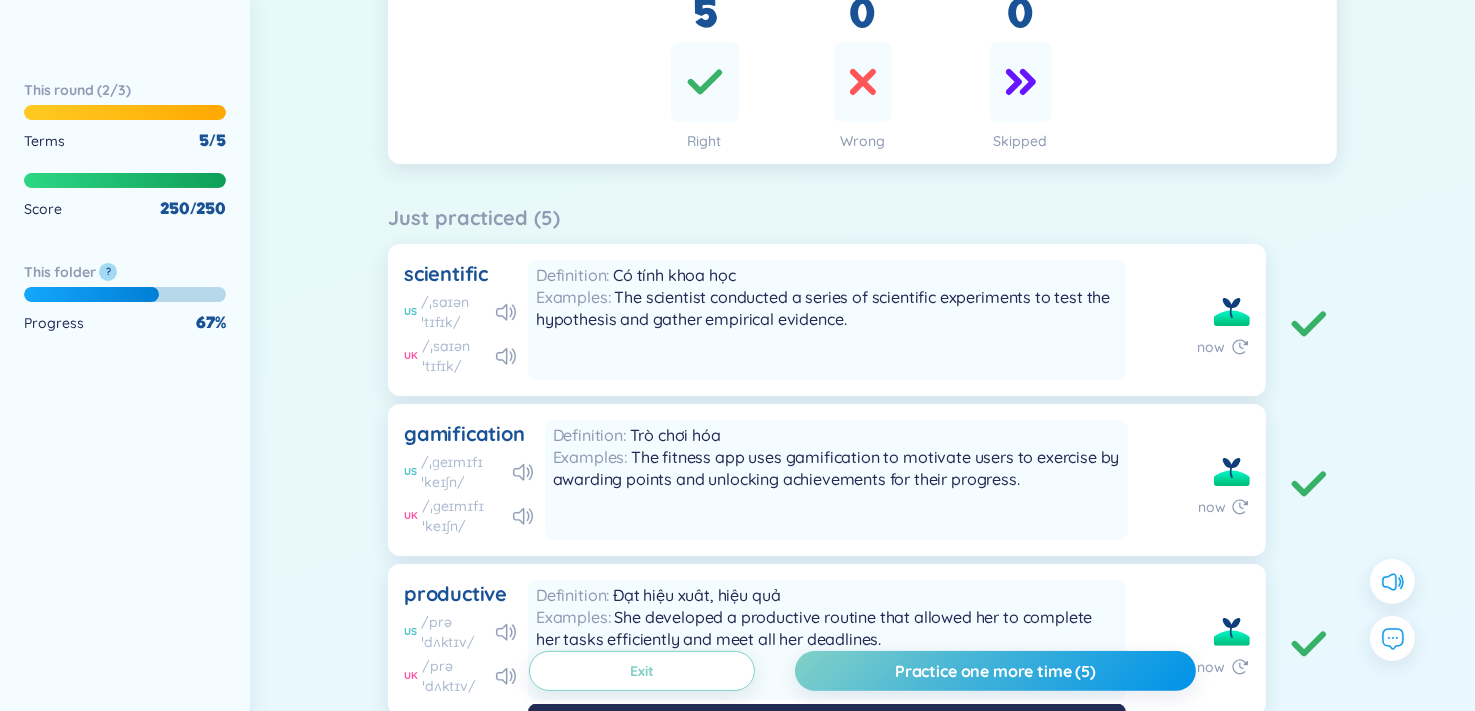 scroll, scrollTop: 0, scrollLeft: 0, axis: both 